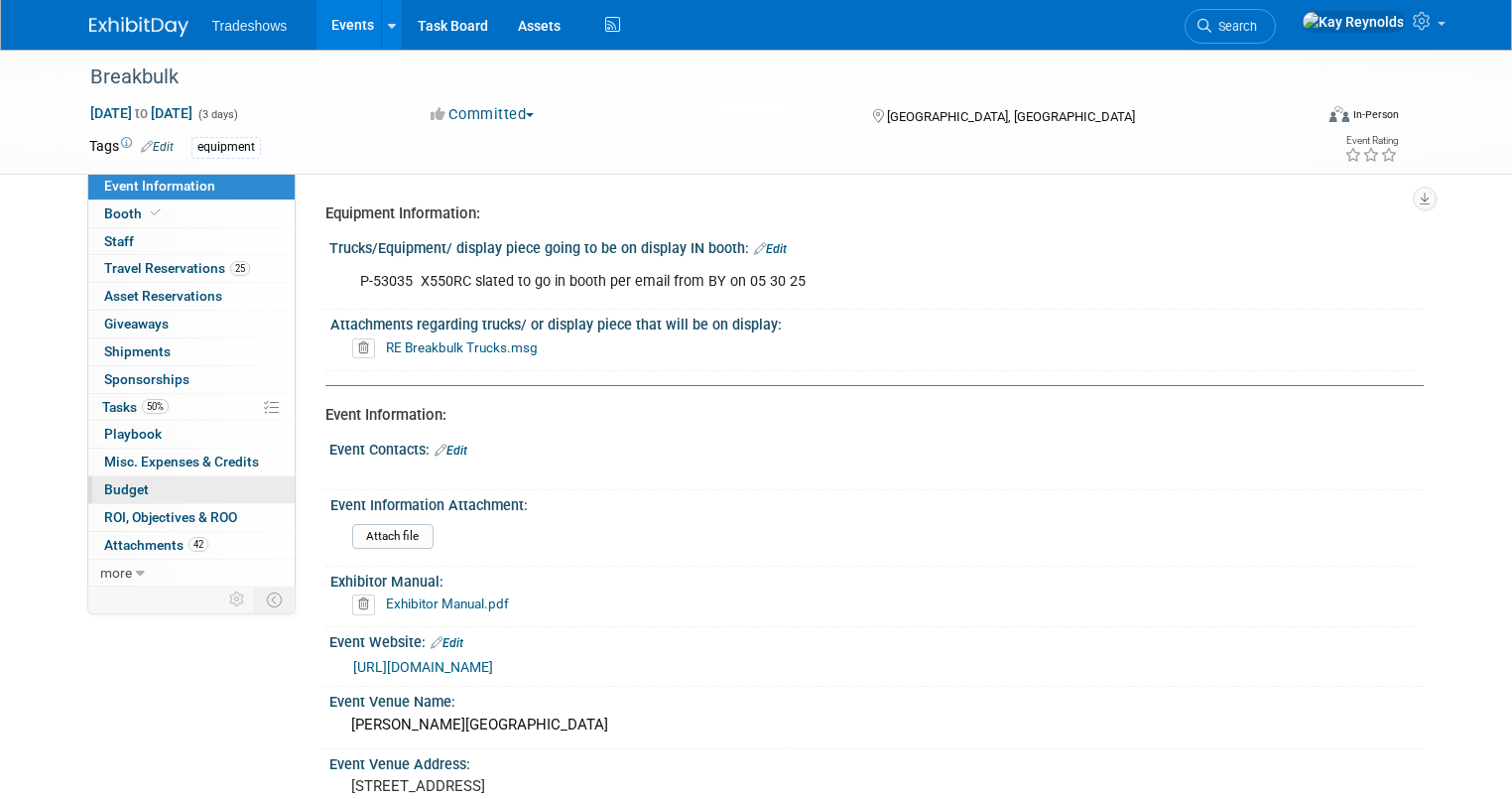 scroll, scrollTop: 0, scrollLeft: 0, axis: both 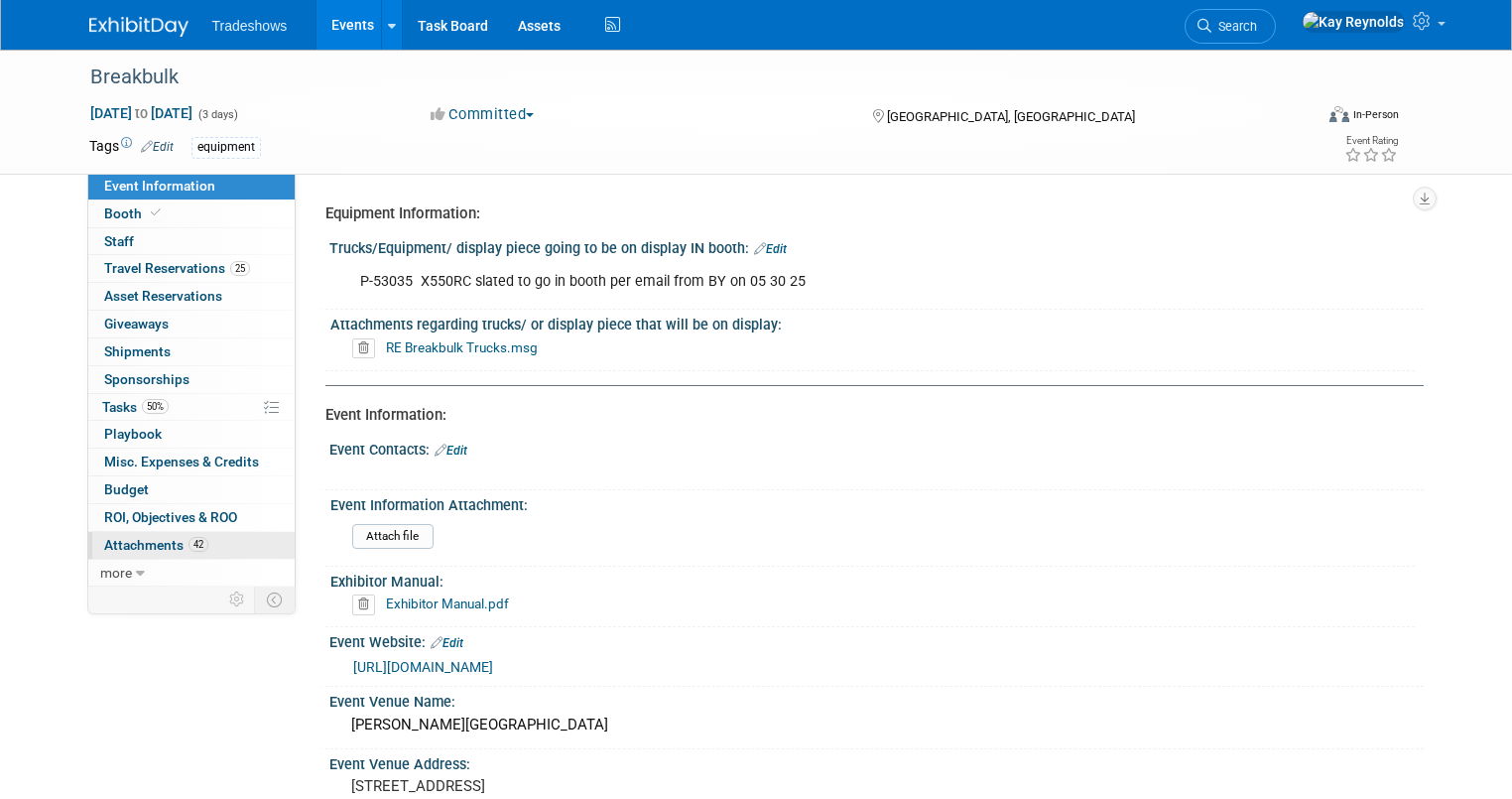 click on "Attachments 42" at bounding box center (156, 545) 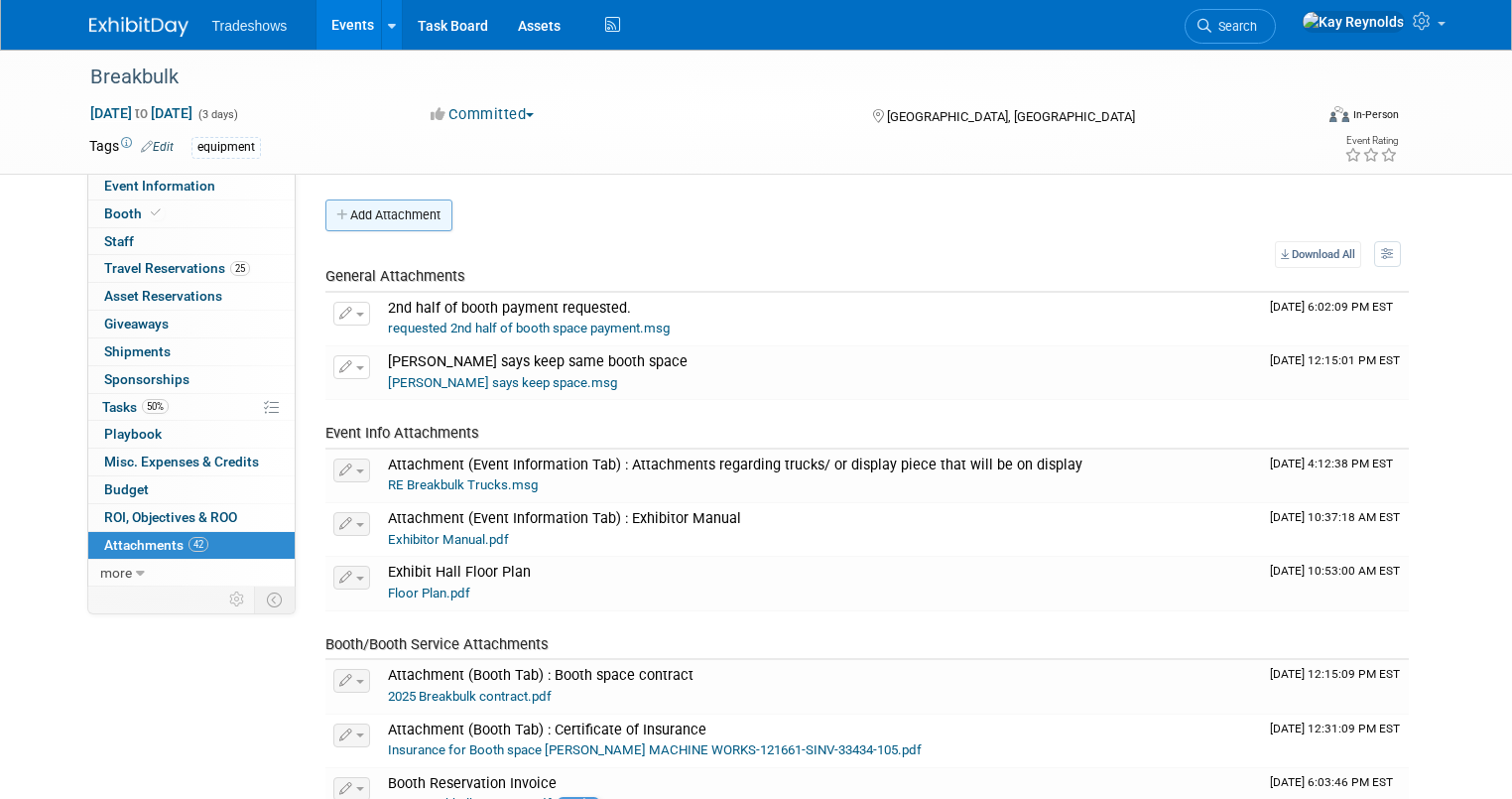 click on "Add Attachment" at bounding box center [389, 215] 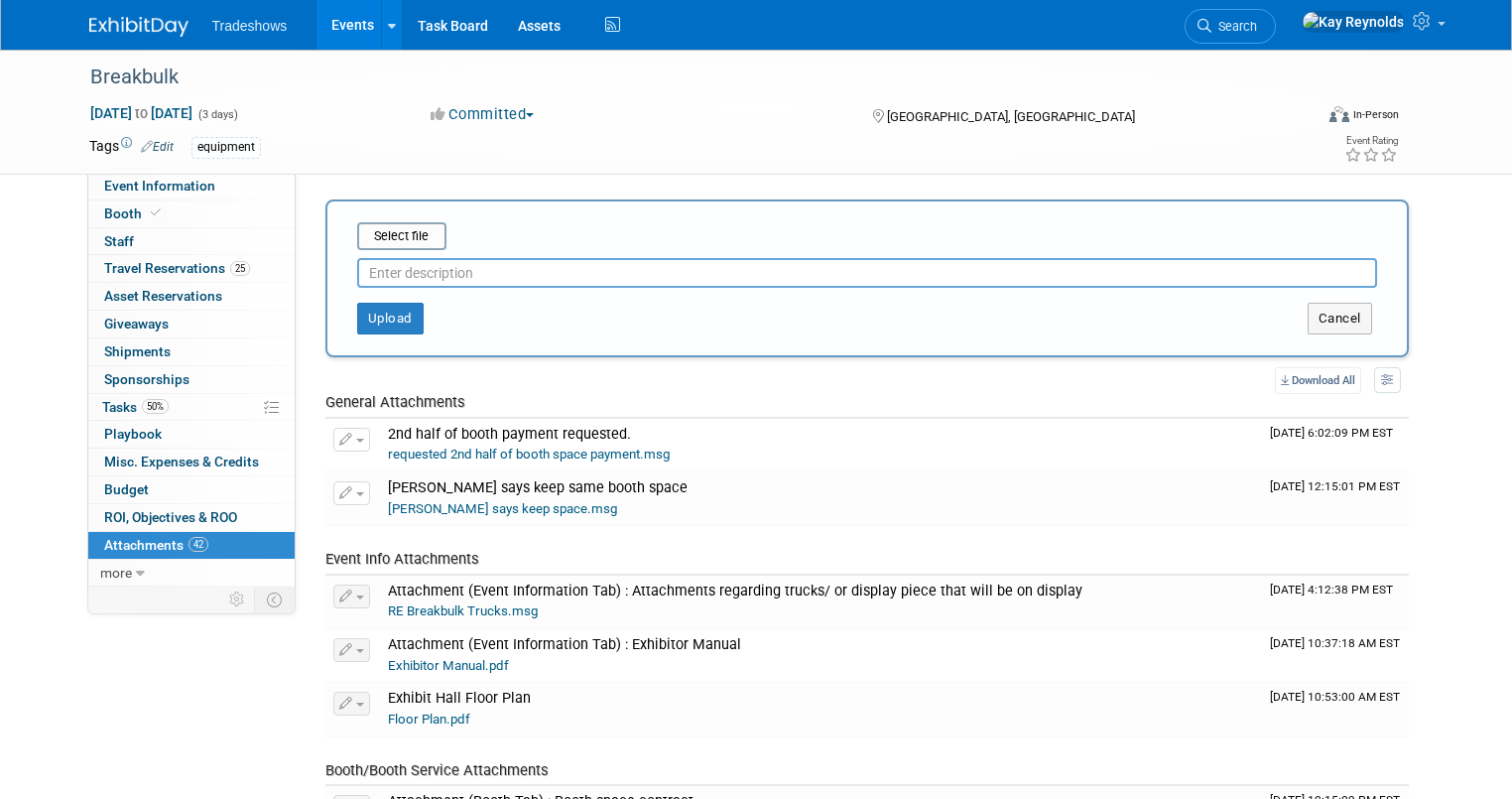 click at bounding box center [867, 273] 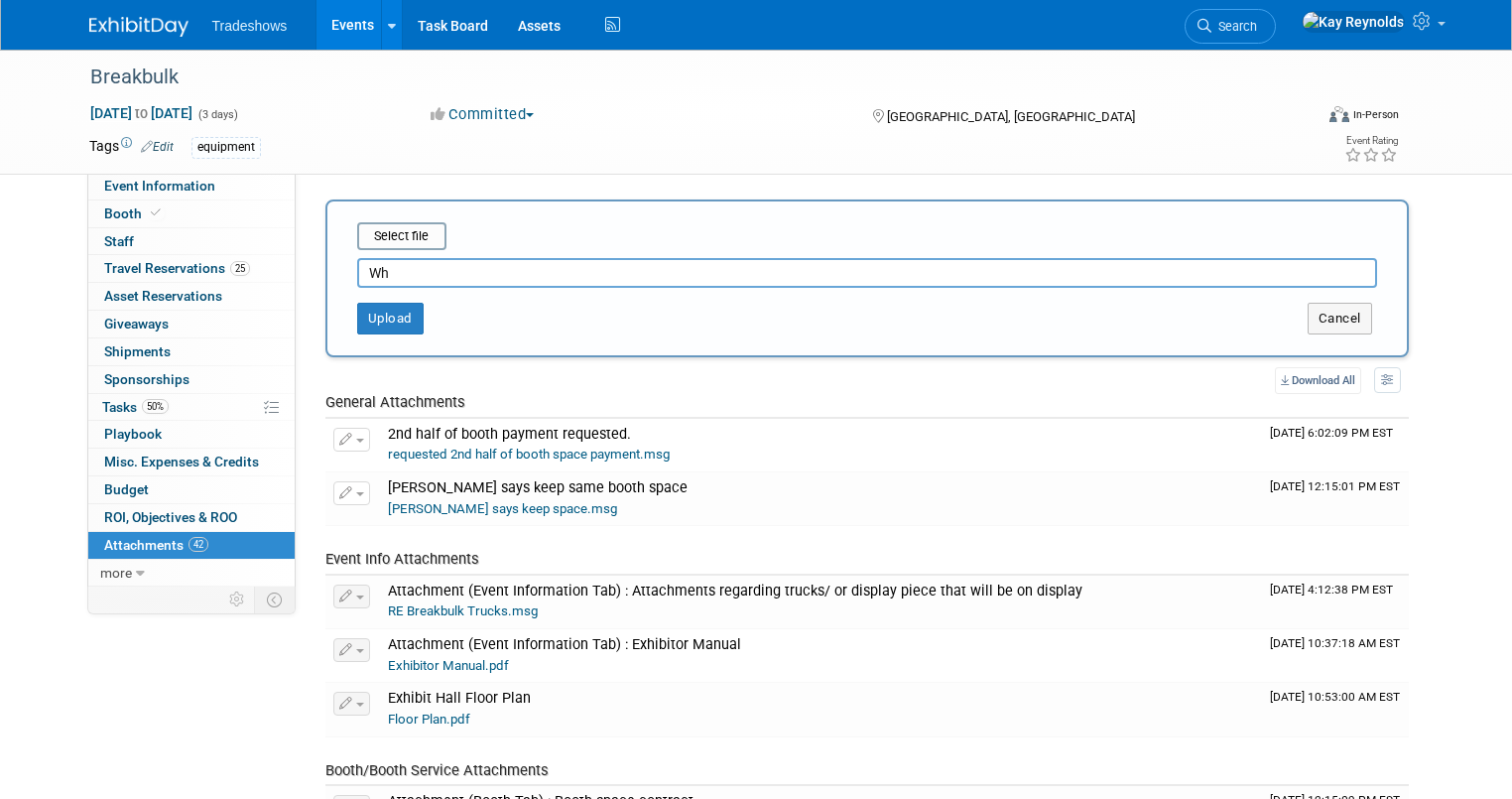 type on "W" 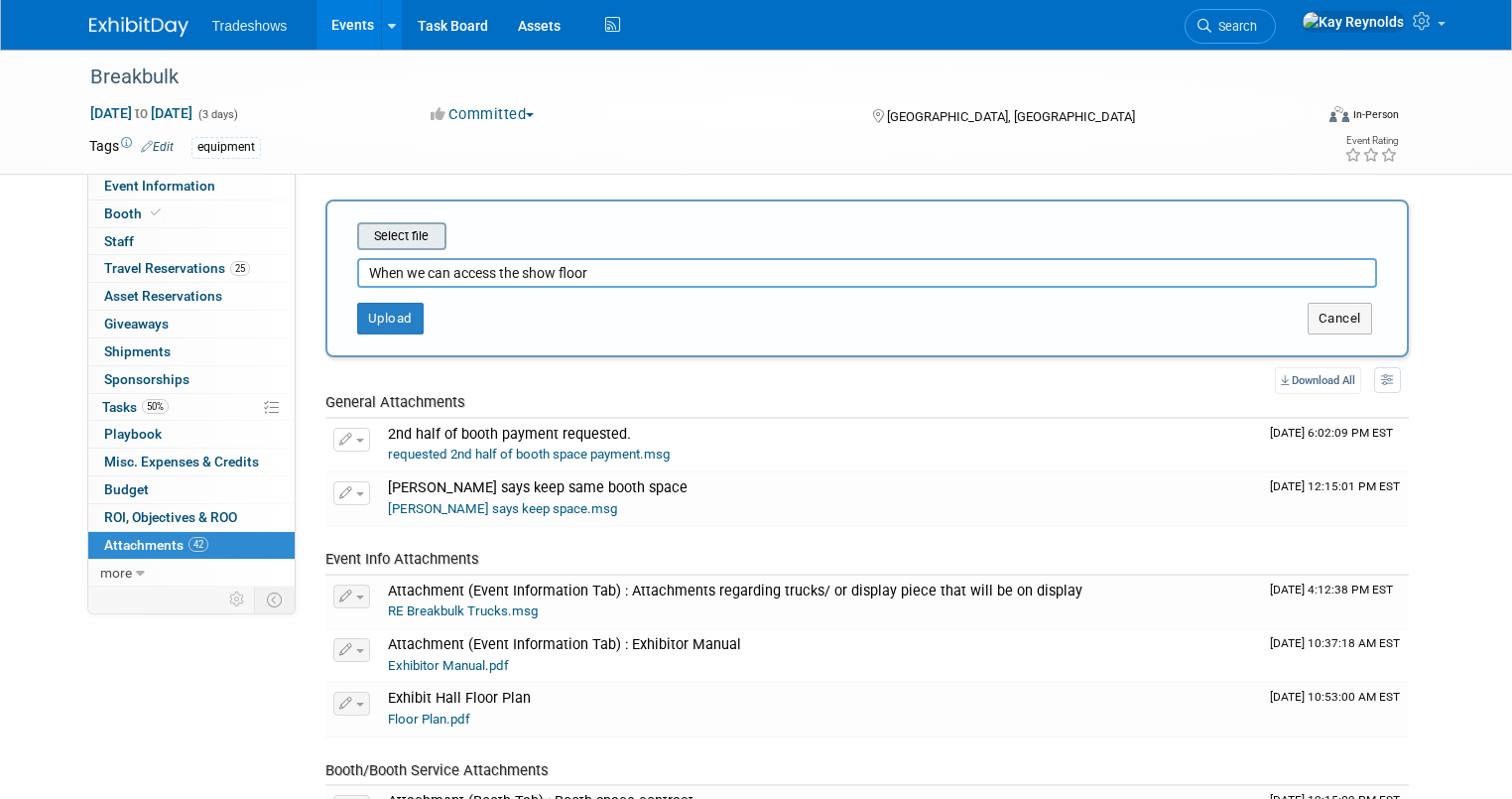 type on "When we can access the show floor" 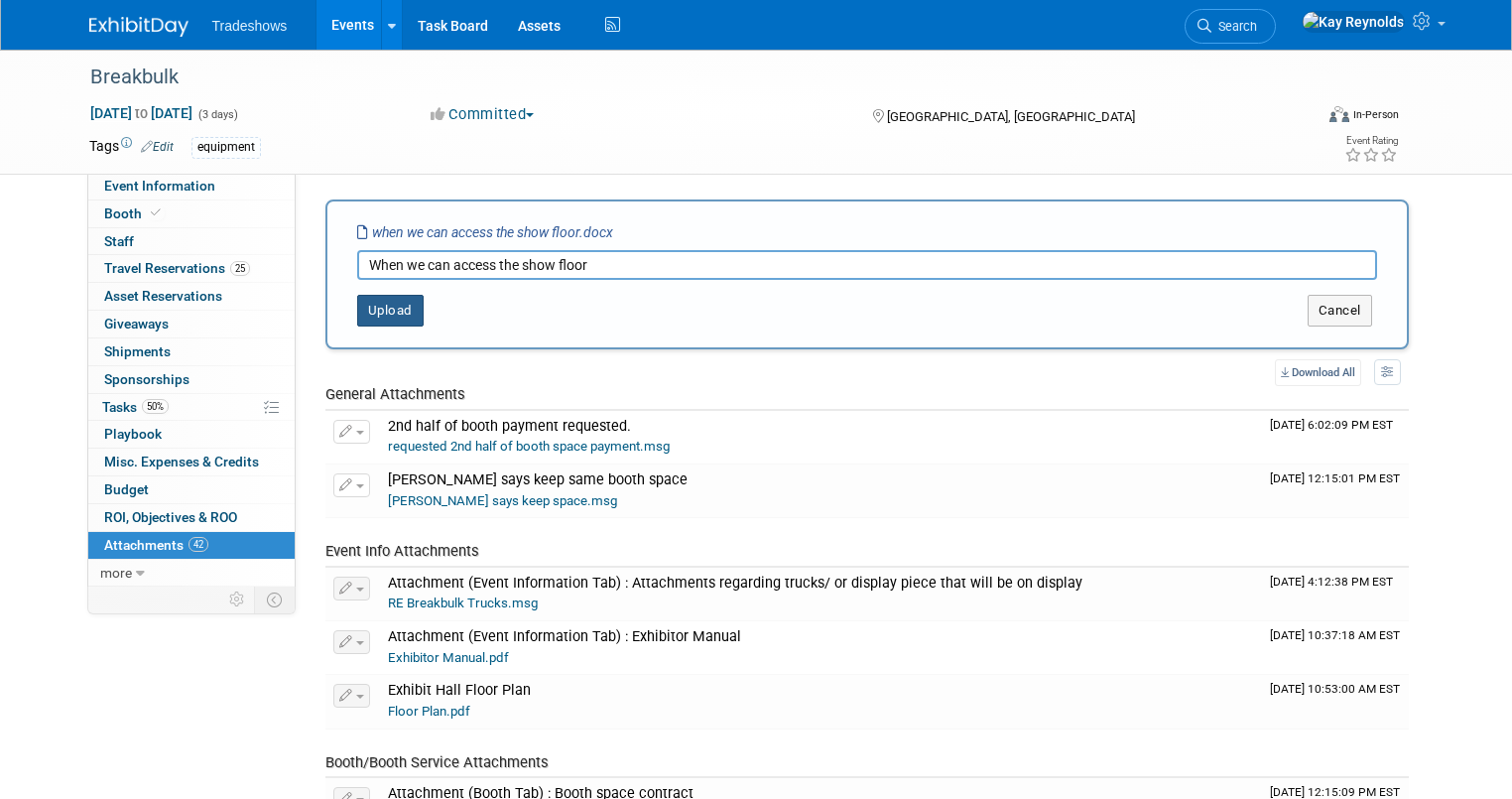 click on "Upload" at bounding box center (390, 311) 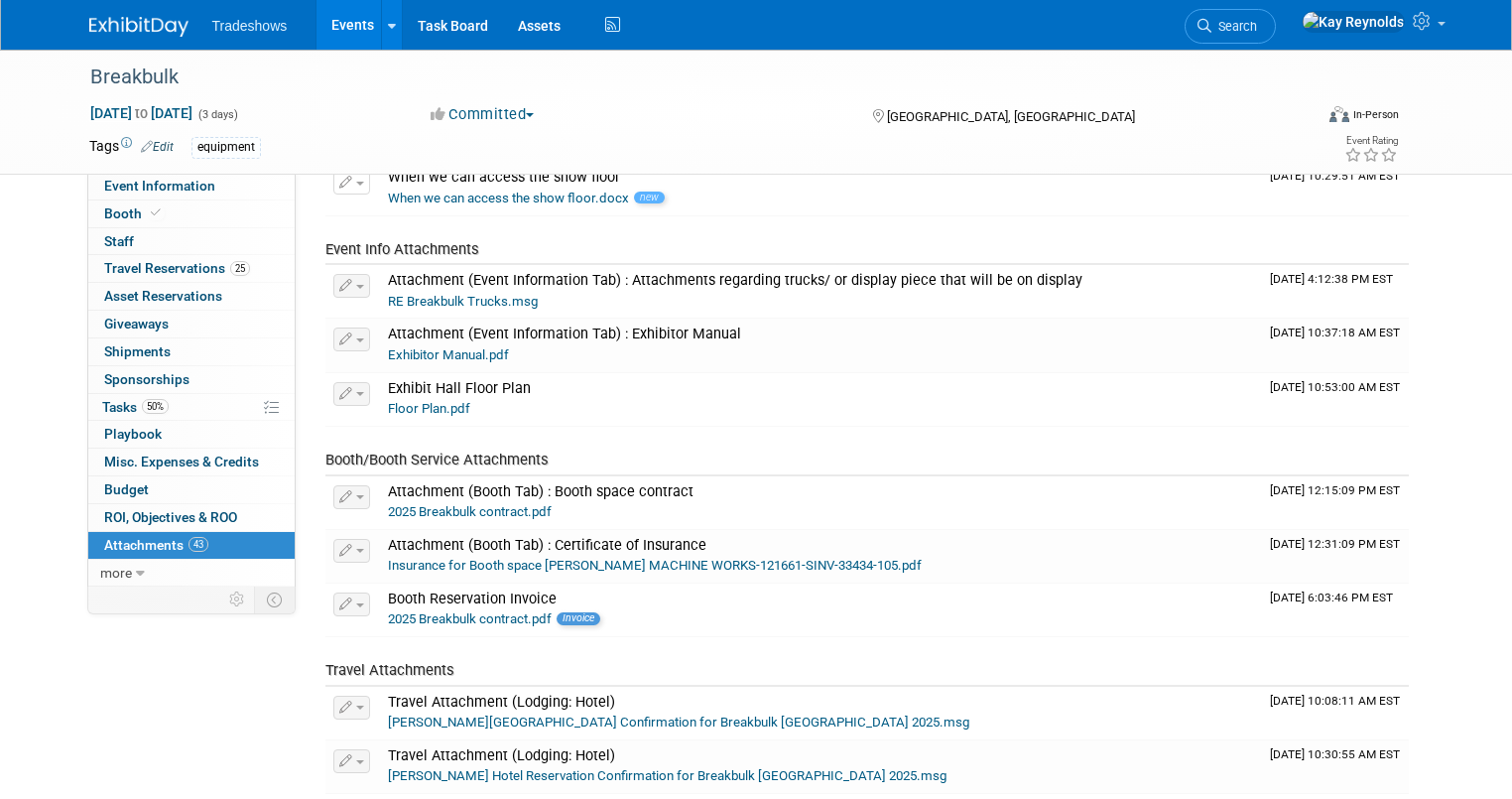 scroll, scrollTop: 0, scrollLeft: 0, axis: both 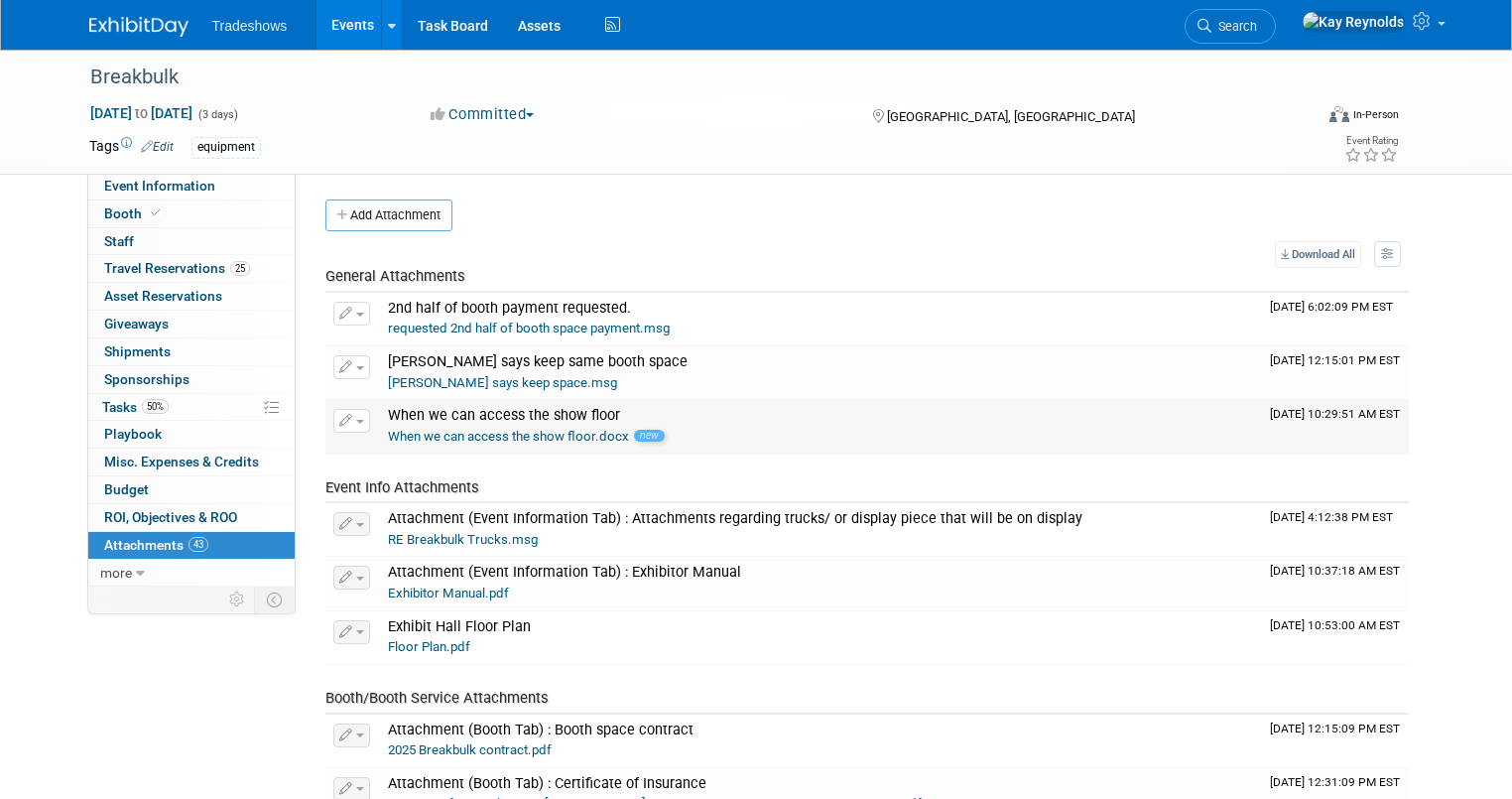 click on "When we can access the show floor.docx" at bounding box center [508, 436] 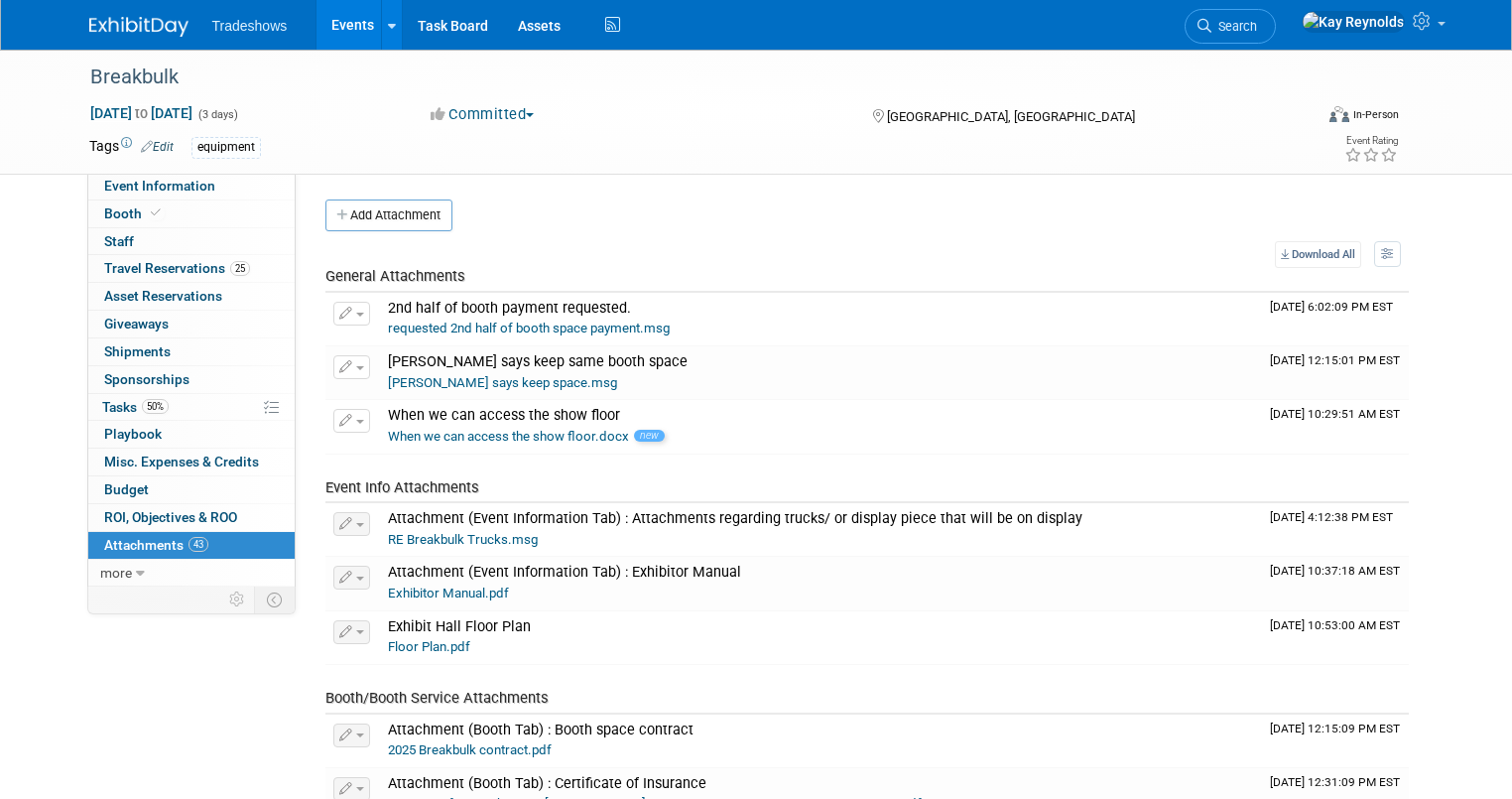 click on "Attachments 43" at bounding box center [156, 545] 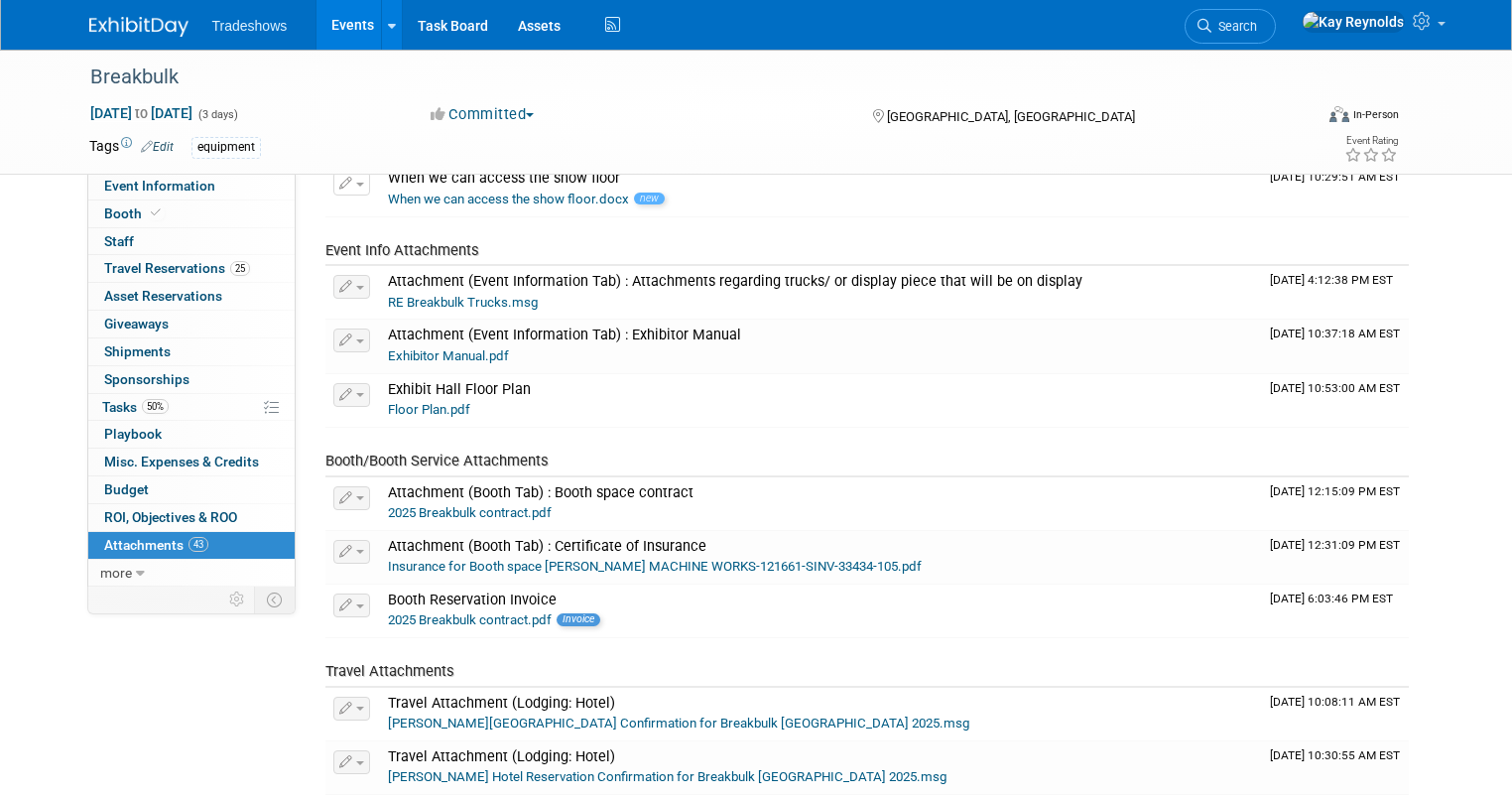 scroll, scrollTop: 238, scrollLeft: 0, axis: vertical 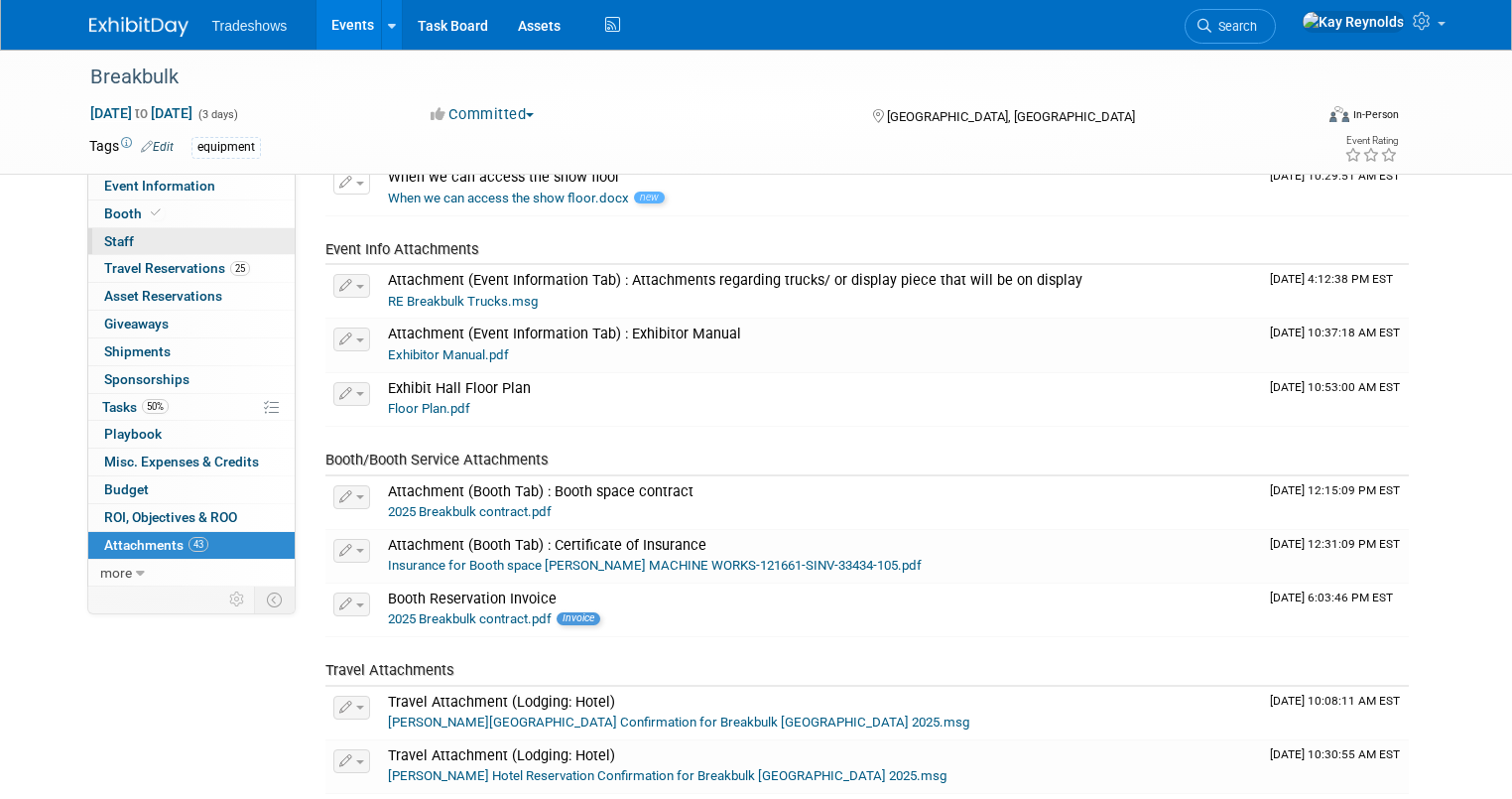 click on "0
Staff 0" at bounding box center [191, 241] 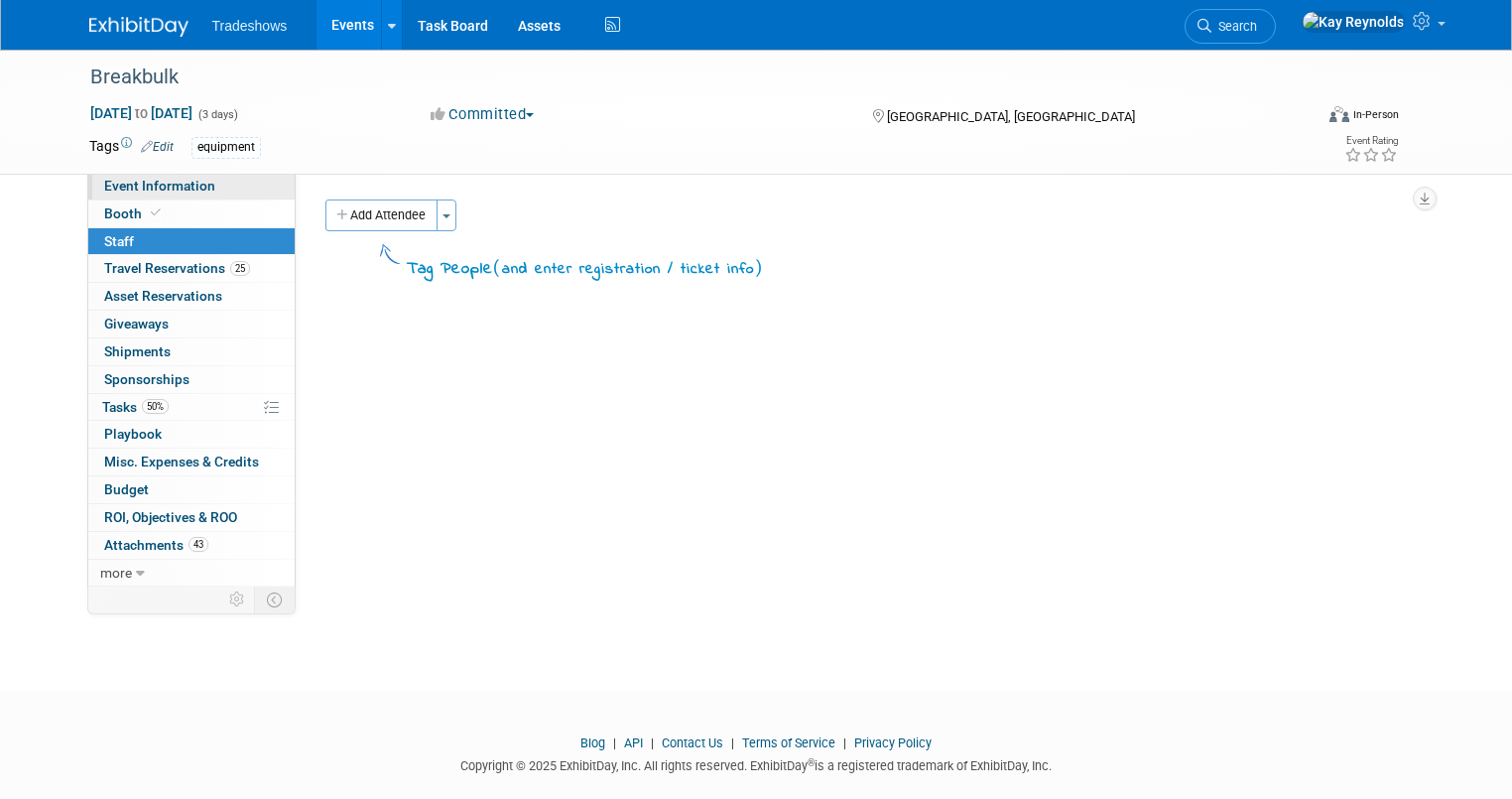 click on "Event Information" at bounding box center (160, 186) 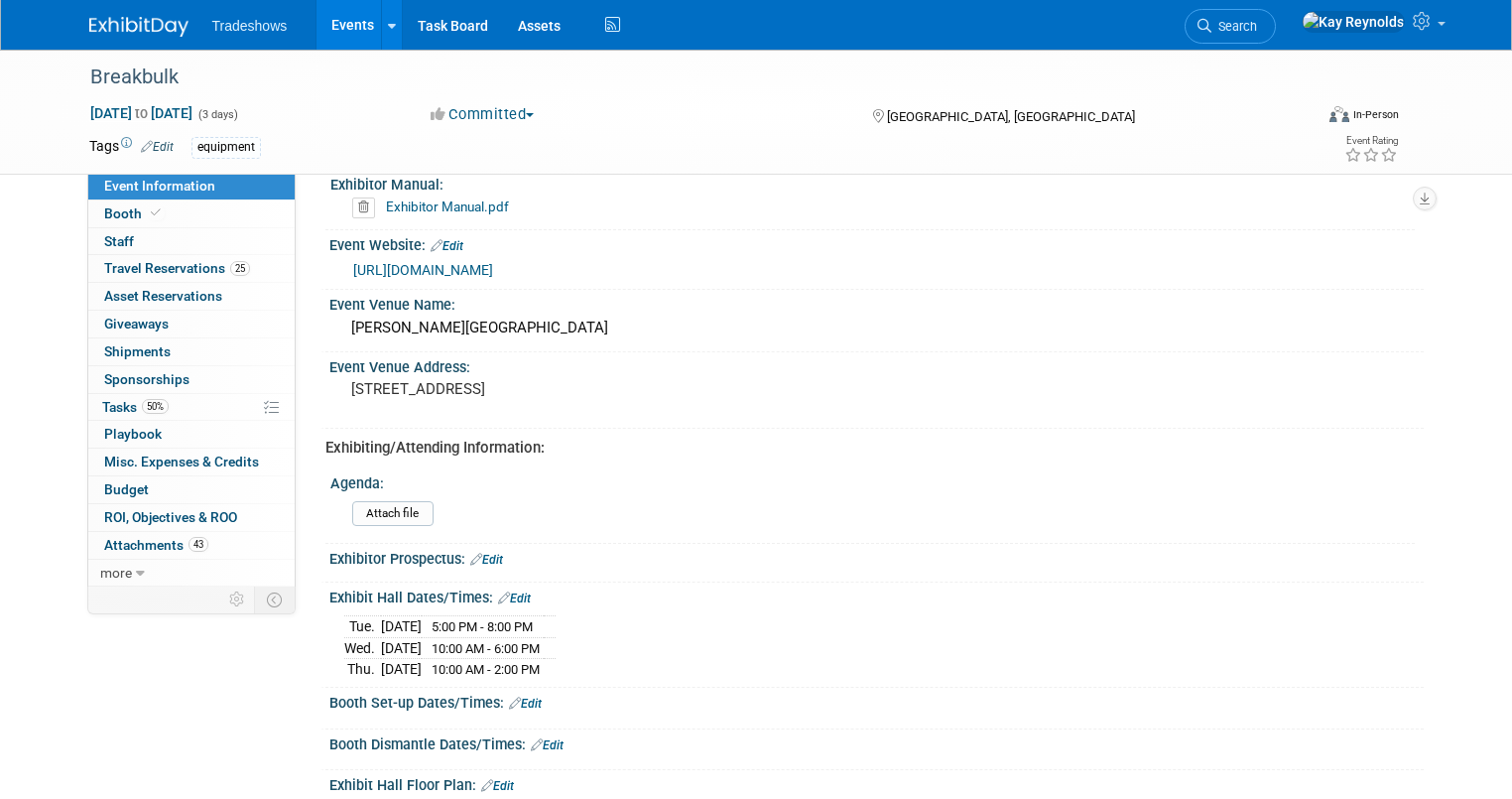 scroll, scrollTop: 476, scrollLeft: 0, axis: vertical 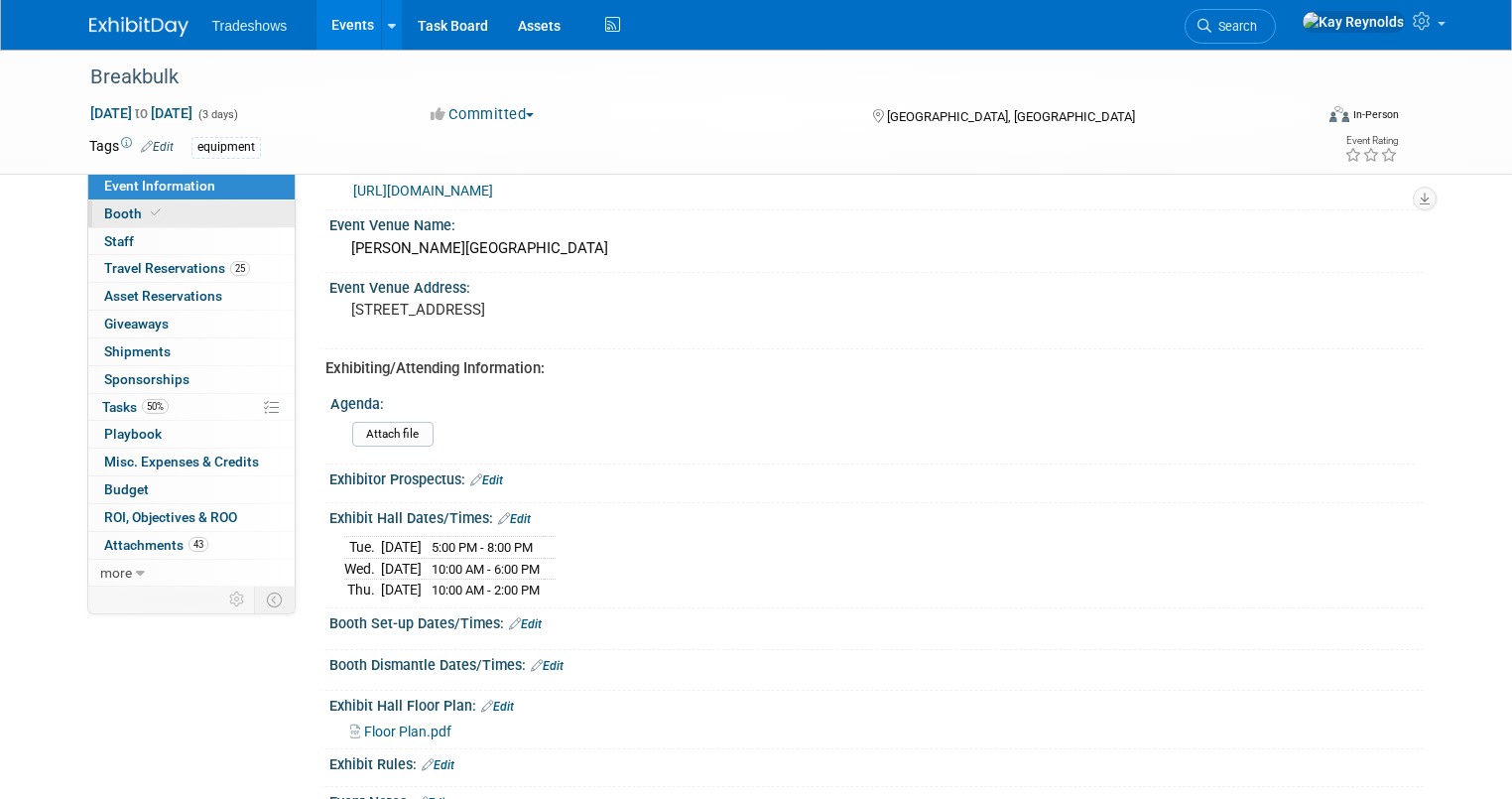 click on "Booth" at bounding box center [191, 213] 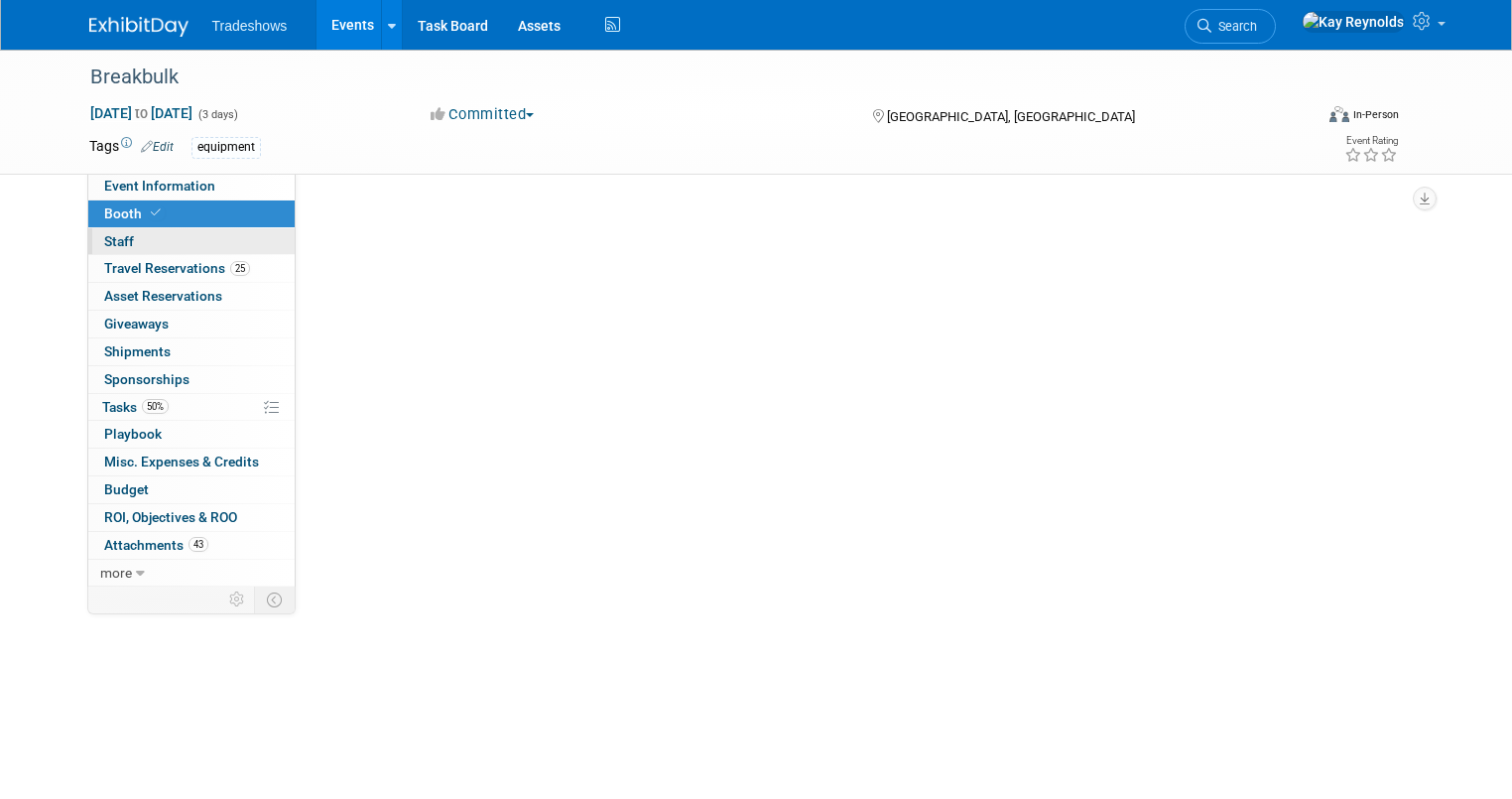 select on "Certificate of insurance not needed" 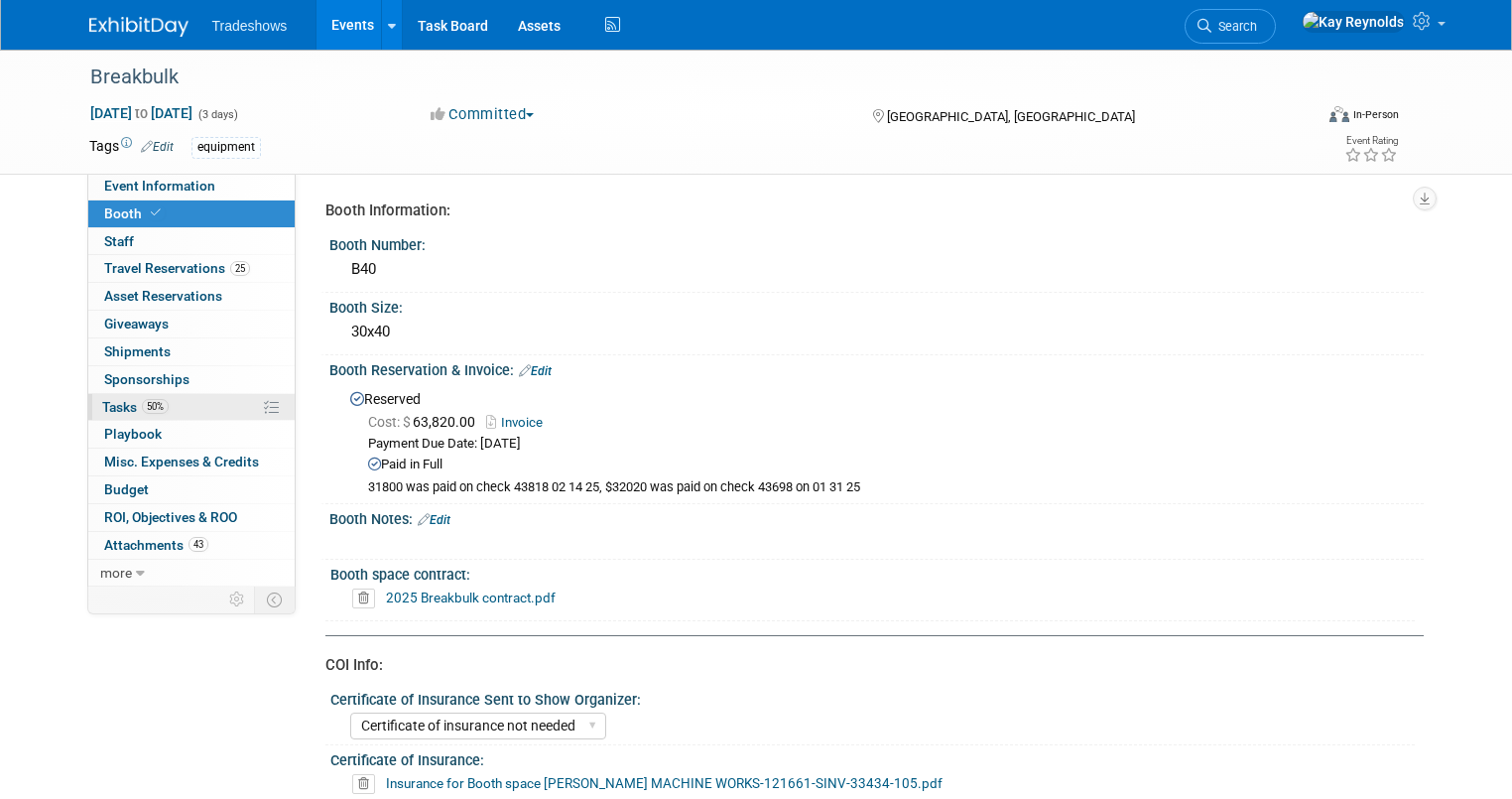 scroll, scrollTop: 0, scrollLeft: 0, axis: both 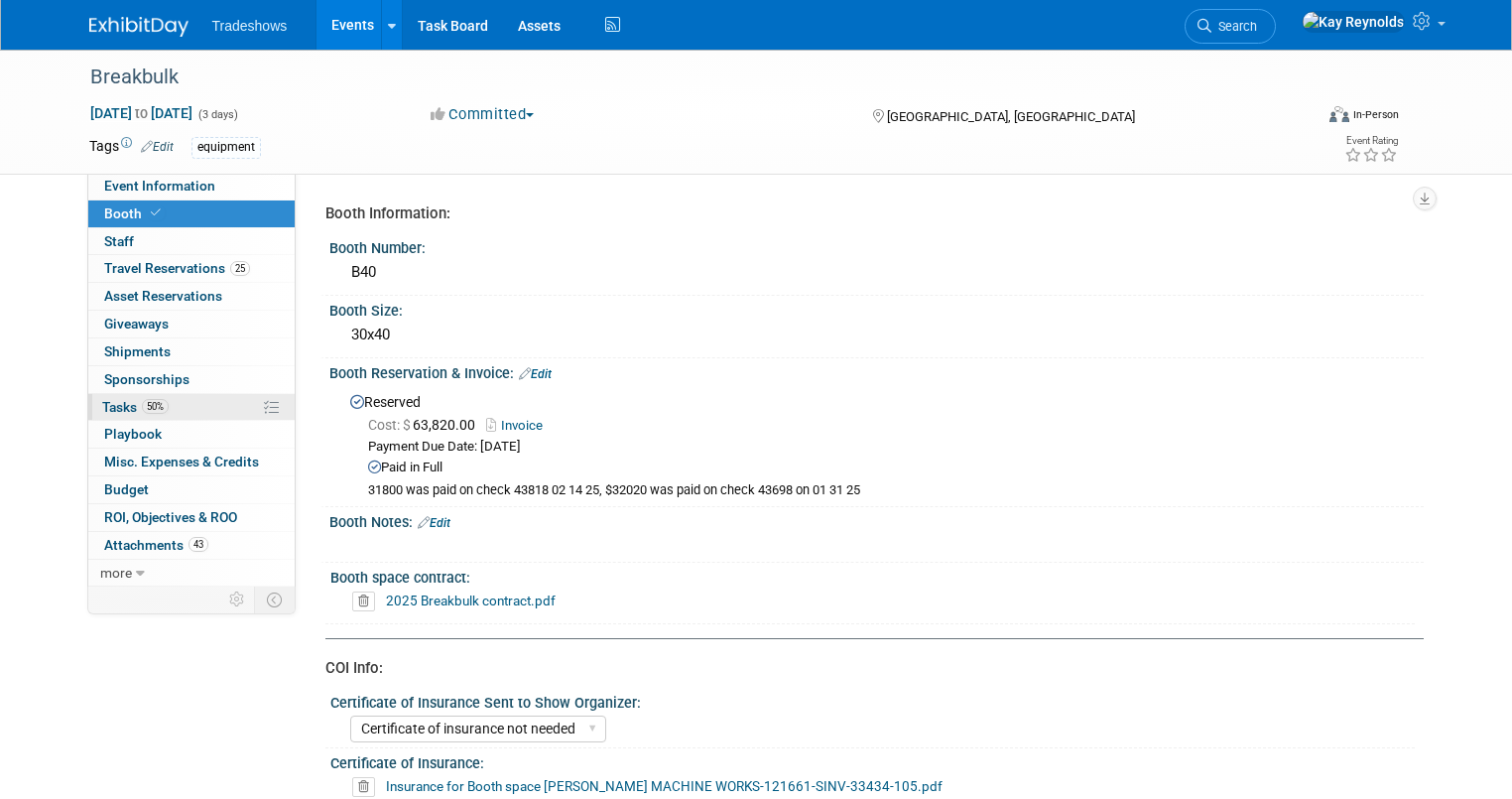 click on "50%
Tasks 50%" at bounding box center [191, 407] 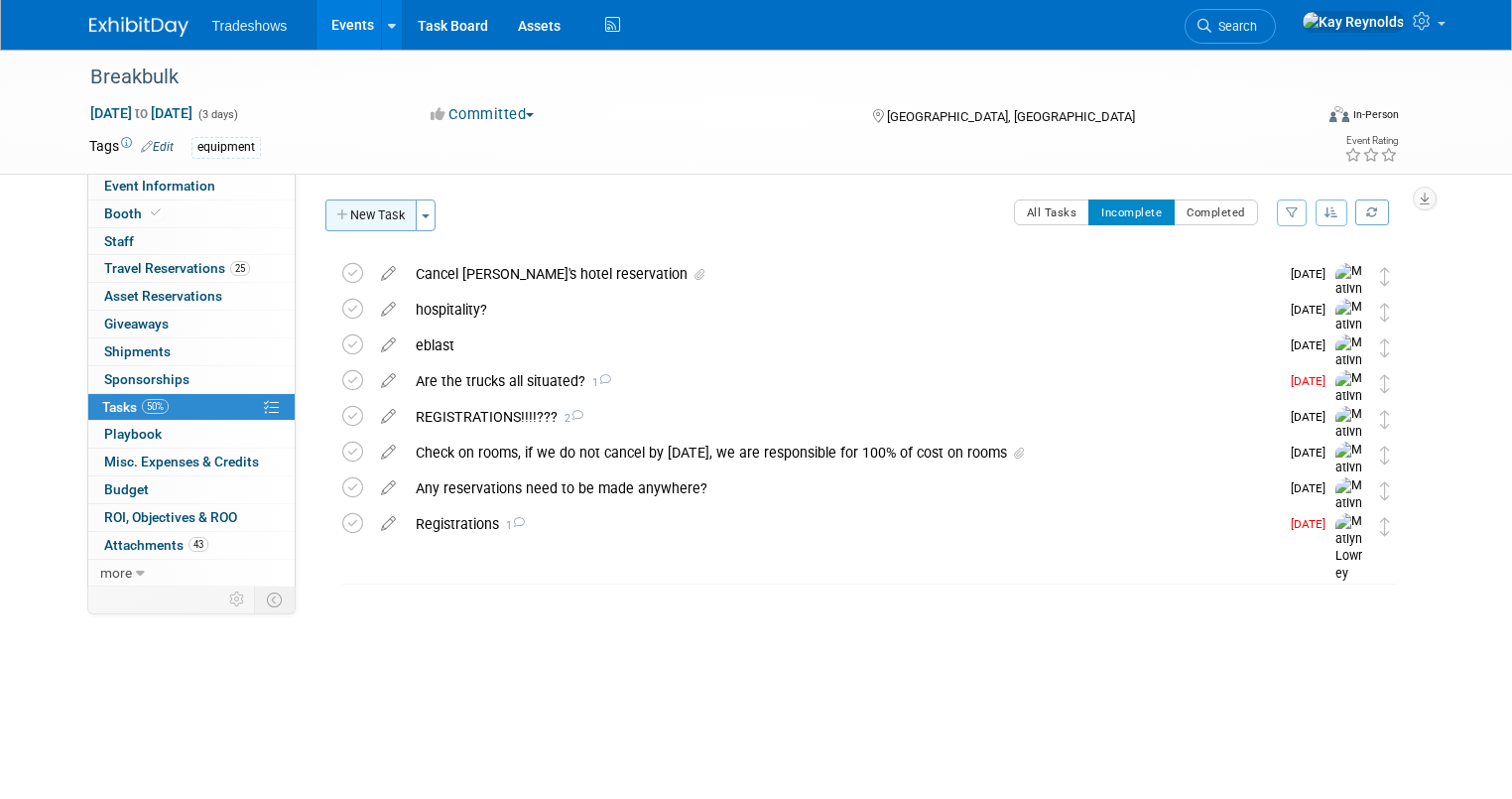 click on "New Task" at bounding box center (371, 215) 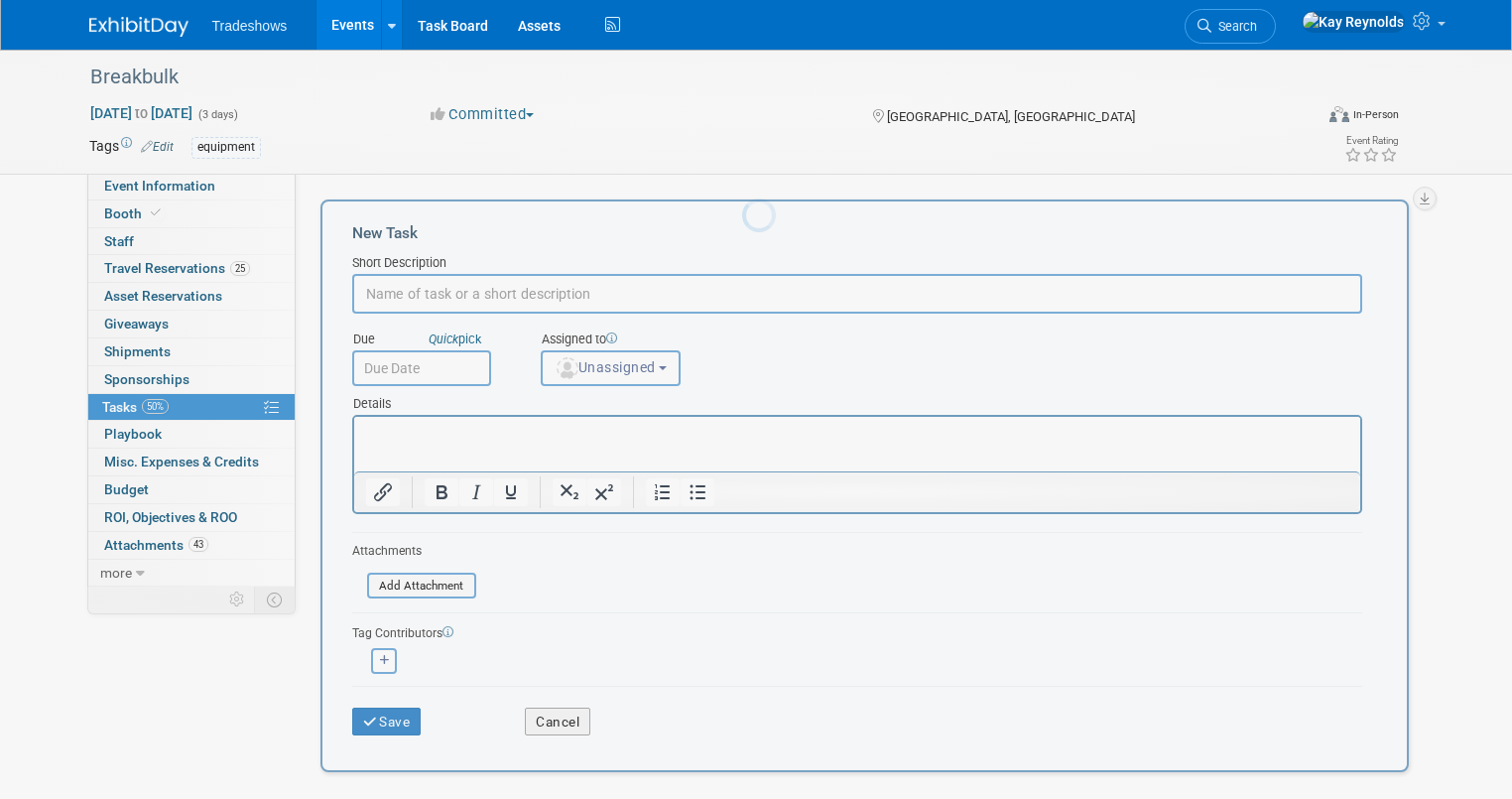 scroll, scrollTop: 0, scrollLeft: 0, axis: both 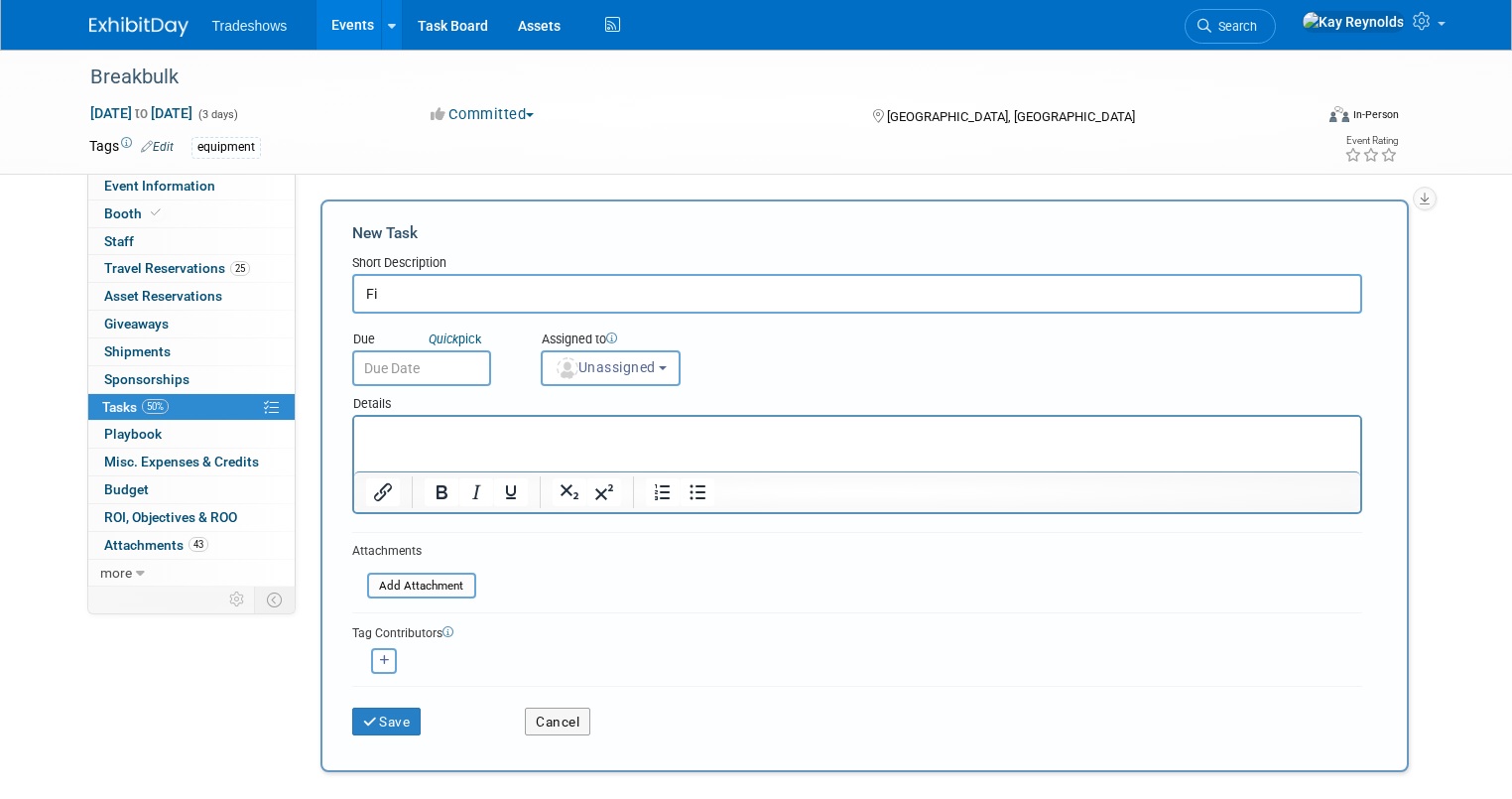 type on "F" 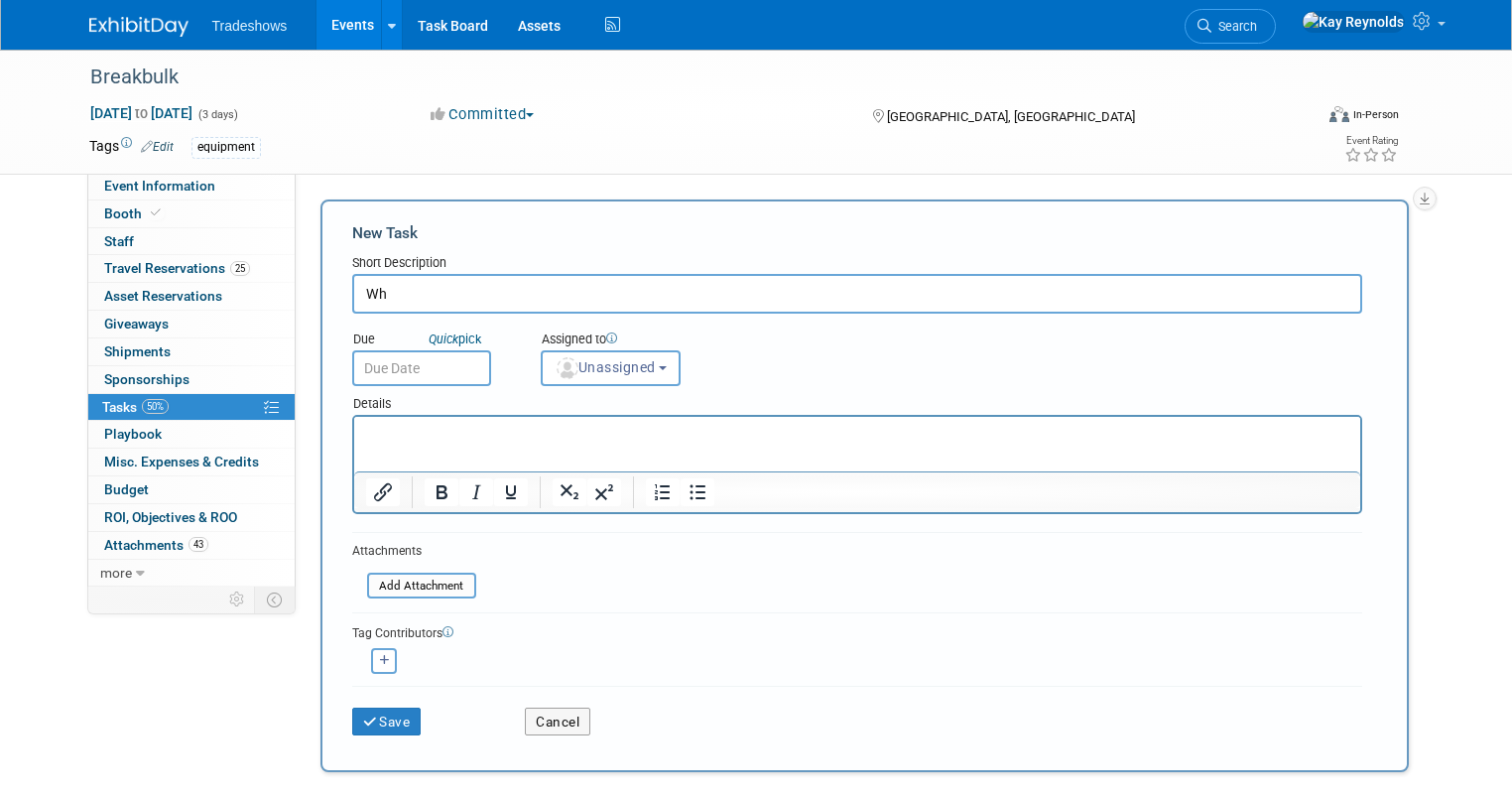 type on "W" 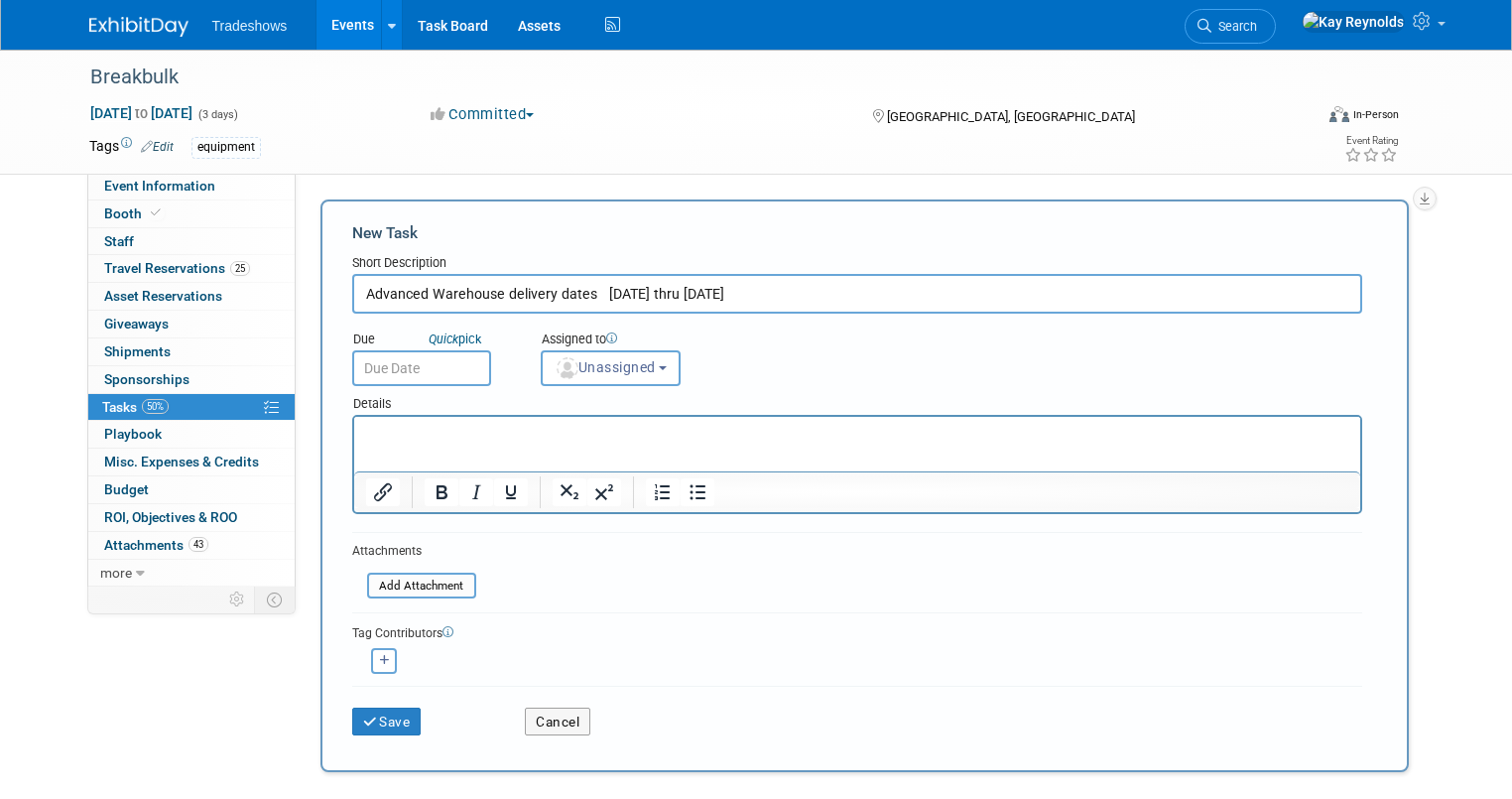 type on "Advanced Warehouse delivery dates   [DATE] thru [DATE]" 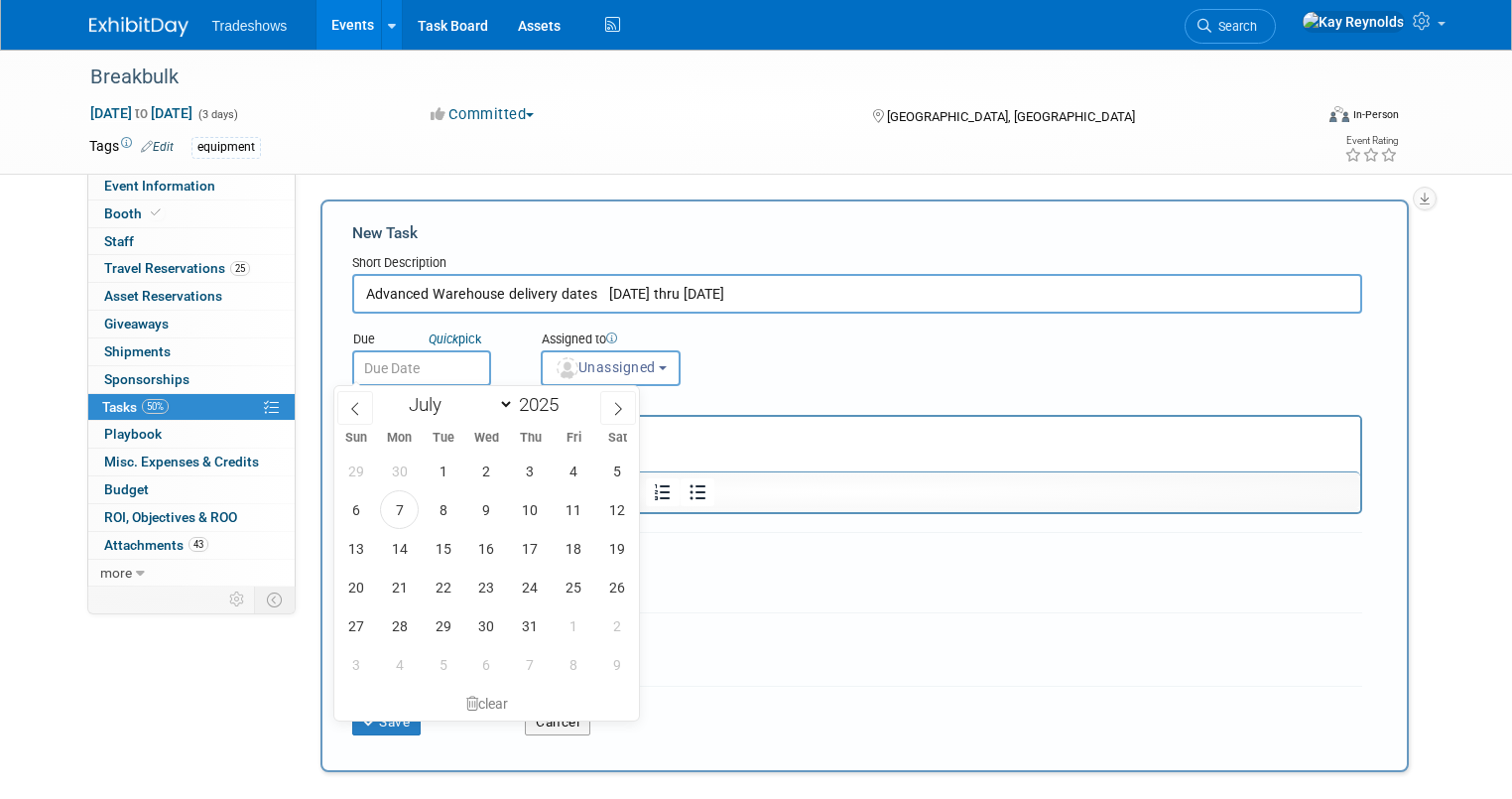 click at bounding box center [422, 368] 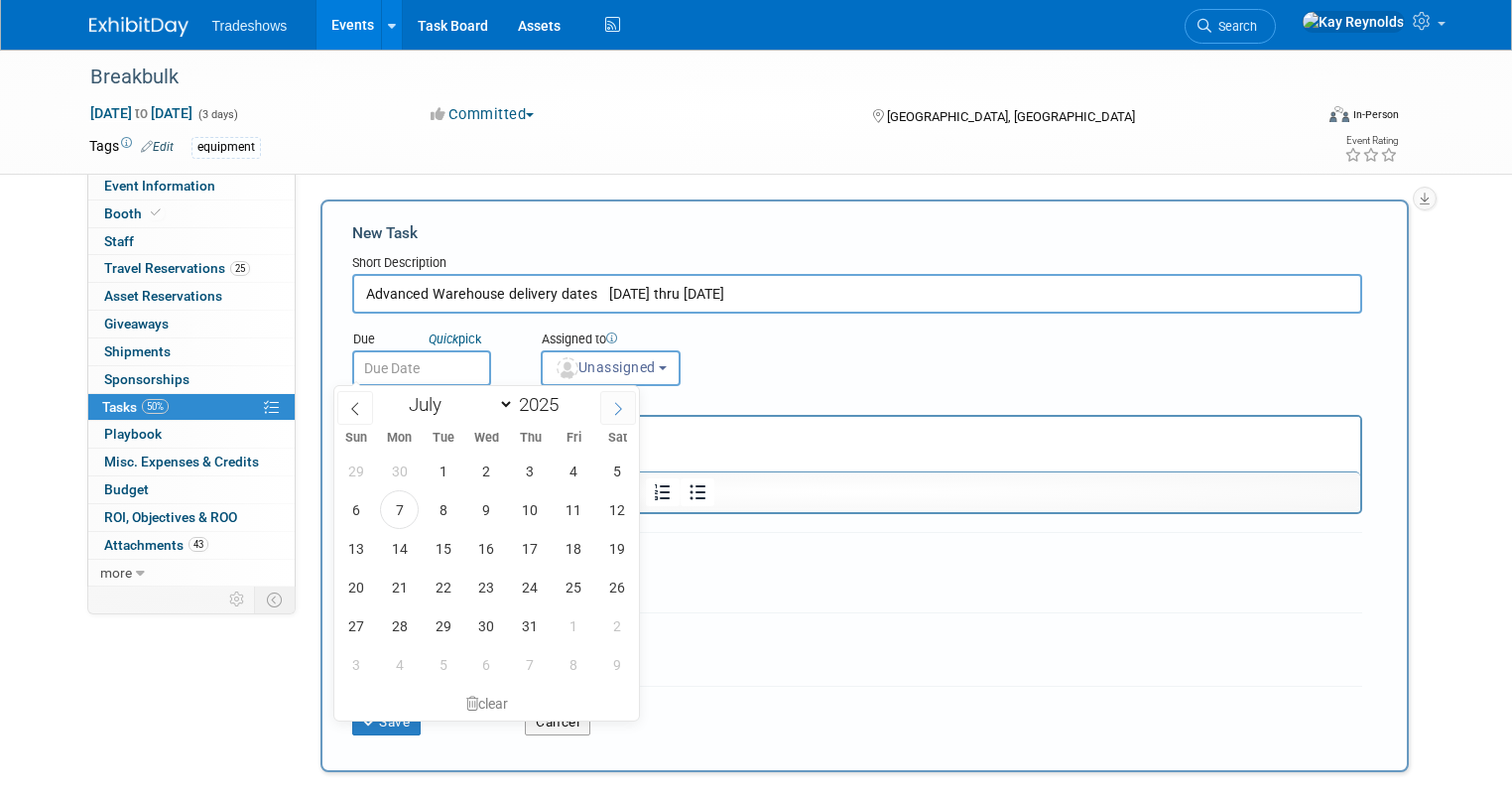 click 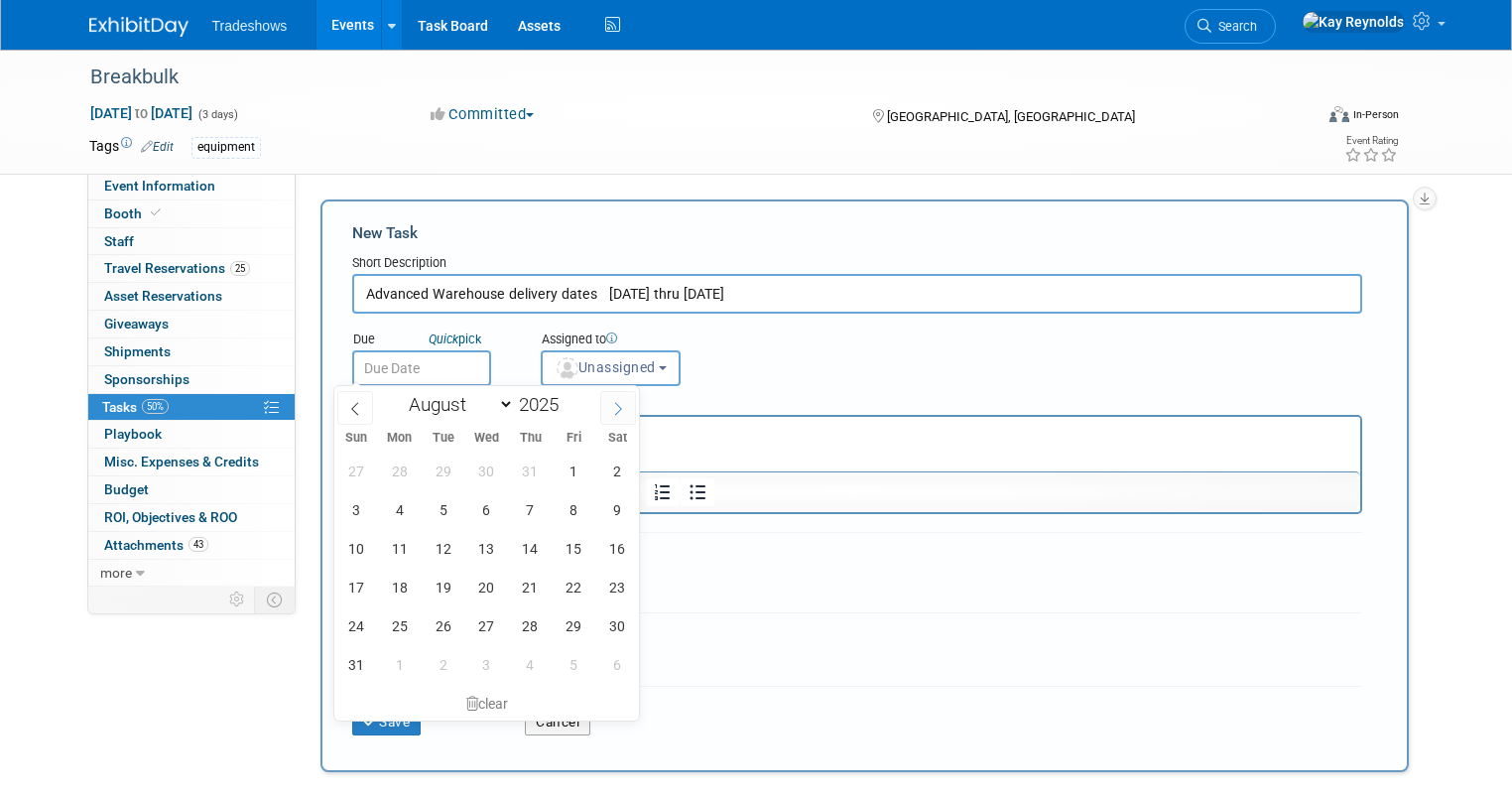 click 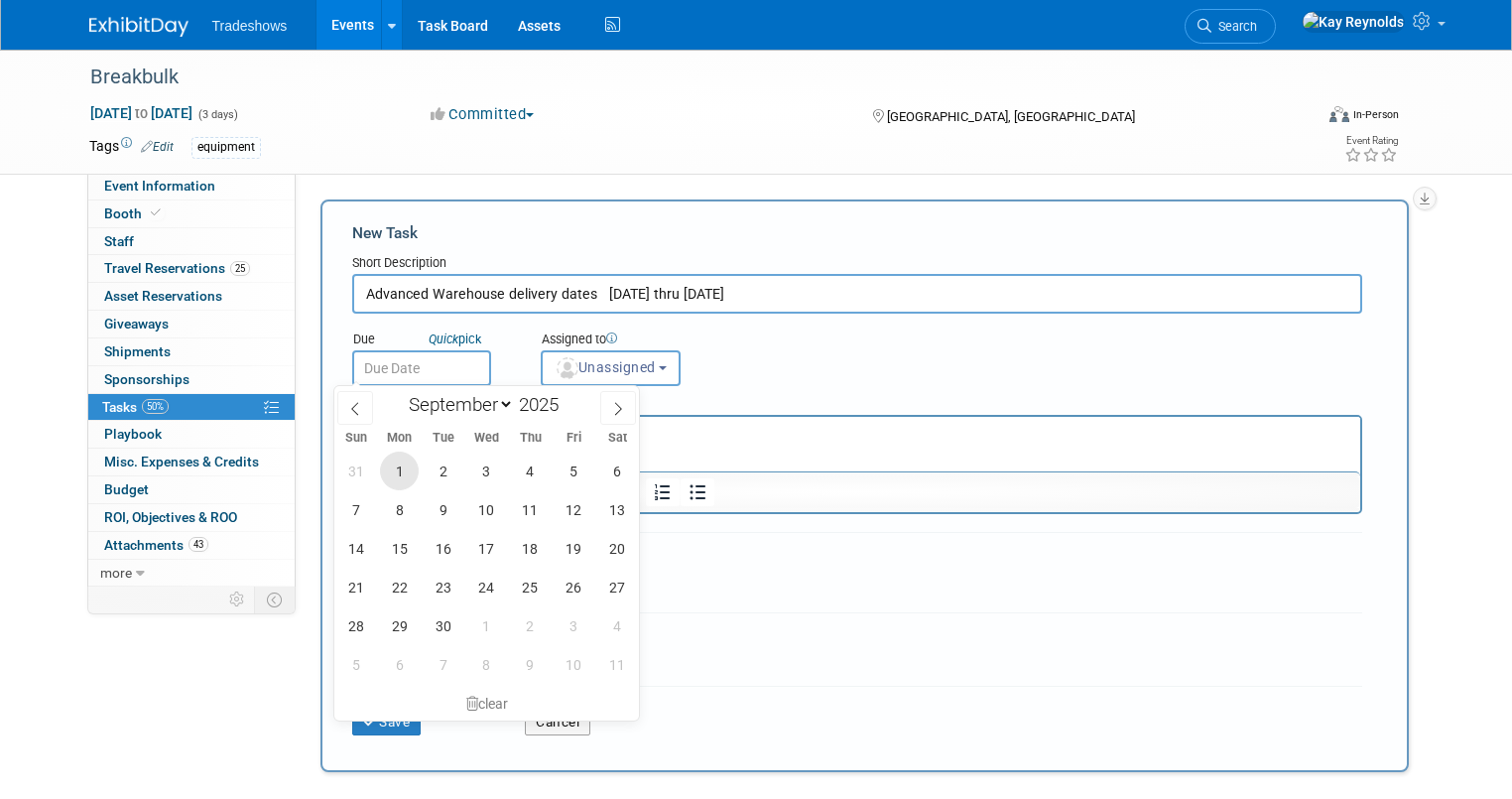 click on "1" at bounding box center [399, 470] 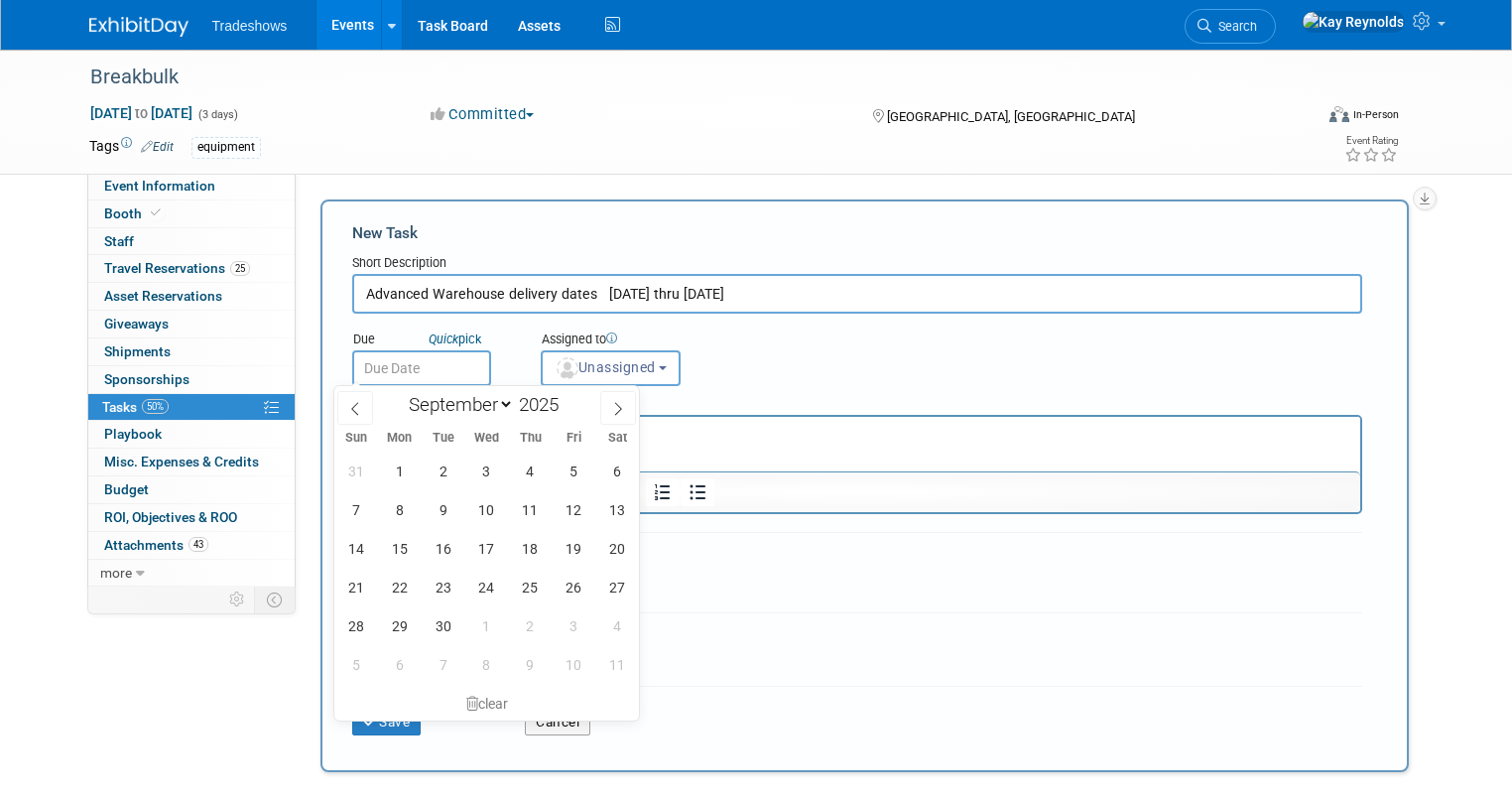 type on "[DATE]" 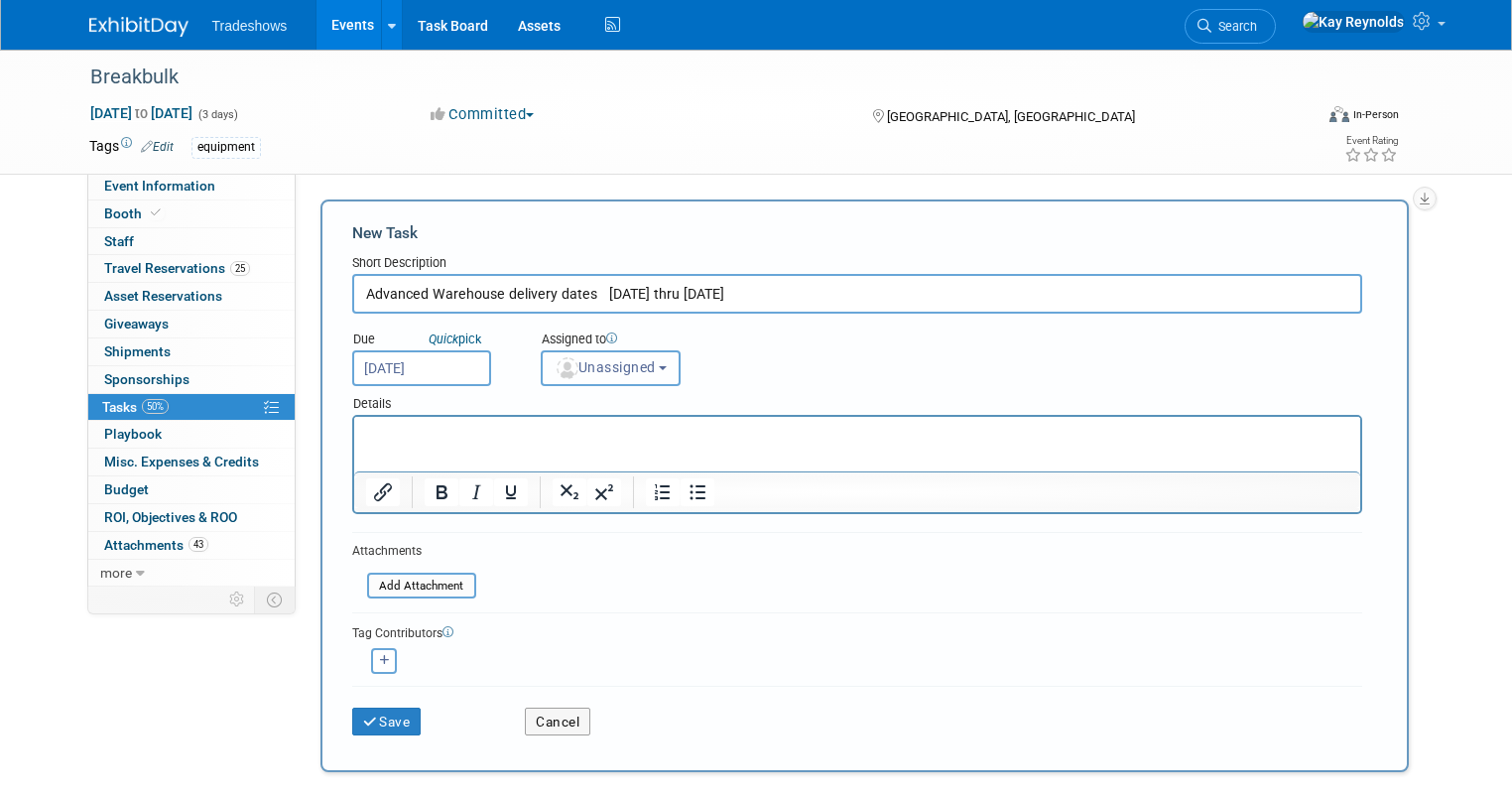 click on "Unassigned" at bounding box center (605, 367) 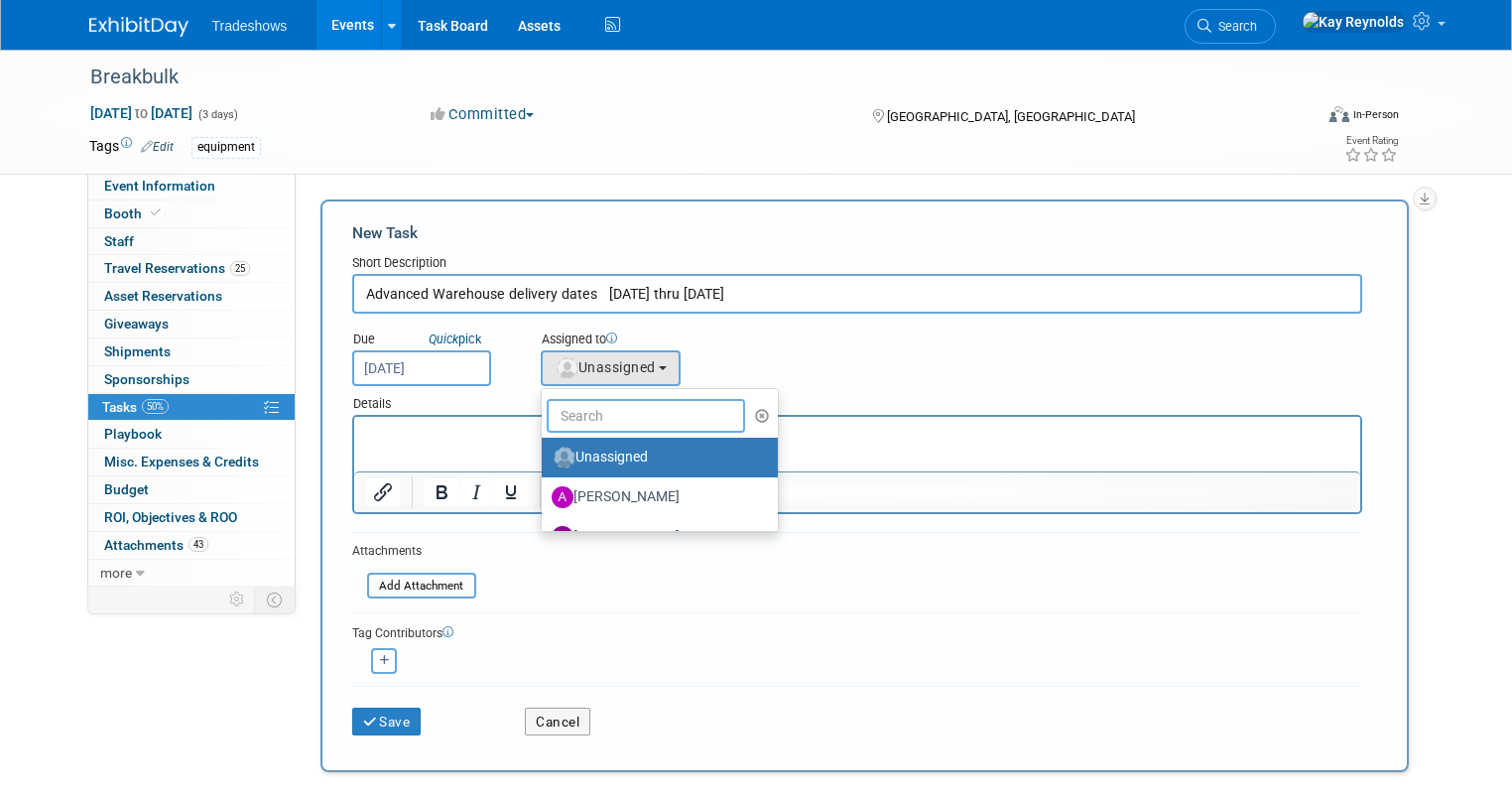 click at bounding box center [646, 416] 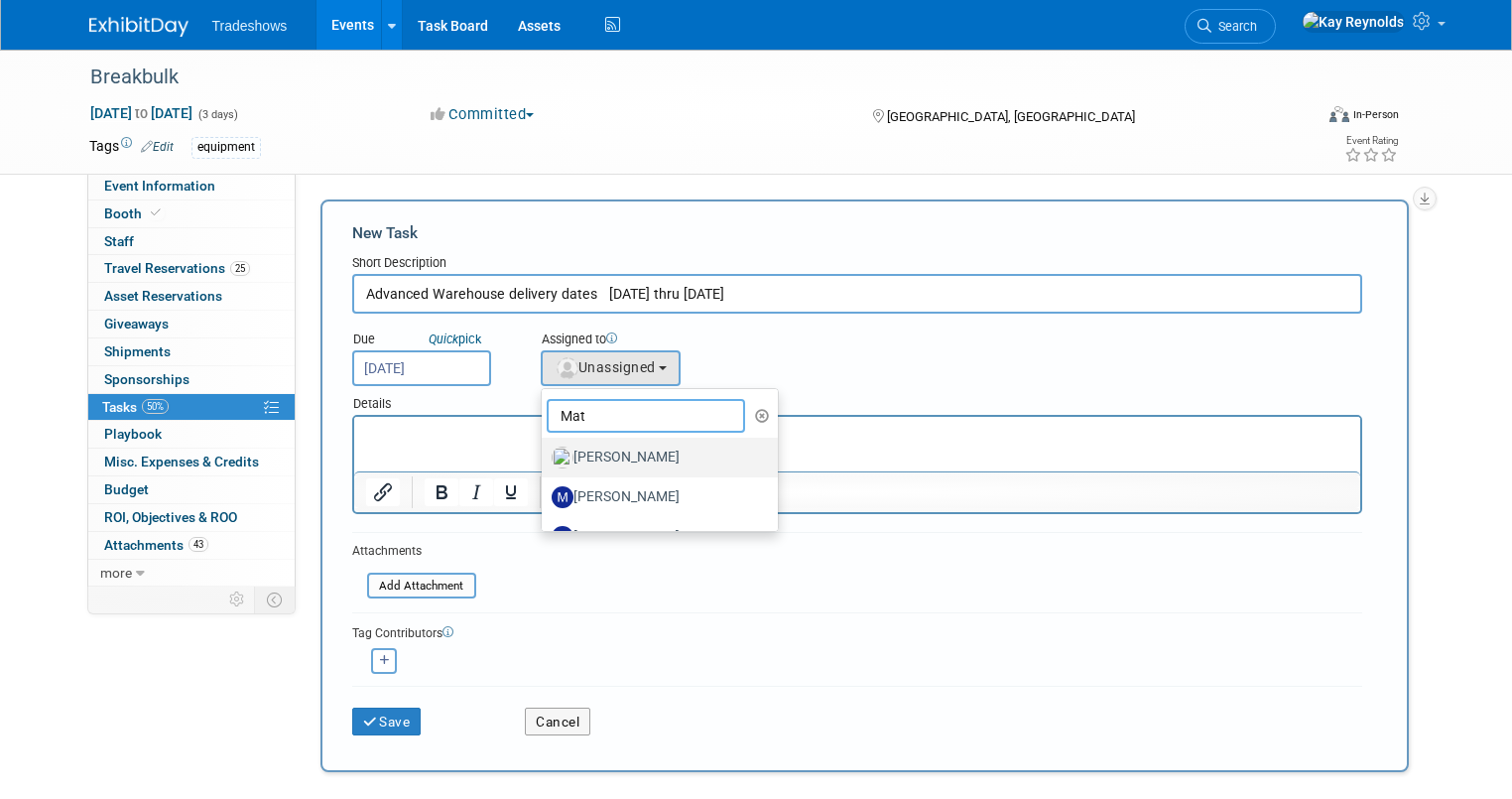 type on "Mat" 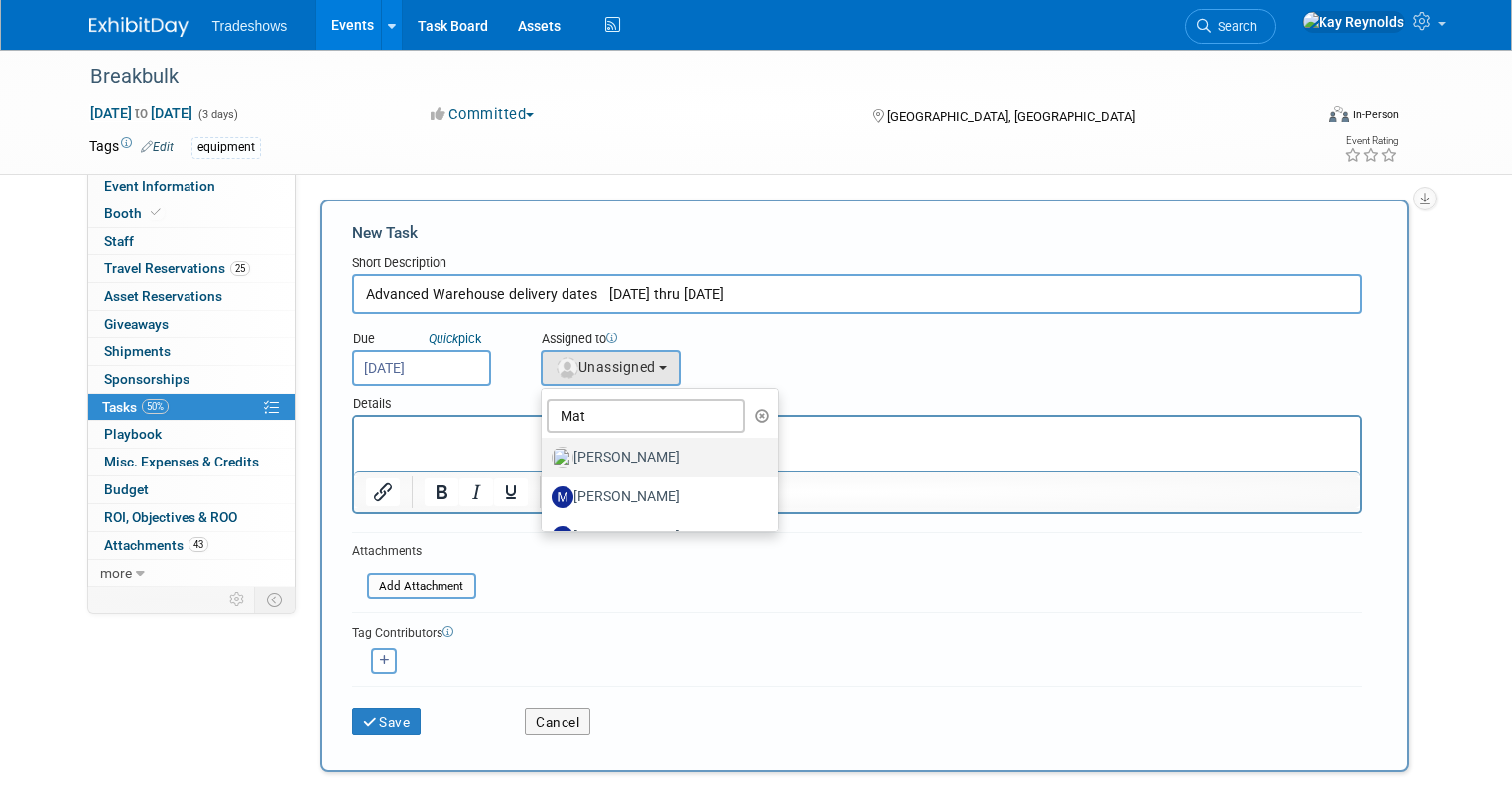 click on "[PERSON_NAME]" at bounding box center (655, 458) 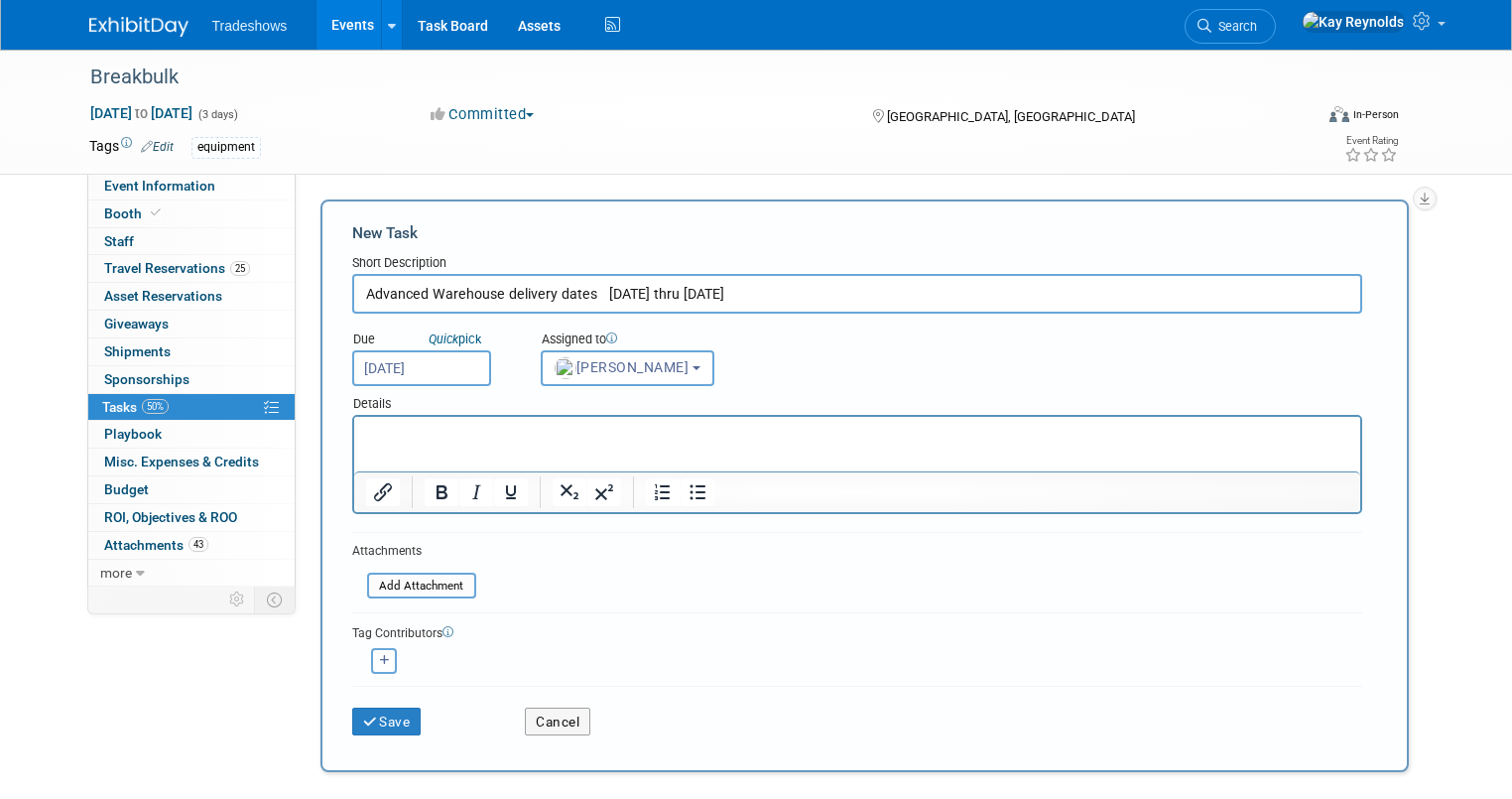 click at bounding box center [384, 661] 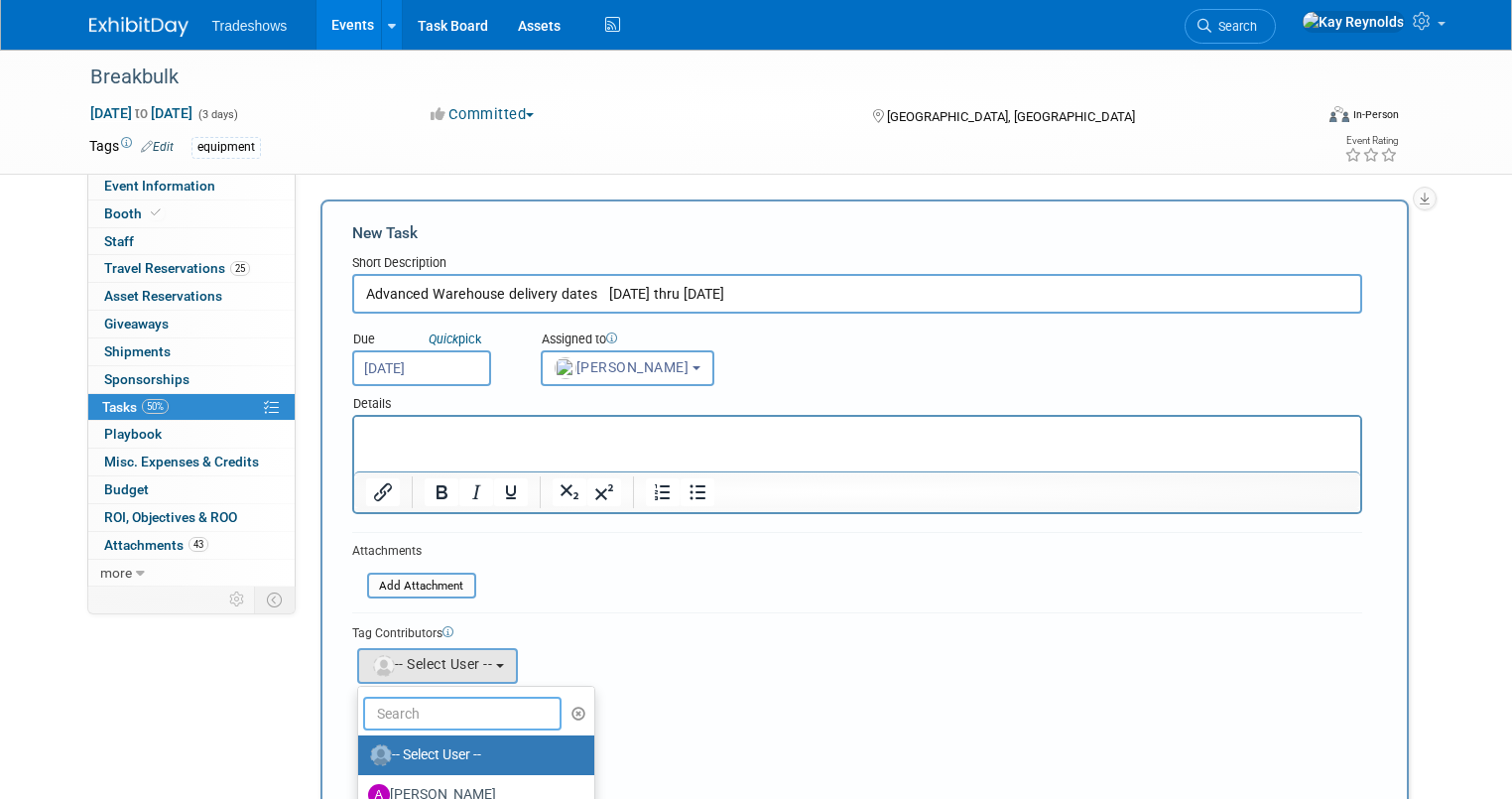 click at bounding box center [462, 714] 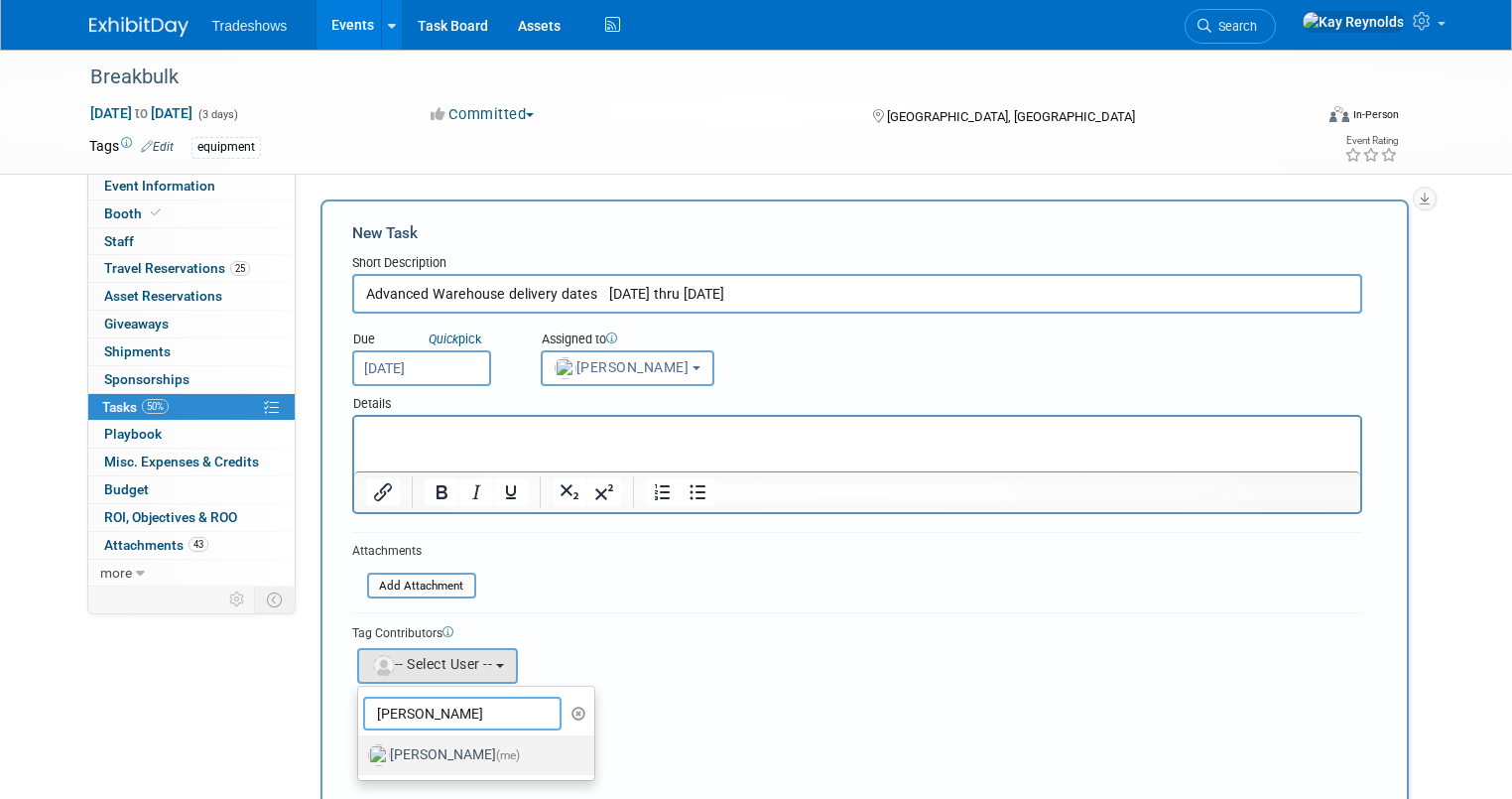 type on "[PERSON_NAME]" 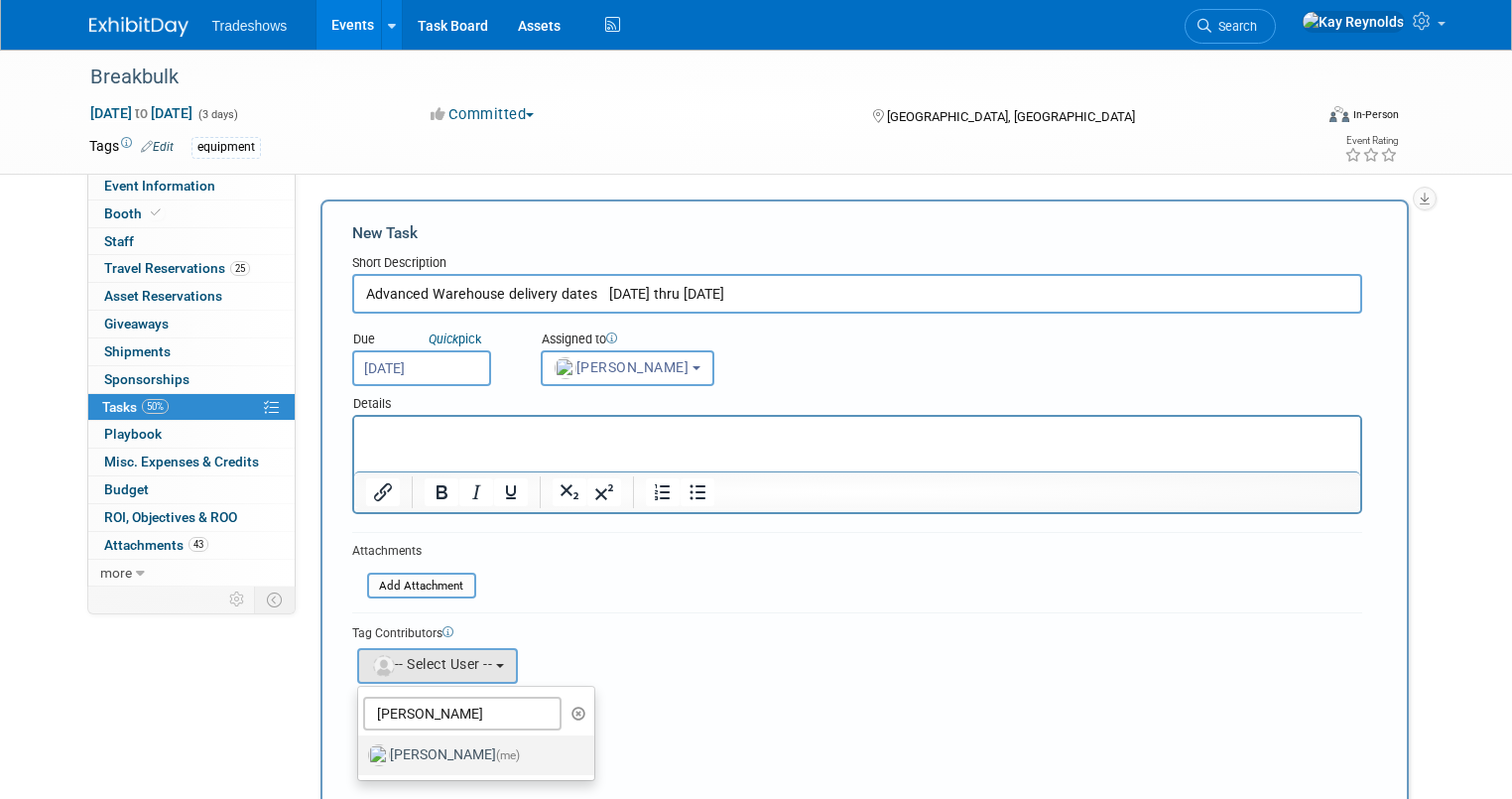 click on "[PERSON_NAME]
(me)" at bounding box center [471, 755] 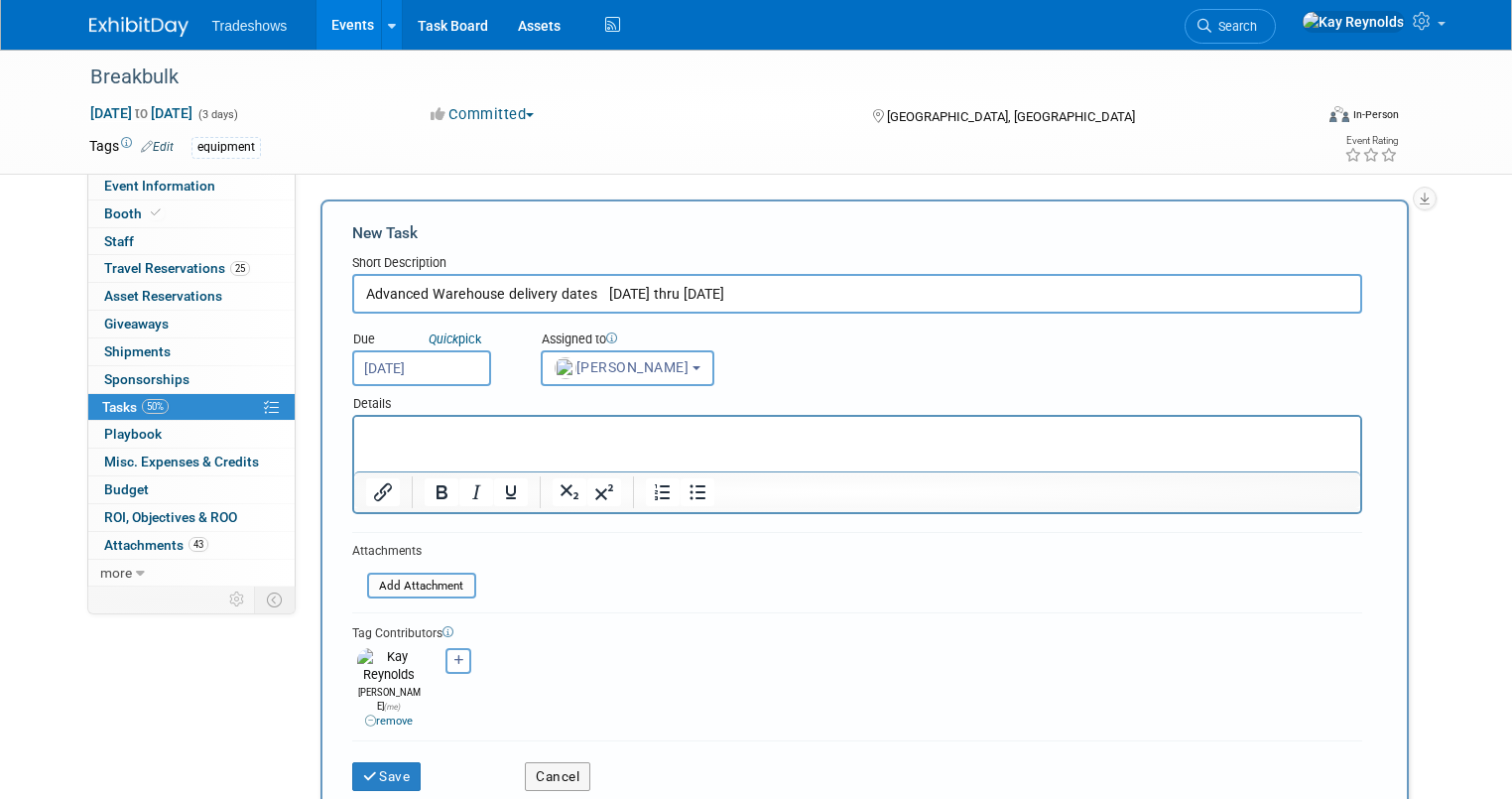 click on "Advanced Warehouse delivery dates   [DATE] thru [DATE]" at bounding box center [857, 294] 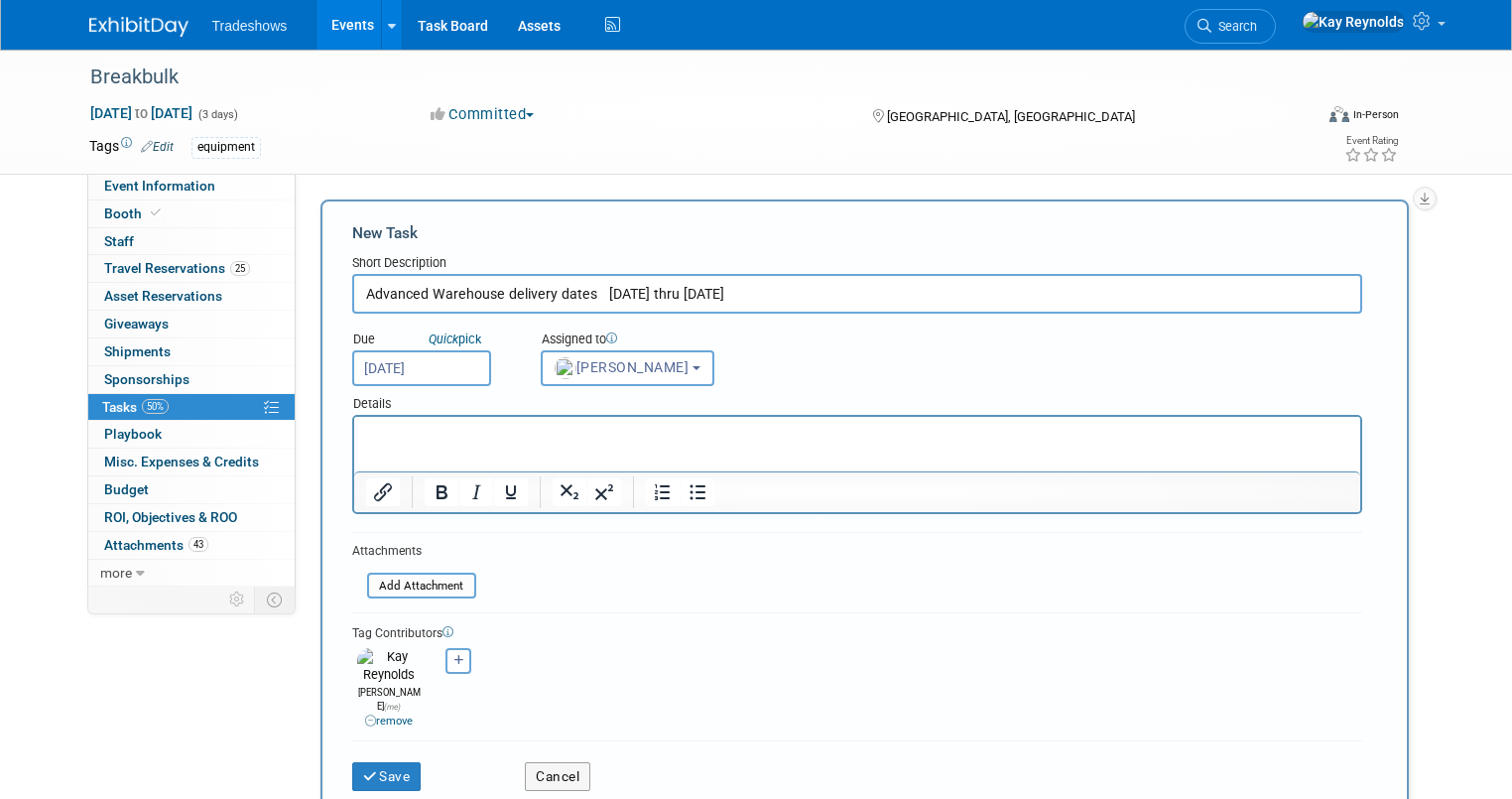 drag, startPoint x: 685, startPoint y: 291, endPoint x: 714, endPoint y: 287, distance: 29.274562 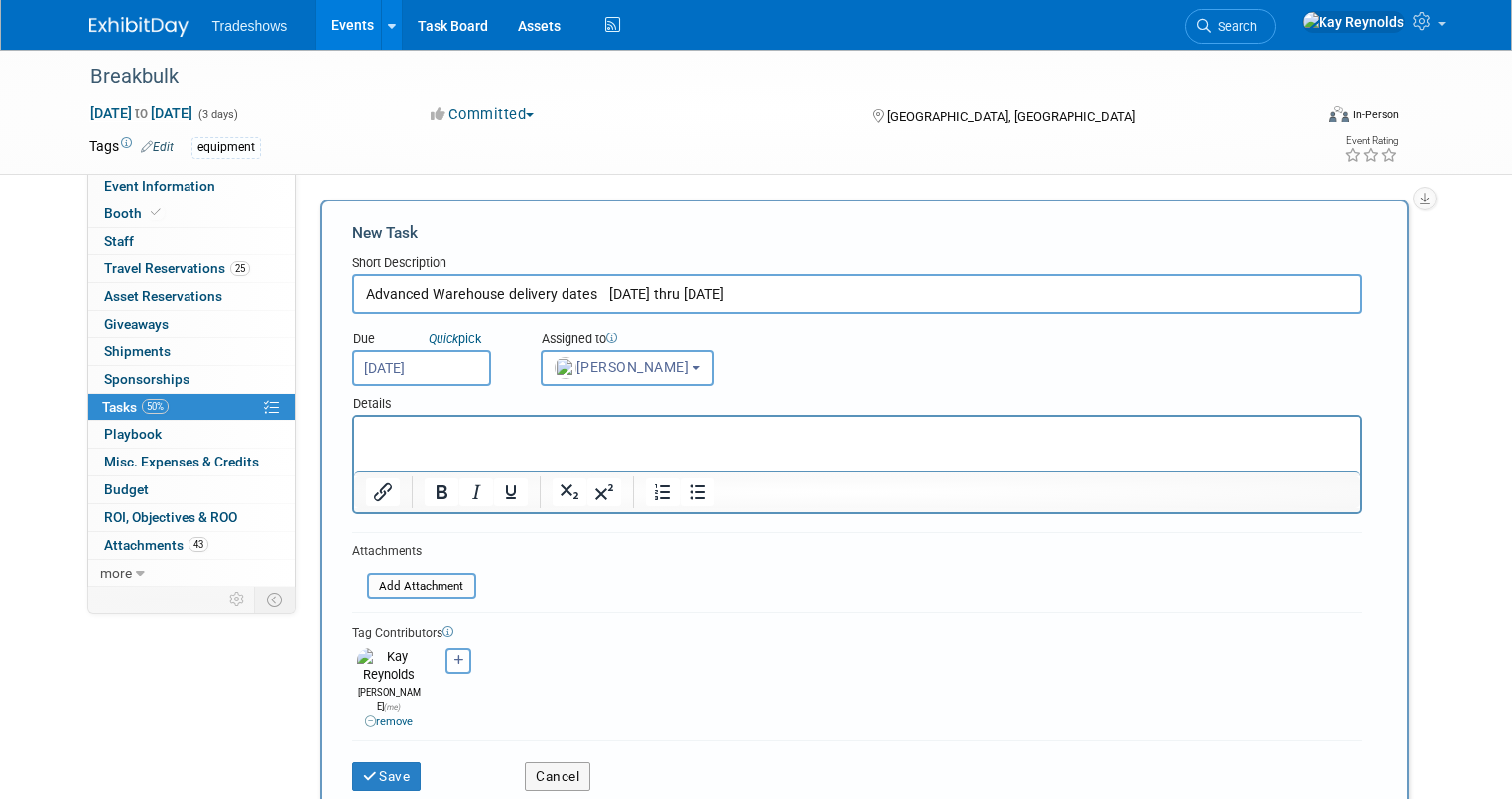 click on "Advanced Warehouse delivery dates   [DATE] thru [DATE]" at bounding box center [857, 294] 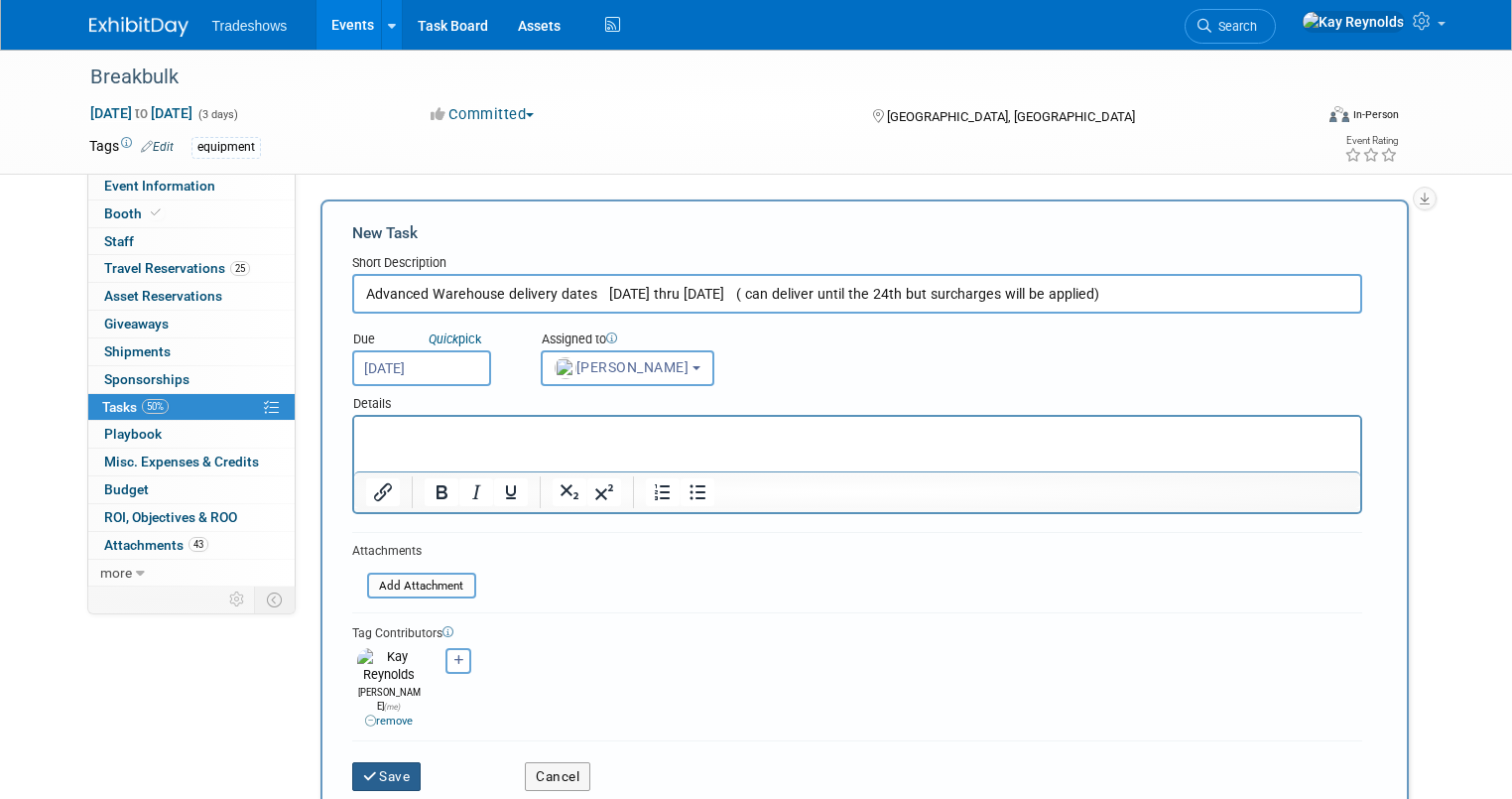 type on "Advanced Warehouse delivery dates   [DATE] thru [DATE]   ( can deliver until the 24th but surcharges will be applied)" 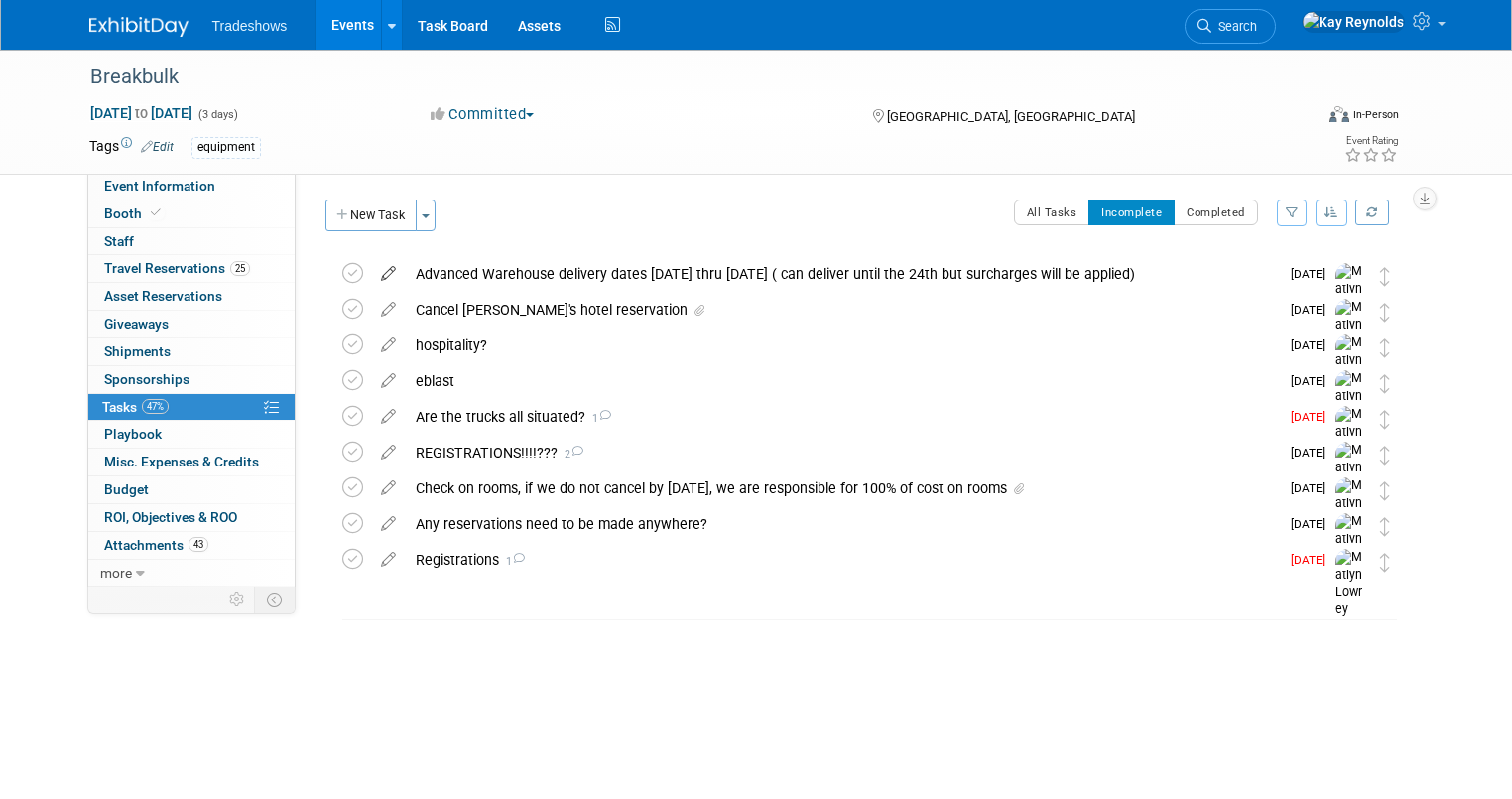 click at bounding box center [388, 269] 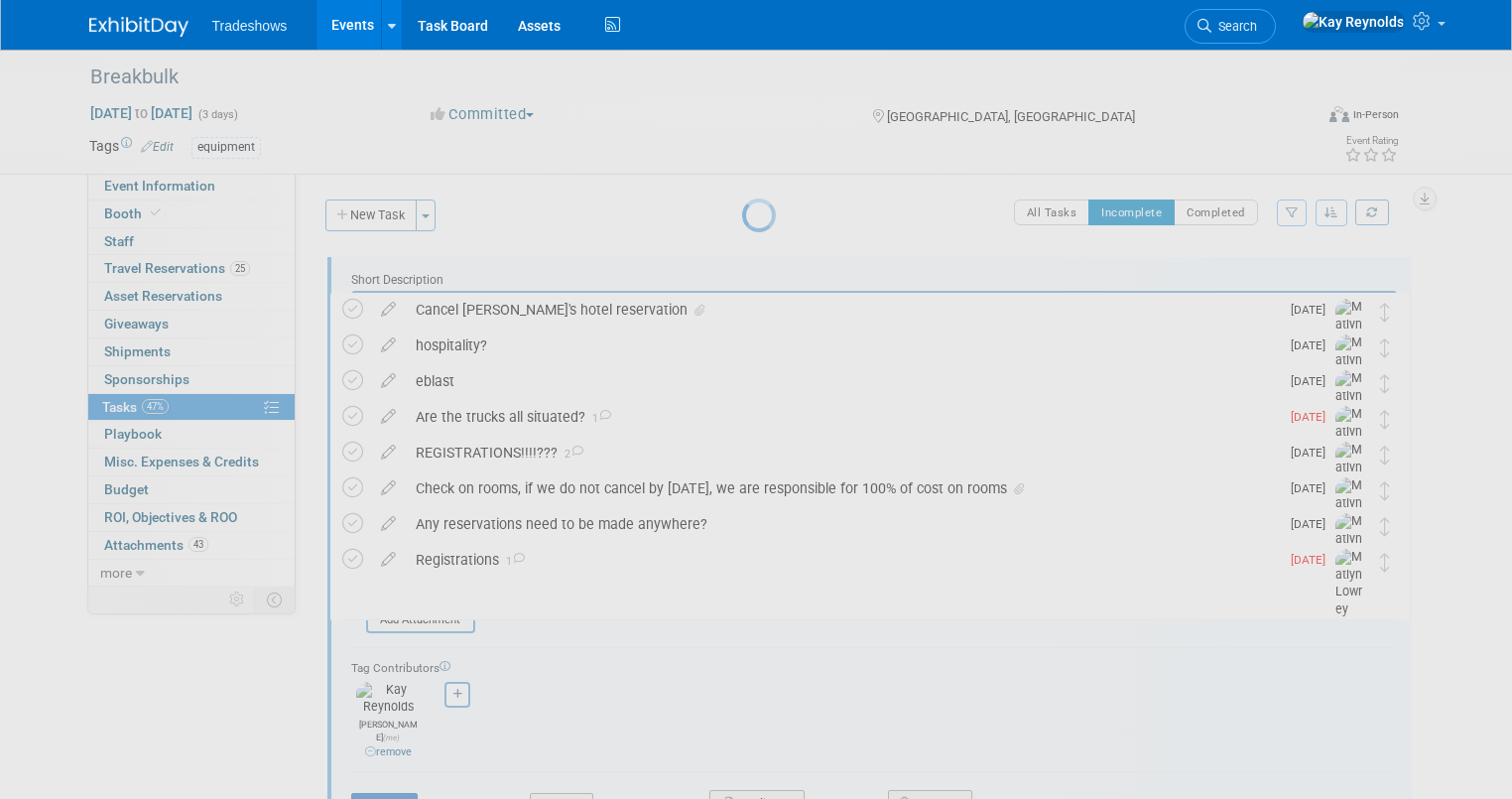 scroll, scrollTop: 0, scrollLeft: 0, axis: both 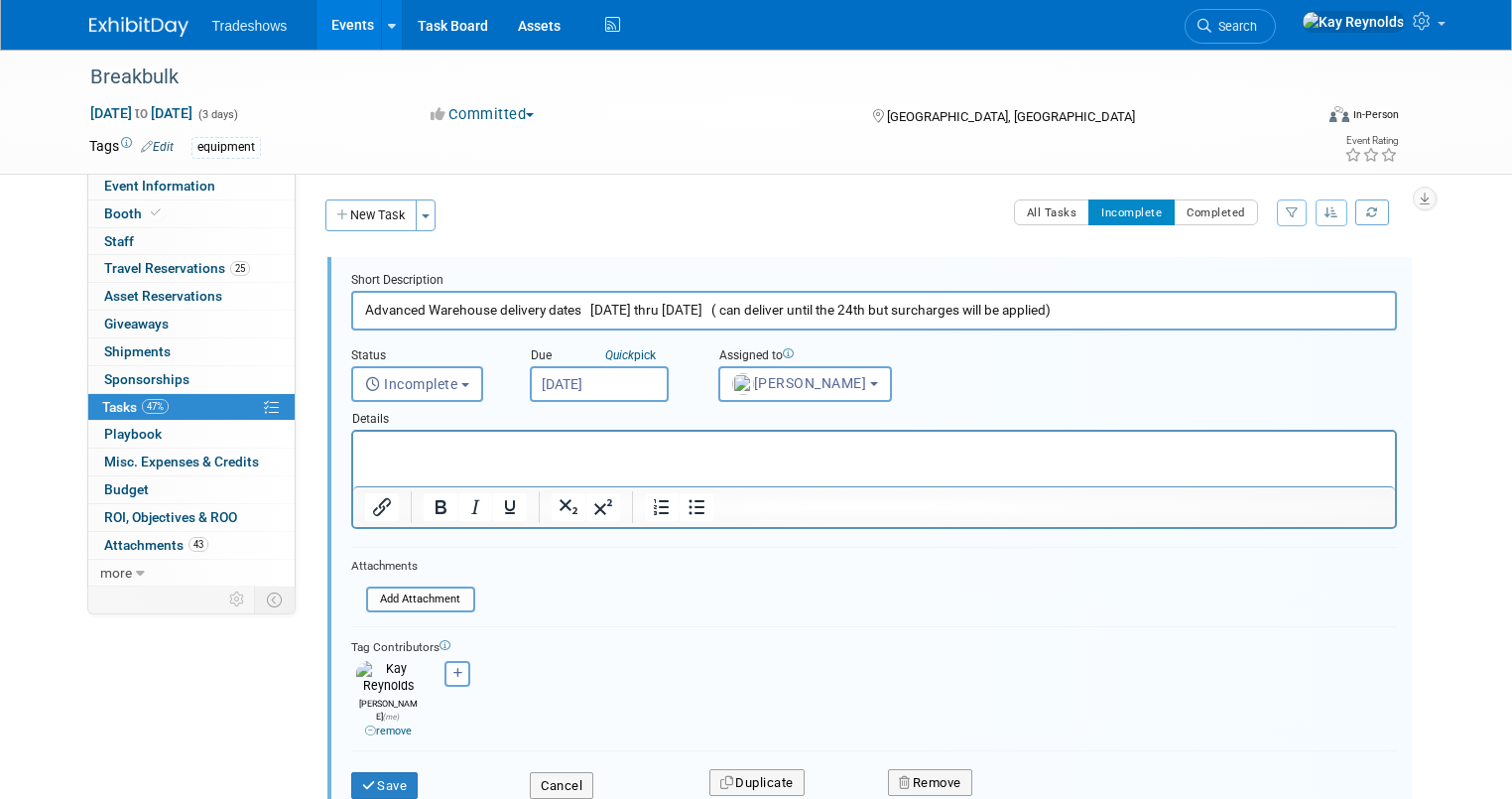 click at bounding box center [873, 449] 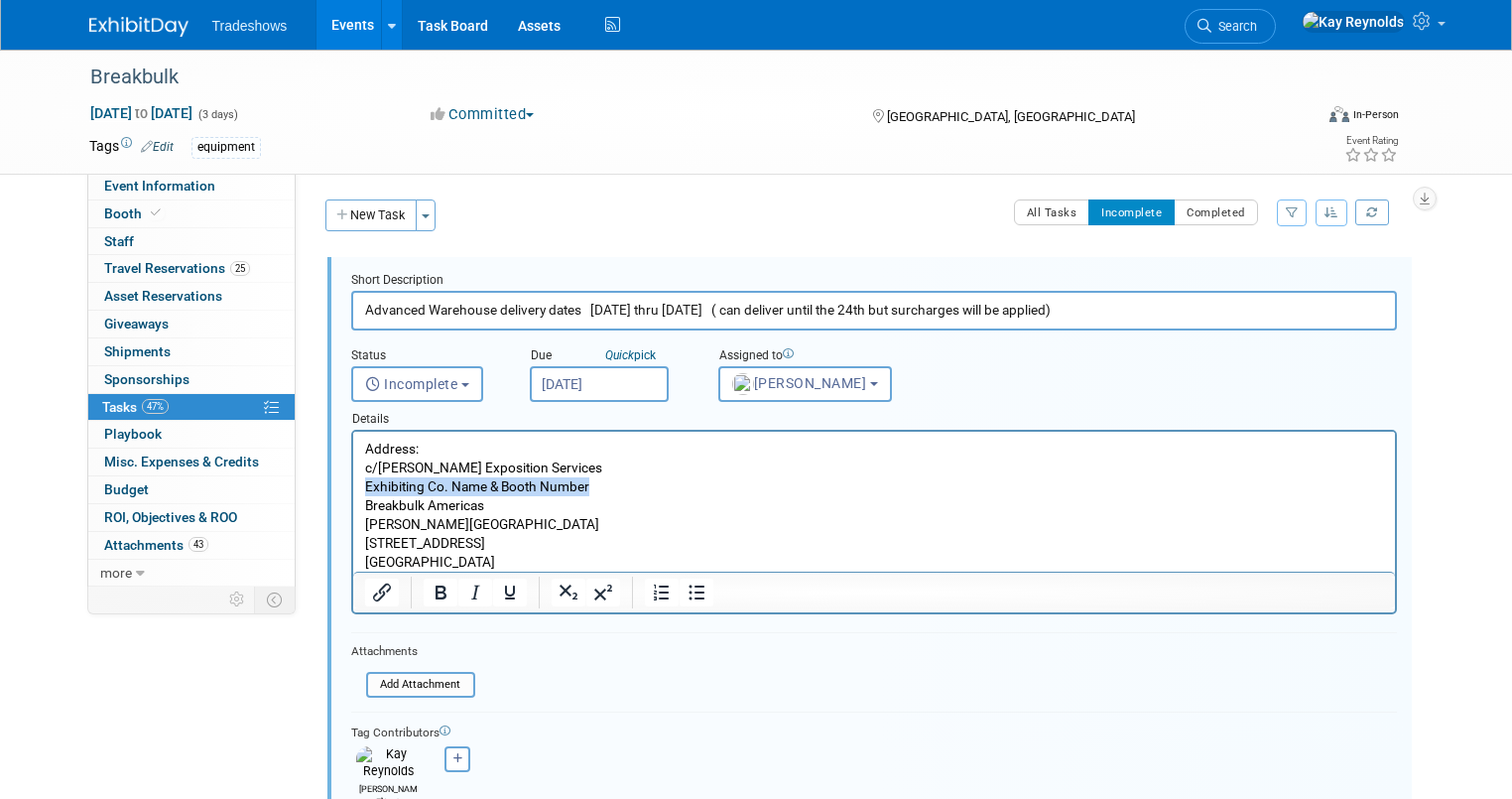 drag, startPoint x: 594, startPoint y: 486, endPoint x: 358, endPoint y: 487, distance: 236.0021 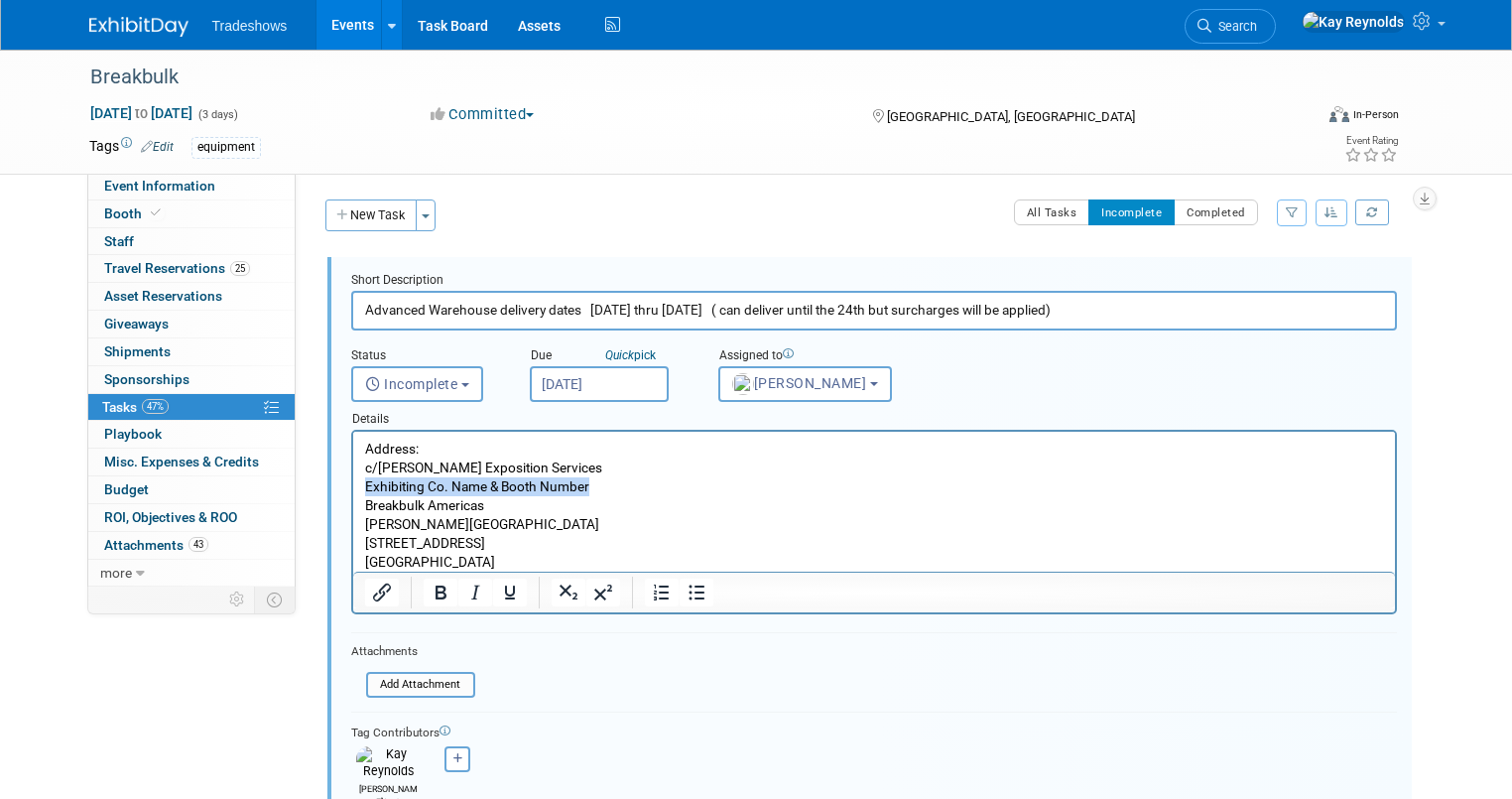 click on "Address: c/[PERSON_NAME] Exposition Services Exhibiting Co. Name & Booth Number Breakbulk Americas [PERSON_NAME][GEOGRAPHIC_DATA] [STREET_ADDRESS]" at bounding box center [873, 502] 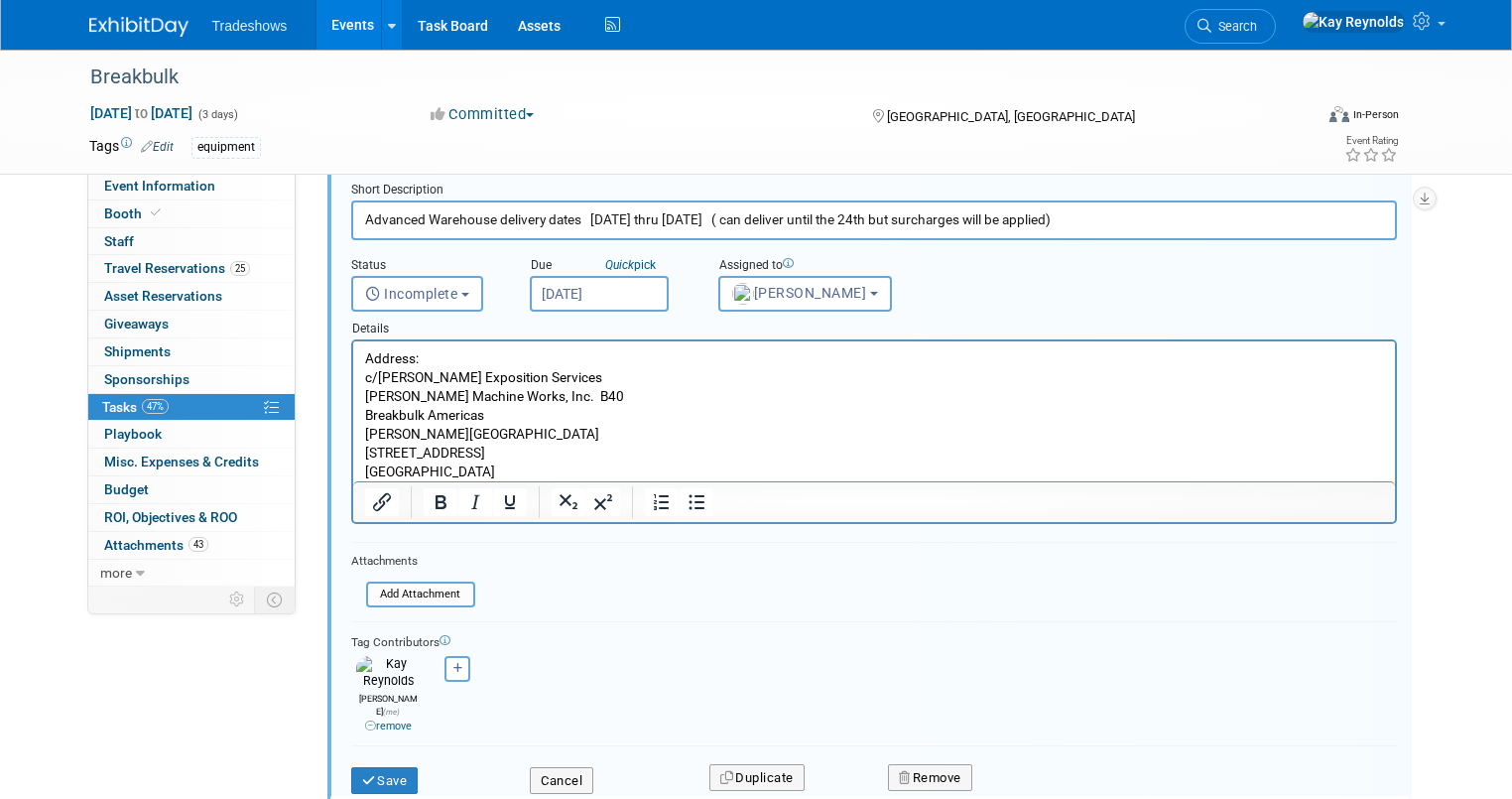 scroll, scrollTop: 238, scrollLeft: 0, axis: vertical 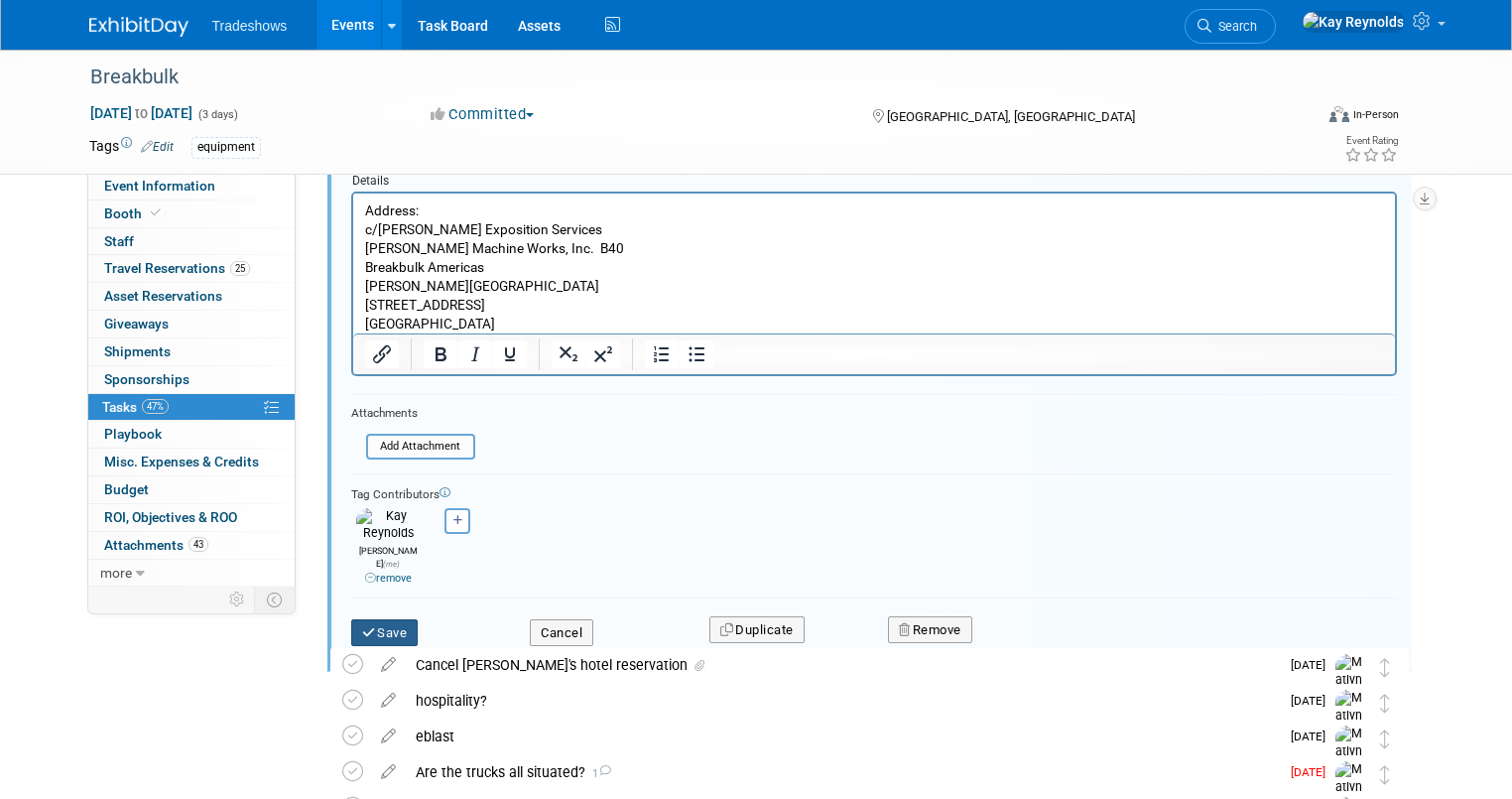 click on "Save" at bounding box center (385, 633) 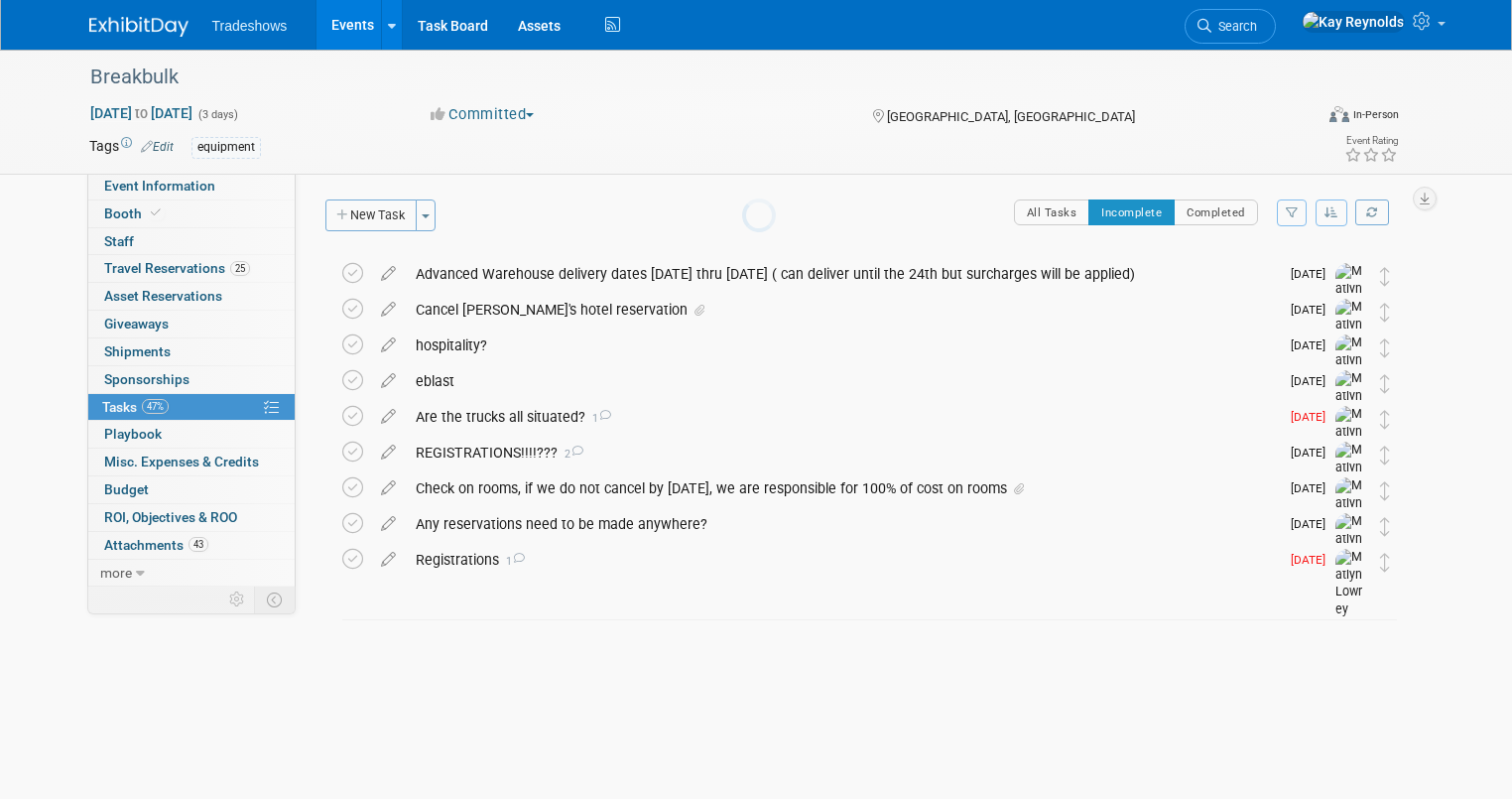 scroll, scrollTop: 0, scrollLeft: 0, axis: both 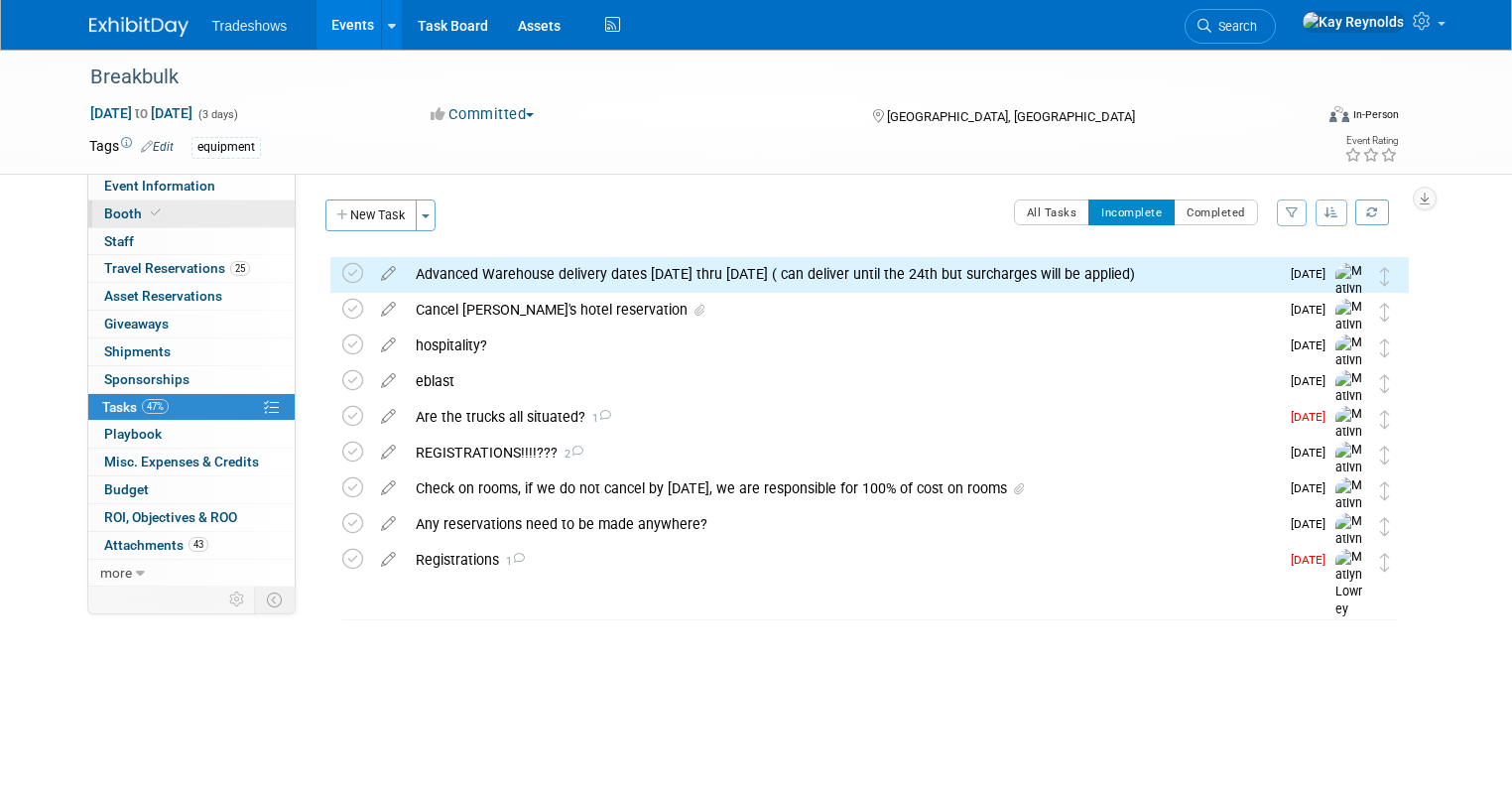 click at bounding box center [156, 212] 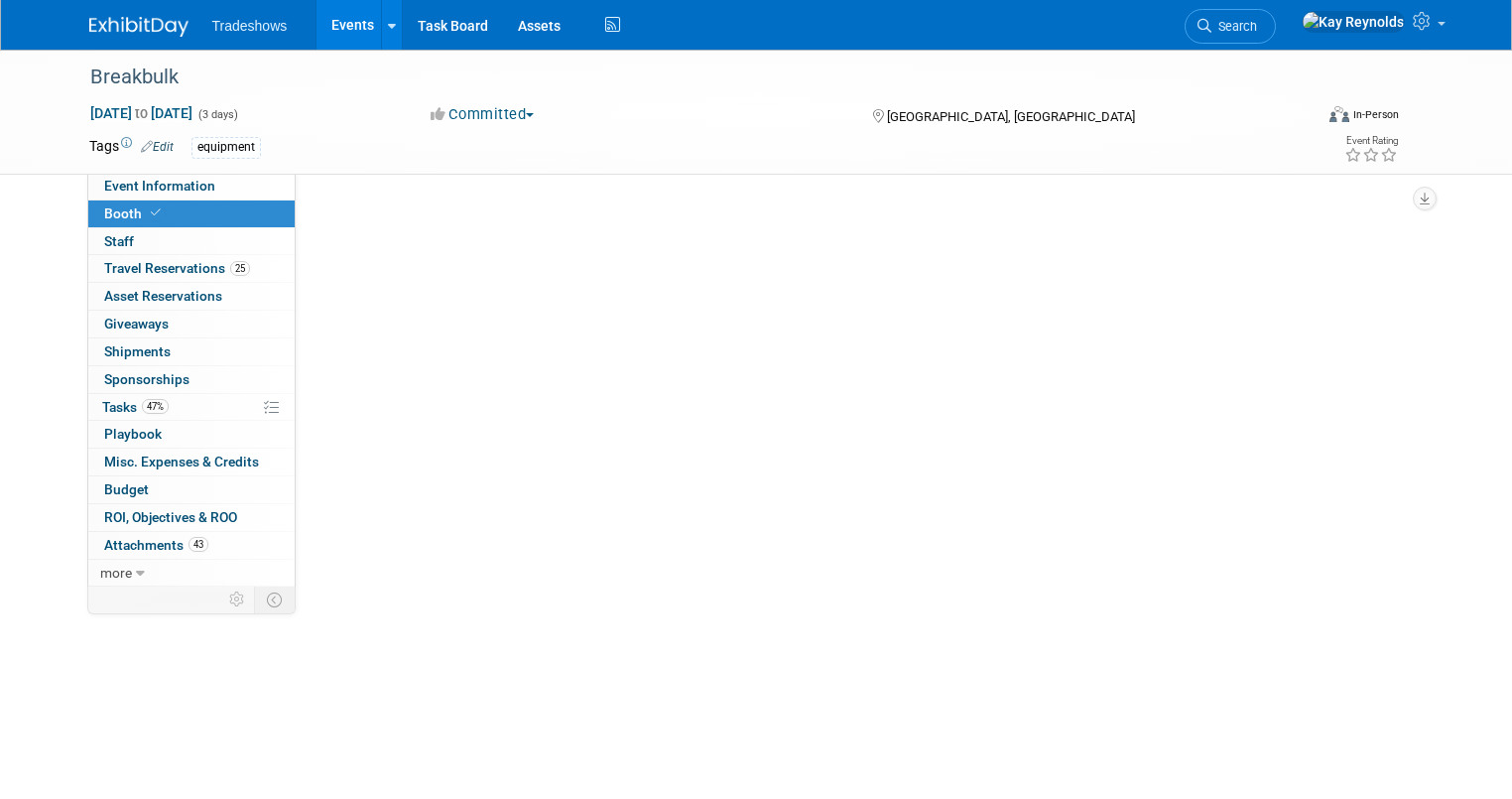 select on "Certificate of insurance not needed" 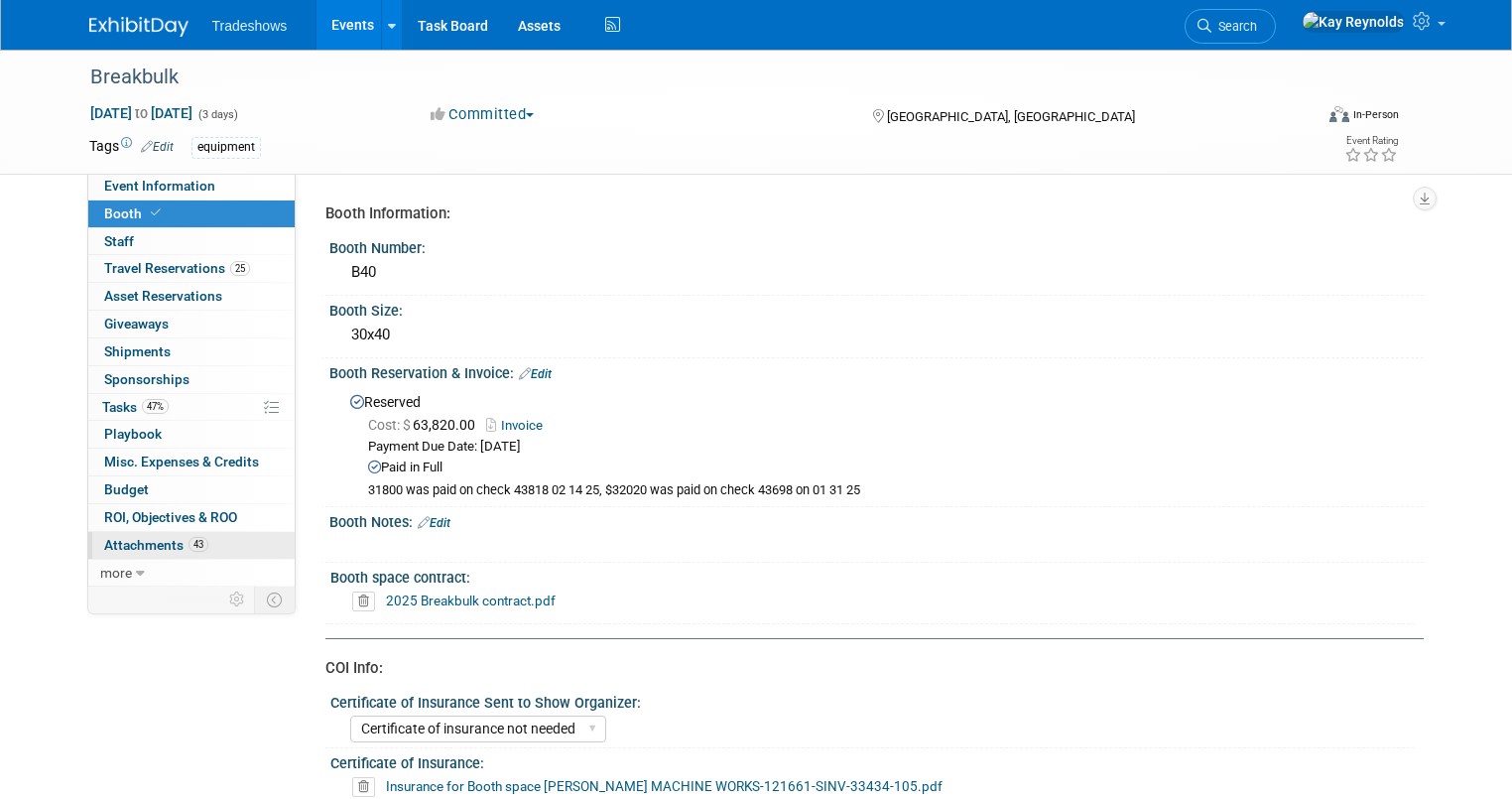 click on "Attachments 43" at bounding box center (156, 545) 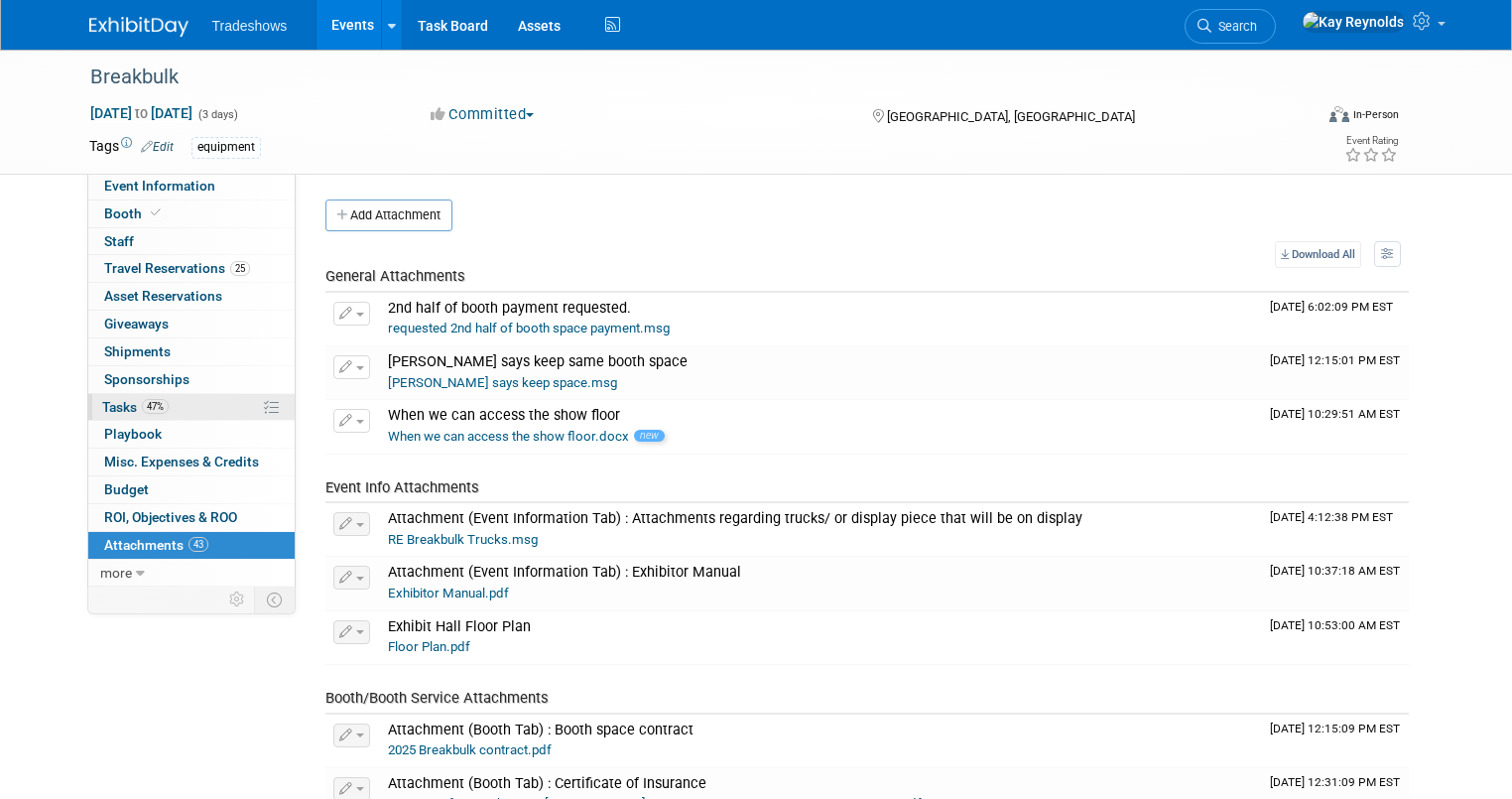 click on "47%
Tasks 47%" at bounding box center [191, 407] 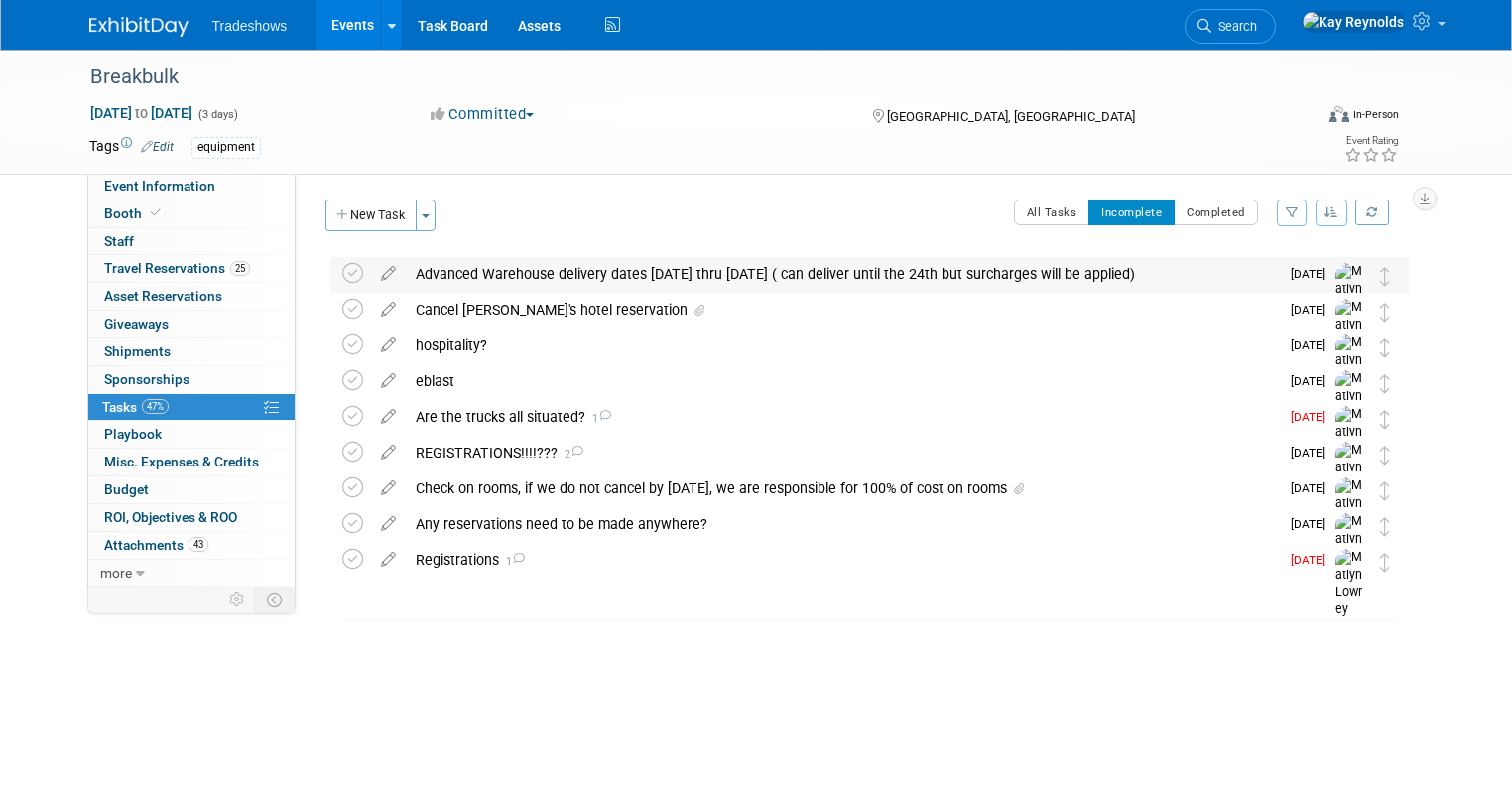 click on "Advanced Warehouse delivery dates [DATE] thru [DATE] ( can deliver until the 24th but surcharges will be applied)" at bounding box center (842, 274) 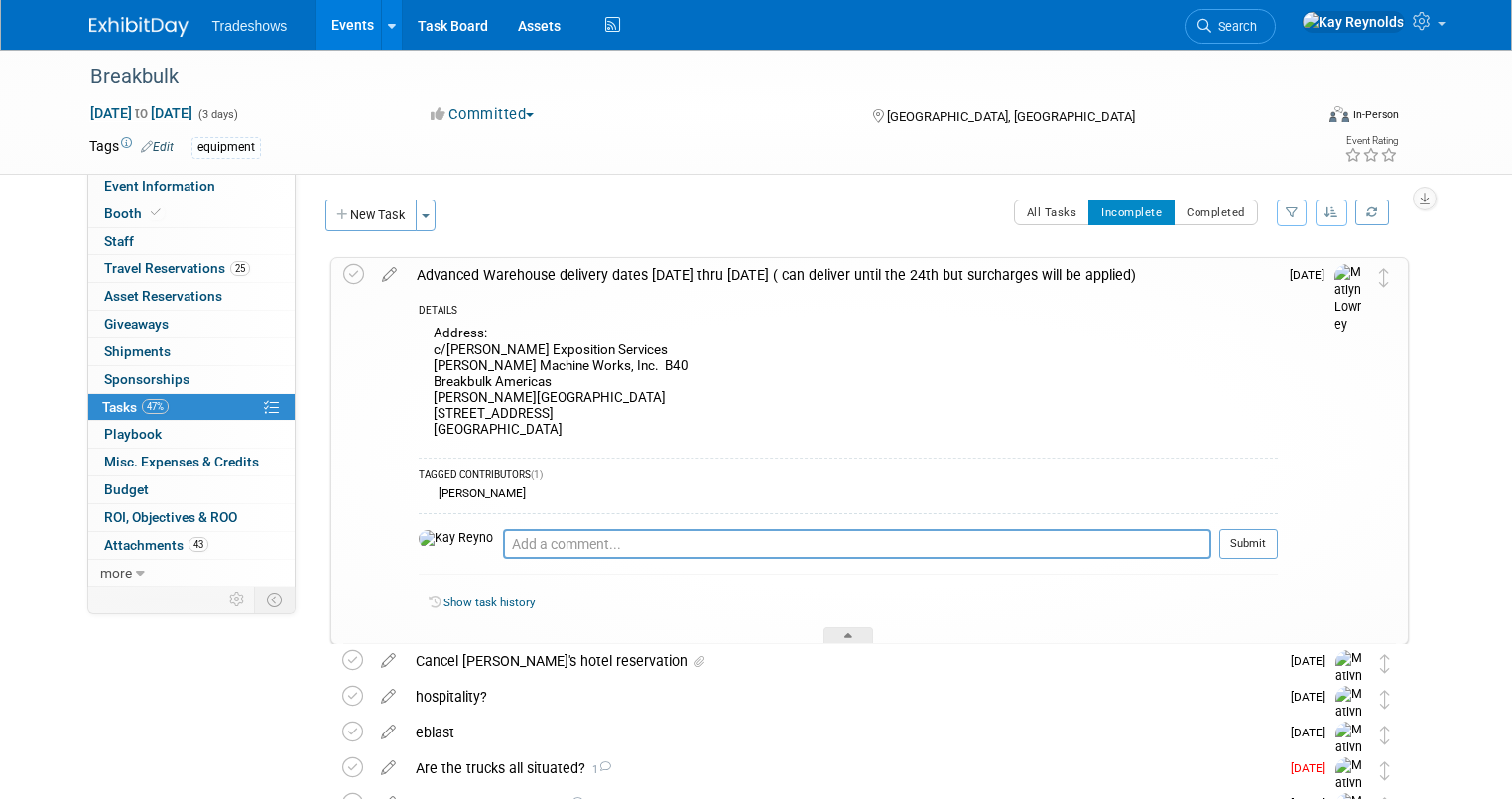 click on "Address: c/[PERSON_NAME] Exposition Services [PERSON_NAME] Machine Works, Inc.  B40 Breakbulk Americas [PERSON_NAME][GEOGRAPHIC_DATA] [STREET_ADDRESS]" at bounding box center [848, 383] 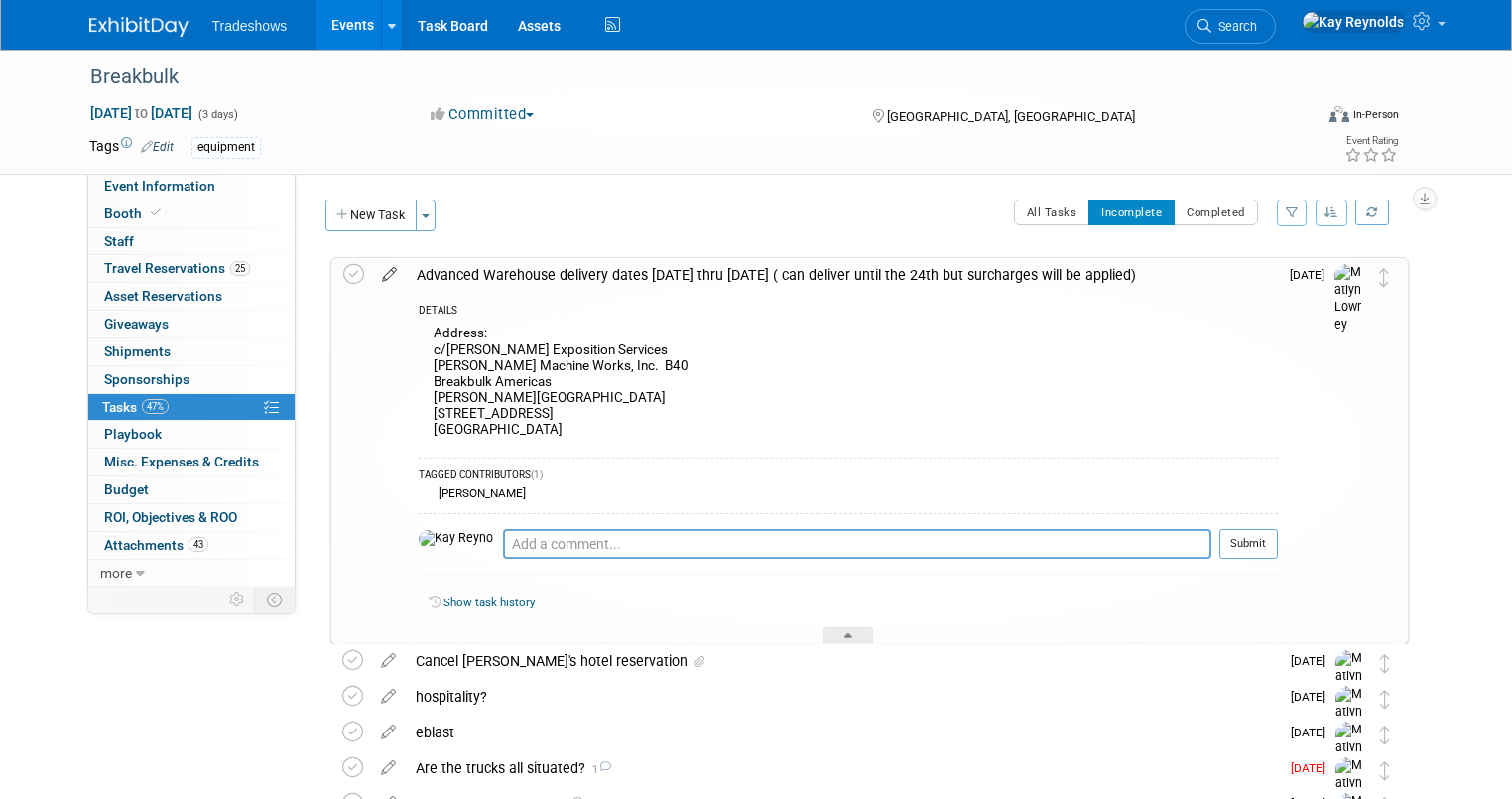 click at bounding box center [389, 270] 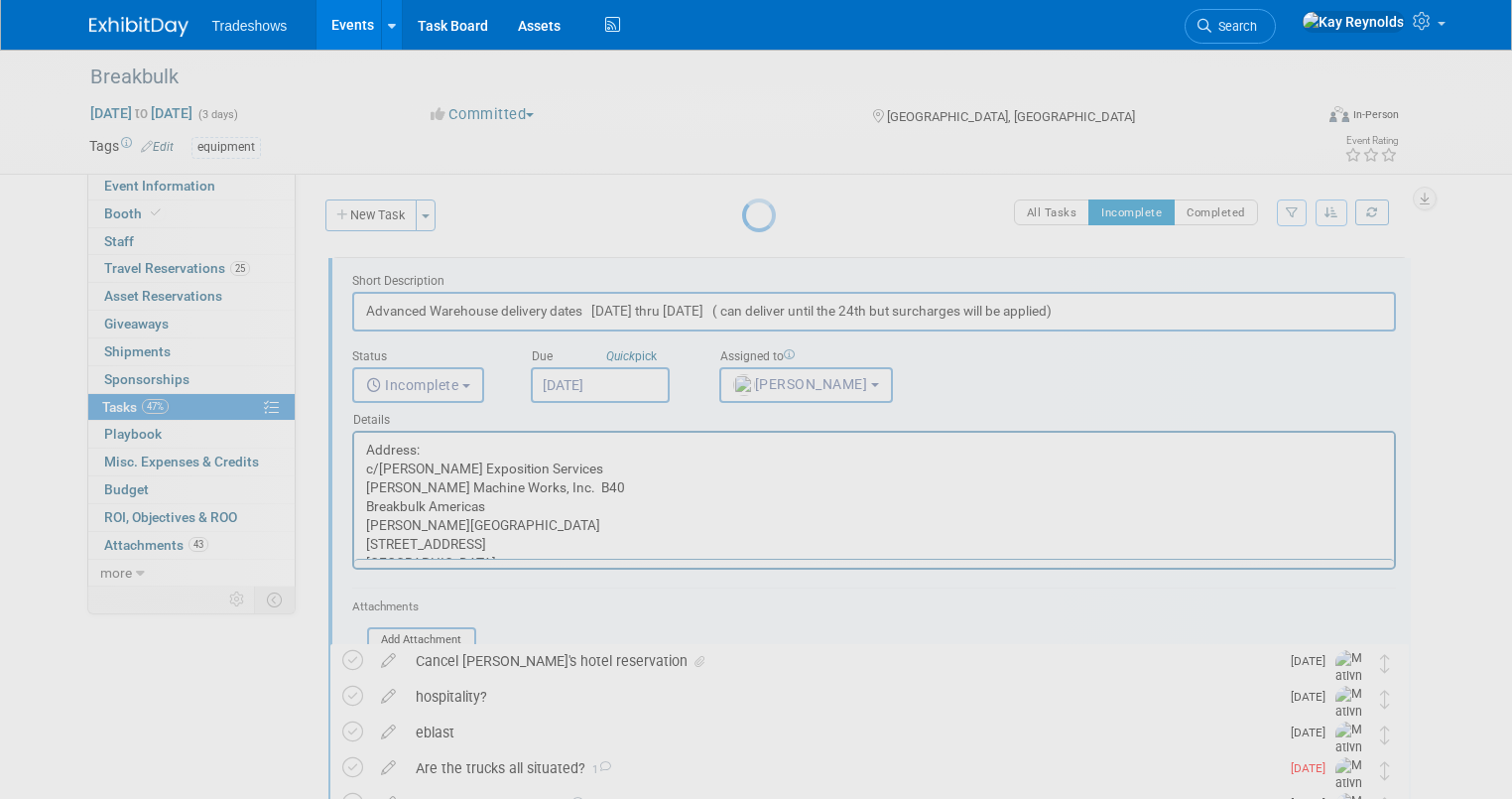 scroll, scrollTop: 0, scrollLeft: 0, axis: both 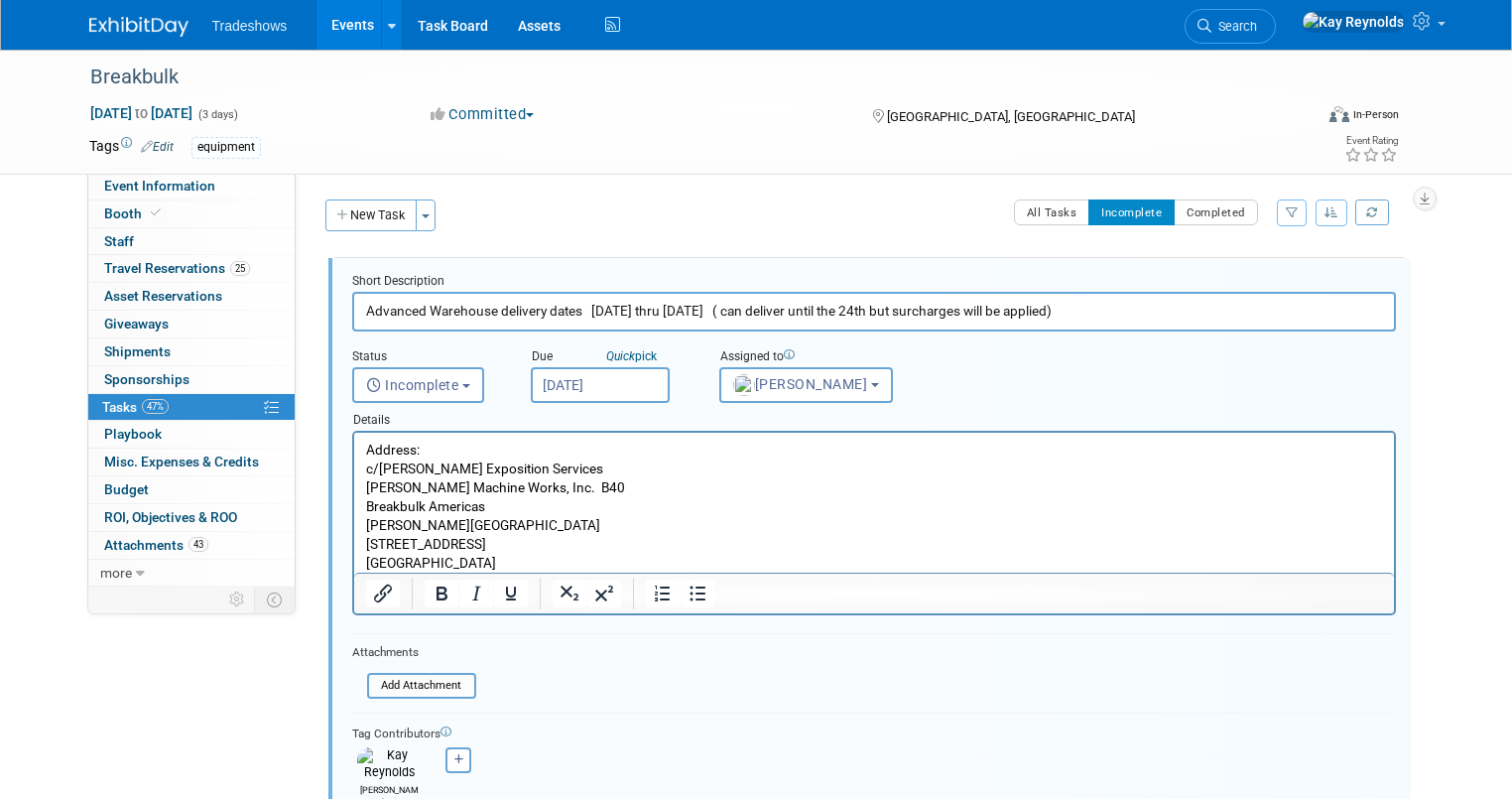 click on "Address: c/[PERSON_NAME] Exposition Services [PERSON_NAME] Machine Works, Inc.  B40 Breakbulk Americas [PERSON_NAME][GEOGRAPHIC_DATA] [STREET_ADDRESS]" at bounding box center [873, 507] 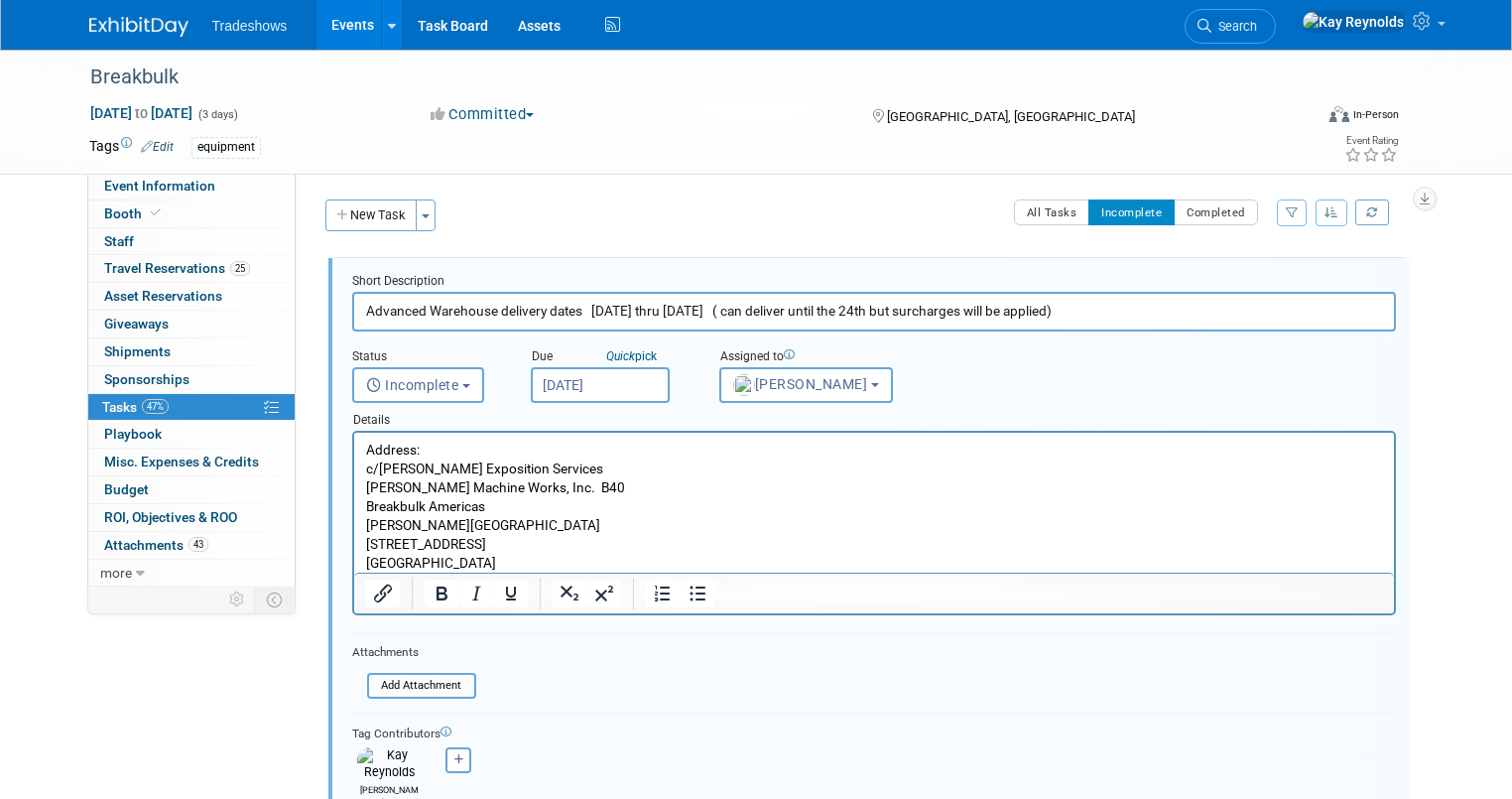 type 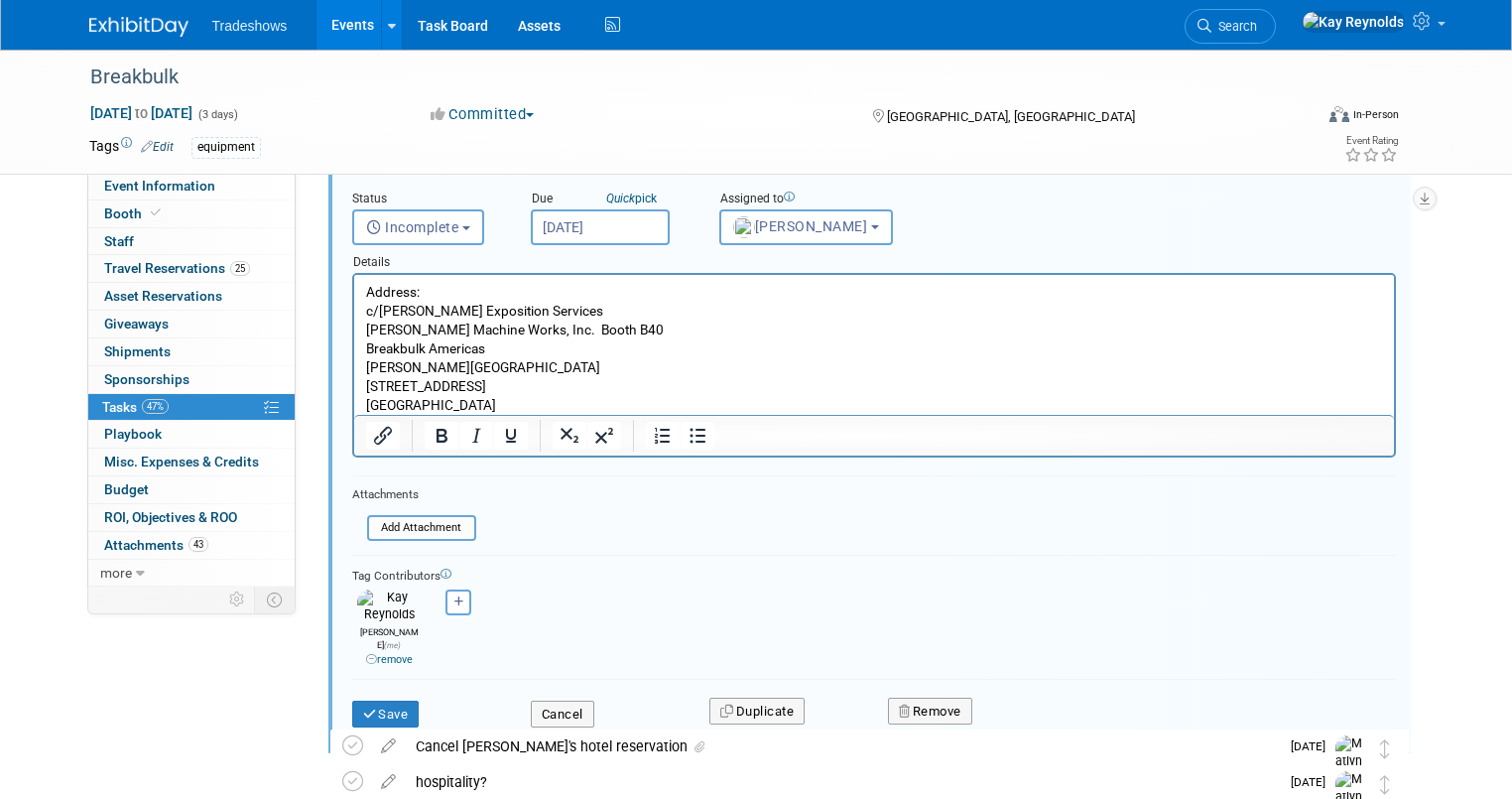 scroll, scrollTop: 159, scrollLeft: 0, axis: vertical 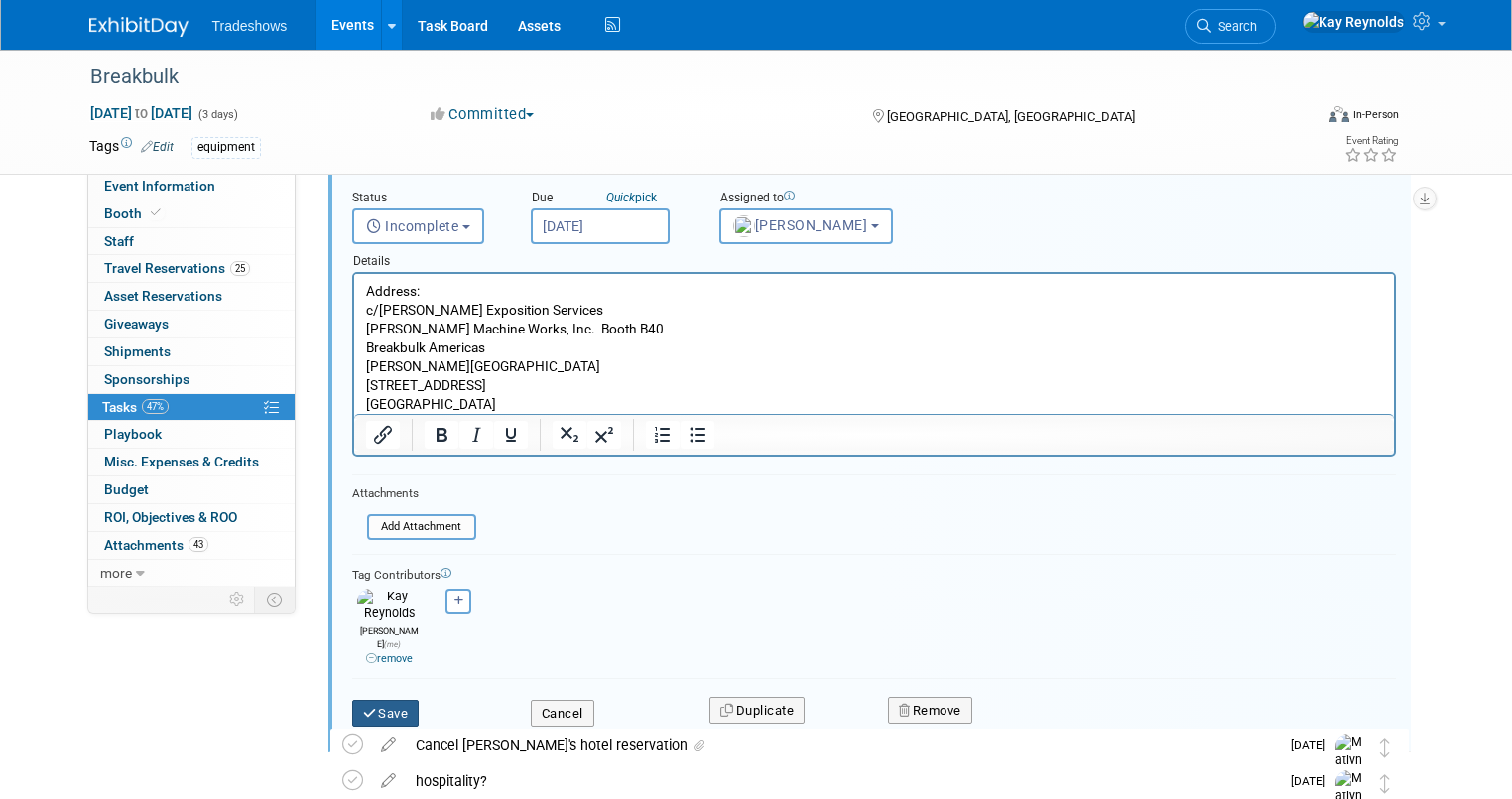 click on "Save" at bounding box center (386, 714) 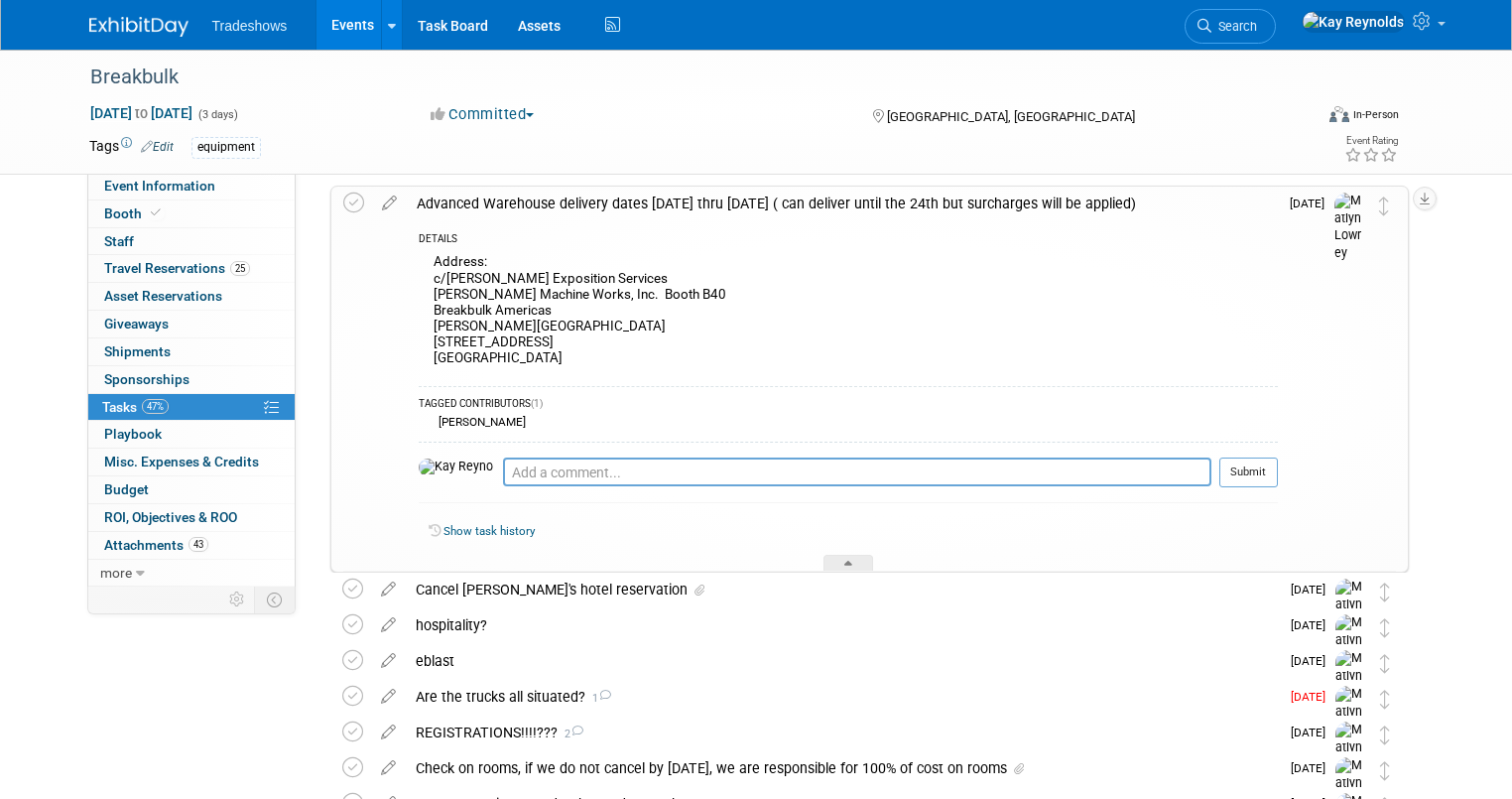 scroll, scrollTop: 0, scrollLeft: 0, axis: both 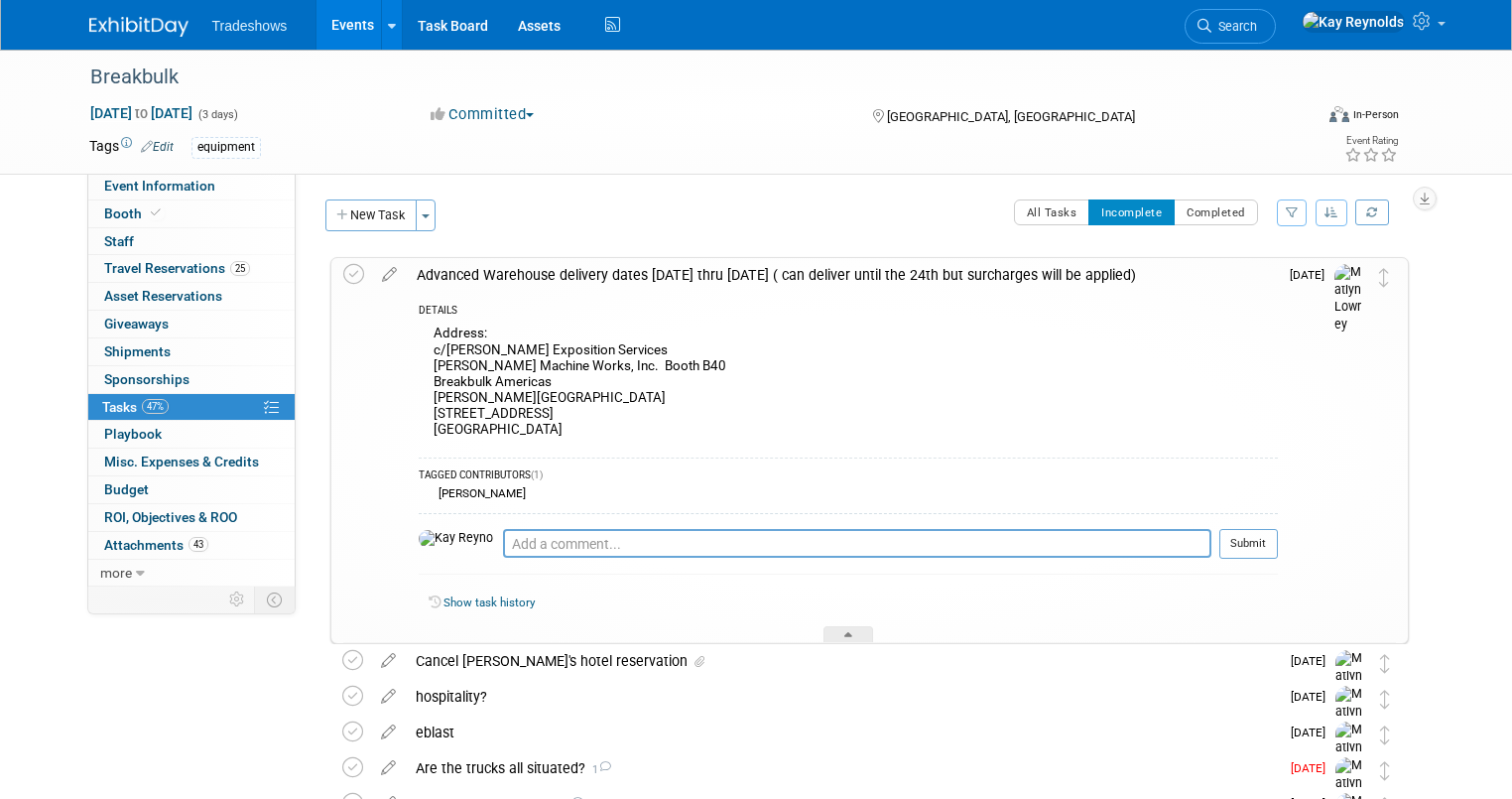 click on "47%
Tasks 47%" at bounding box center (191, 407) 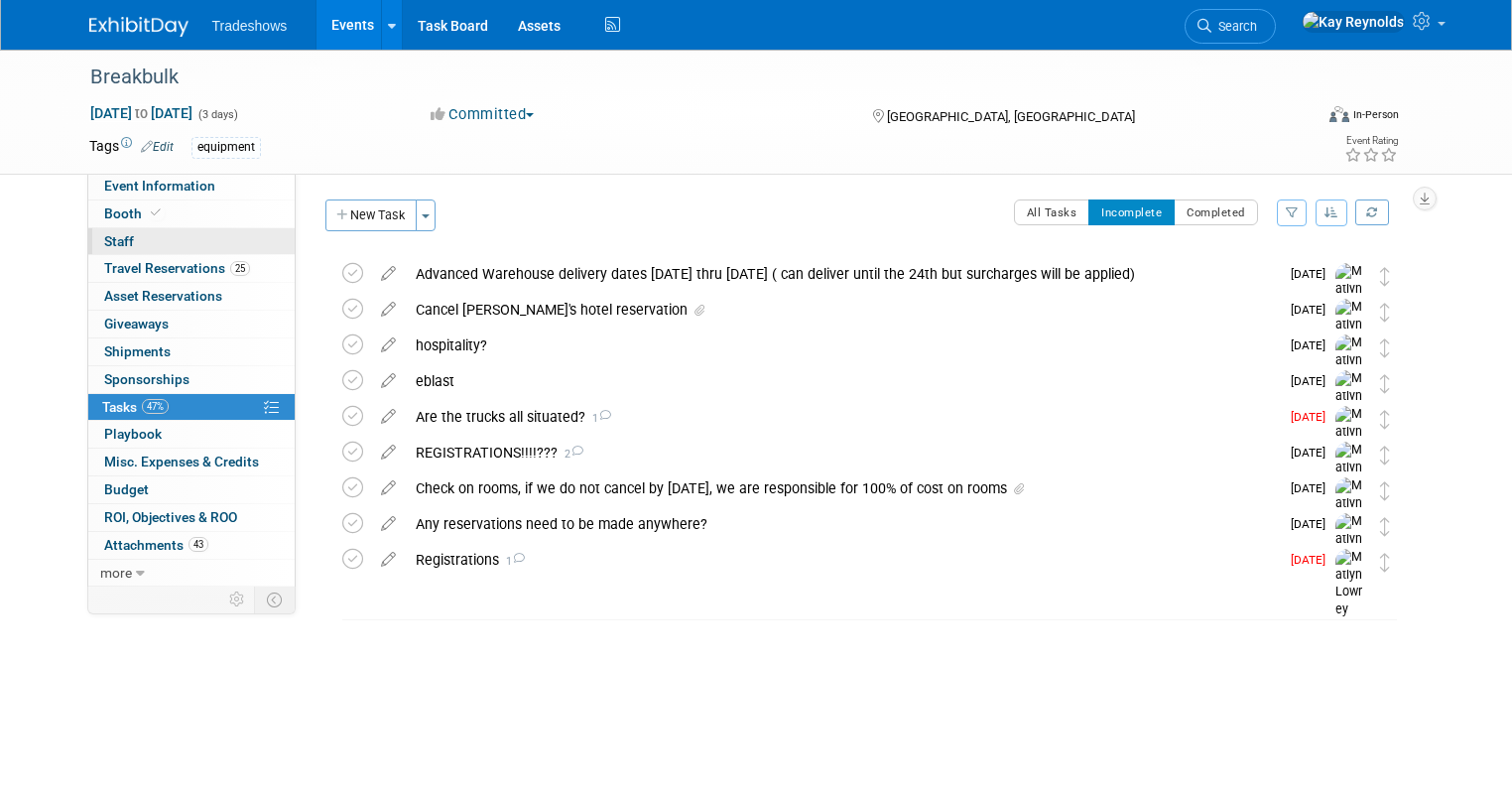 click on "0
Staff 0" at bounding box center [191, 241] 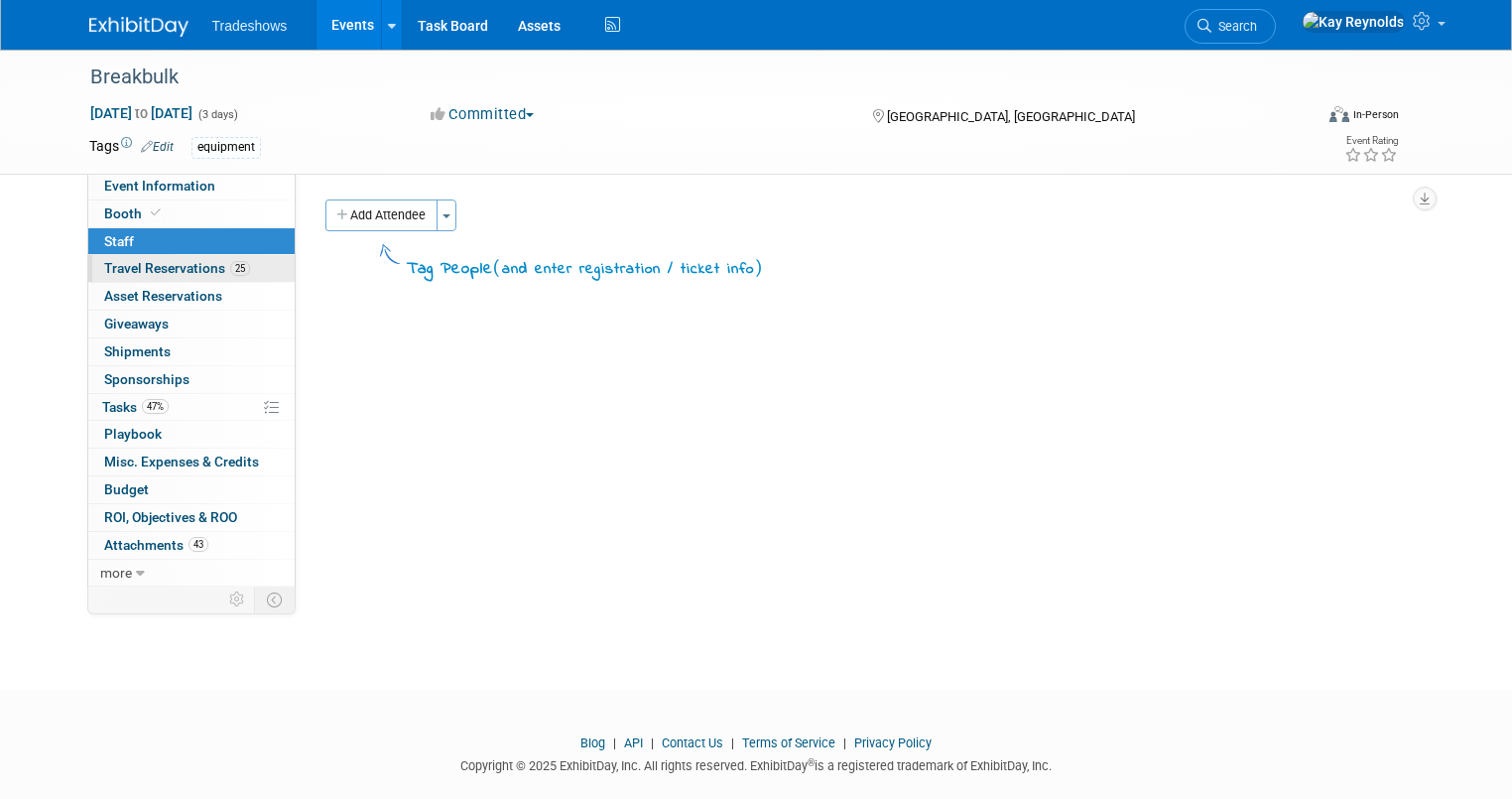 click on "Travel Reservations 25" at bounding box center [177, 268] 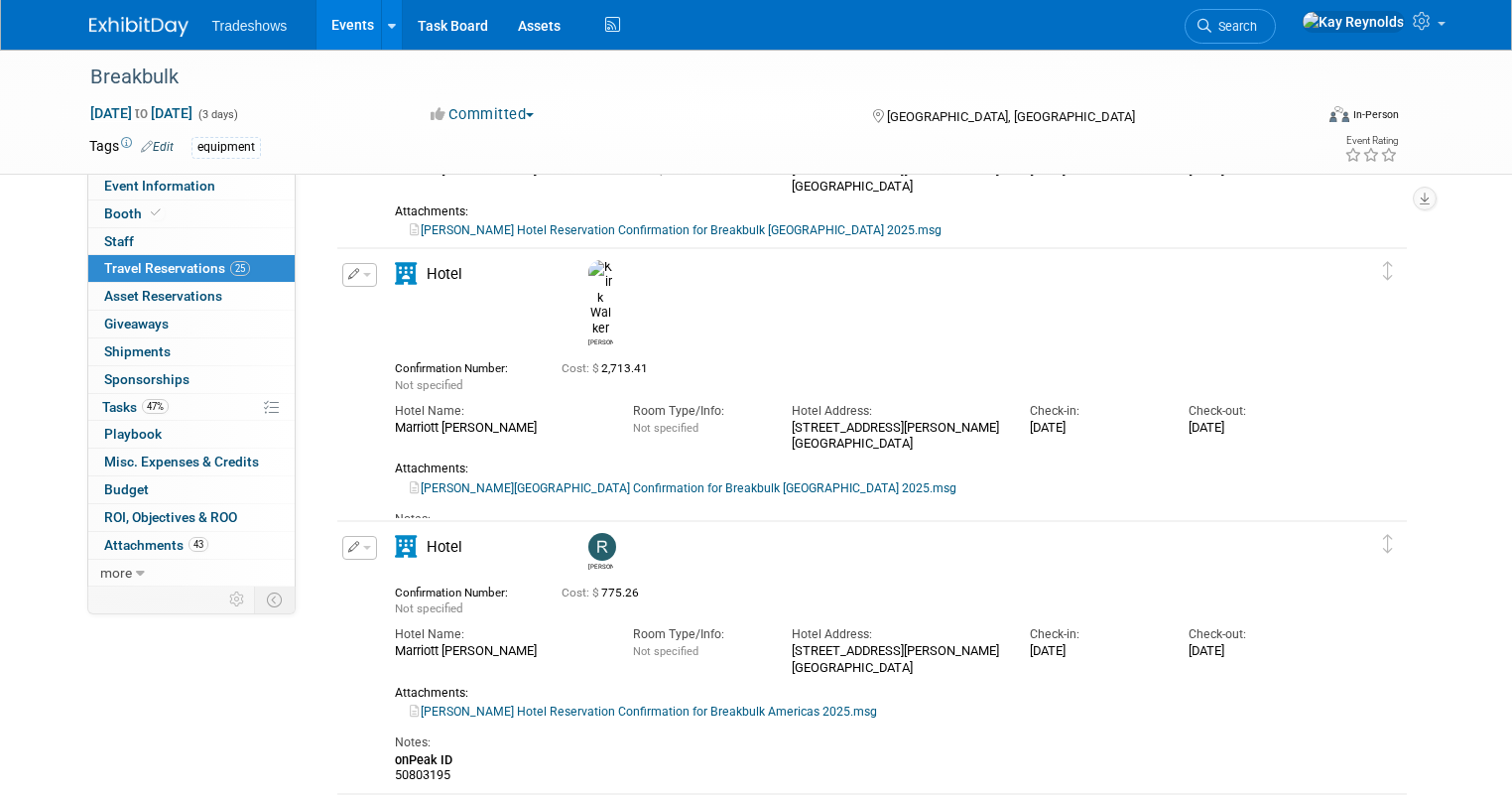 scroll, scrollTop: 635, scrollLeft: 0, axis: vertical 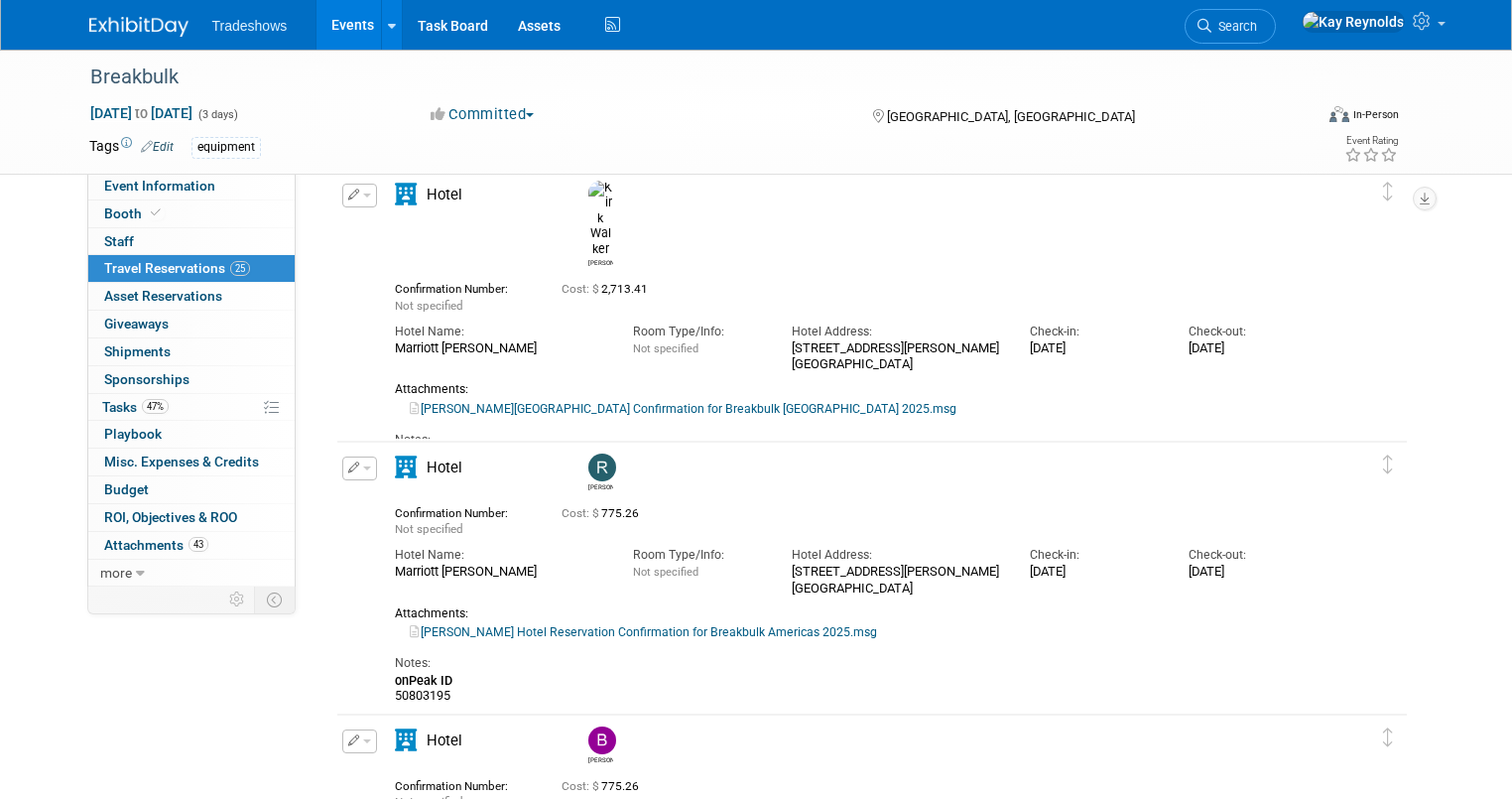 click at bounding box center (602, 467) 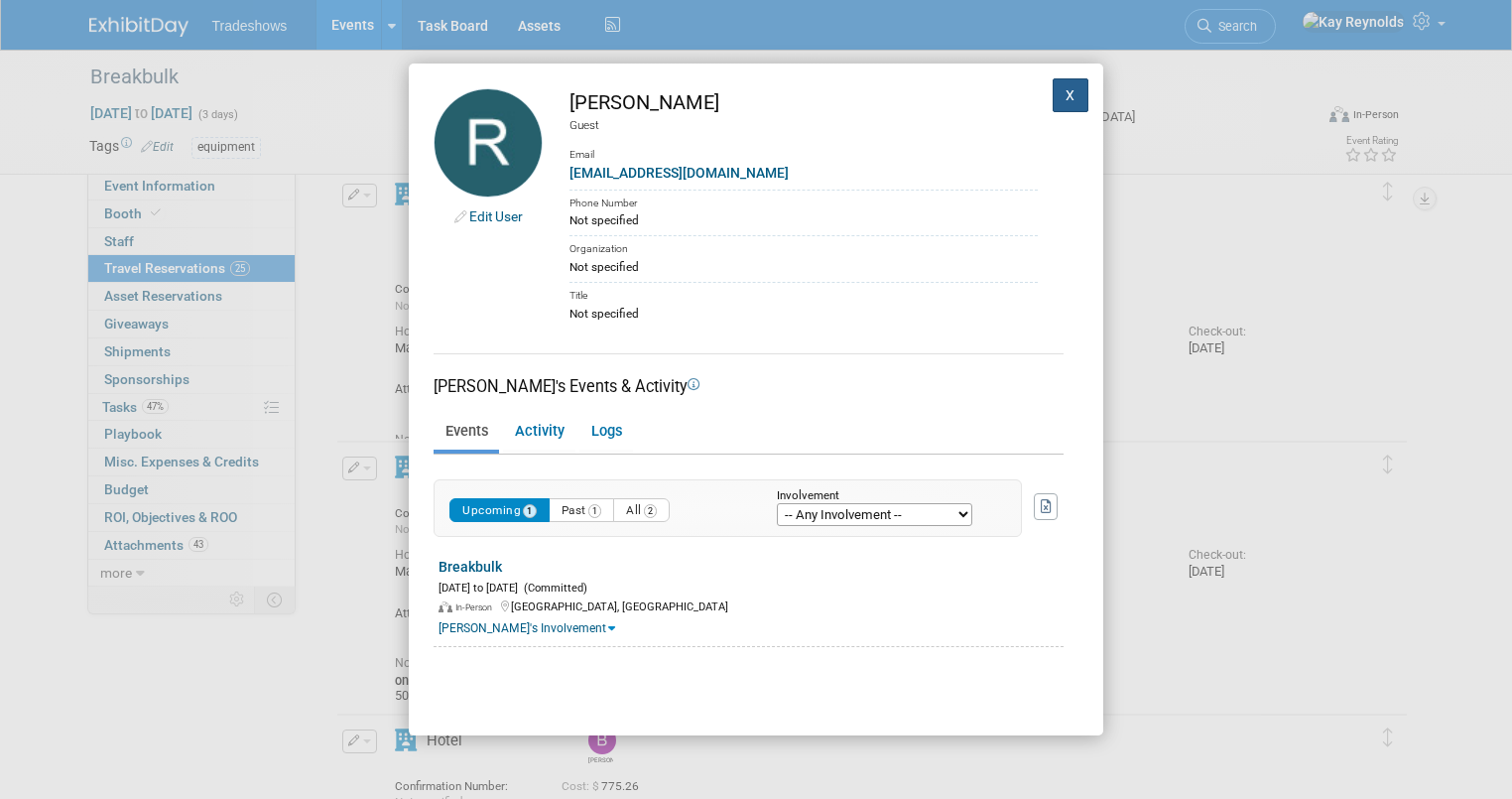 click on "X" at bounding box center (1071, 95) 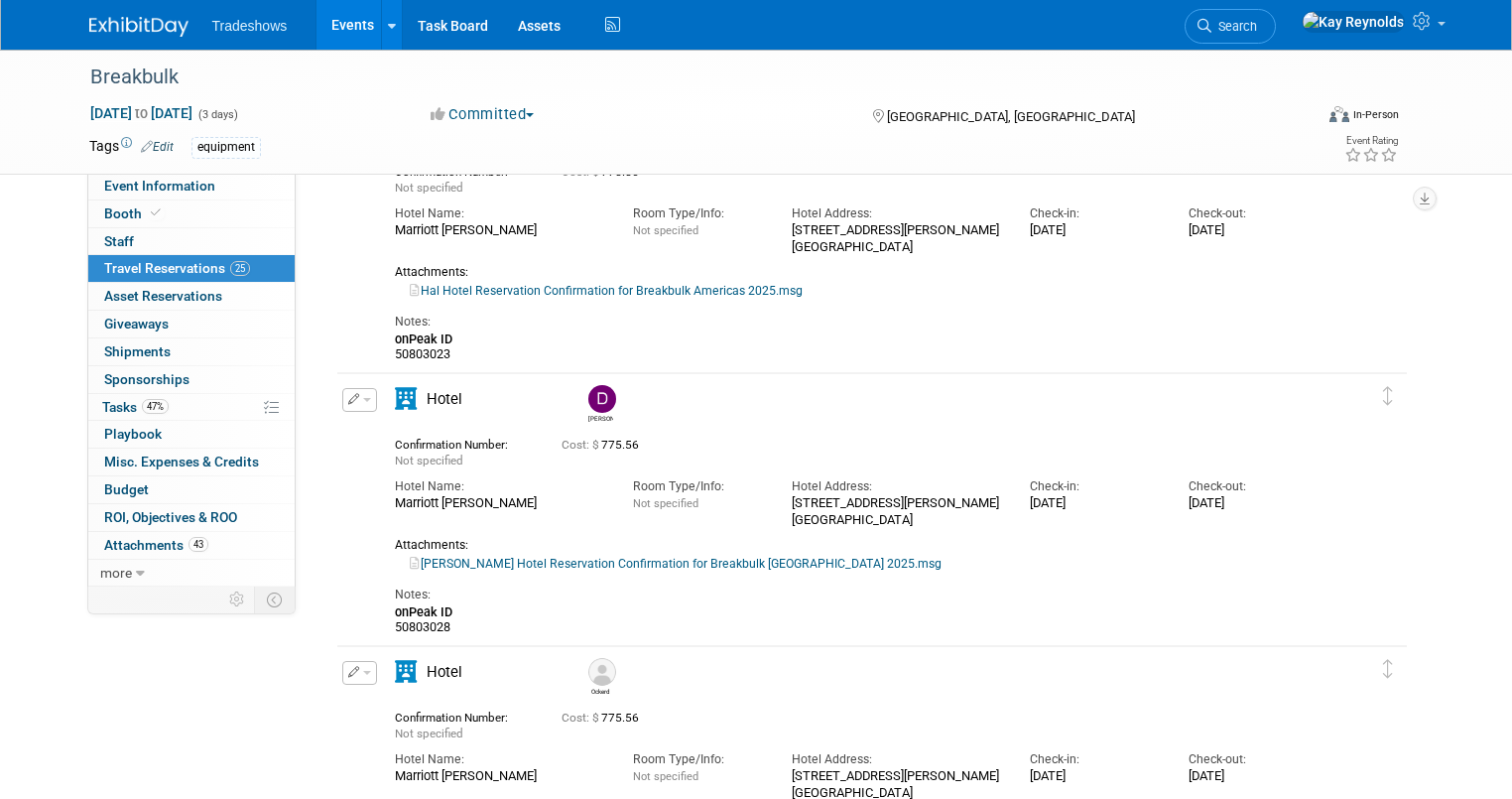 scroll, scrollTop: 2620, scrollLeft: 0, axis: vertical 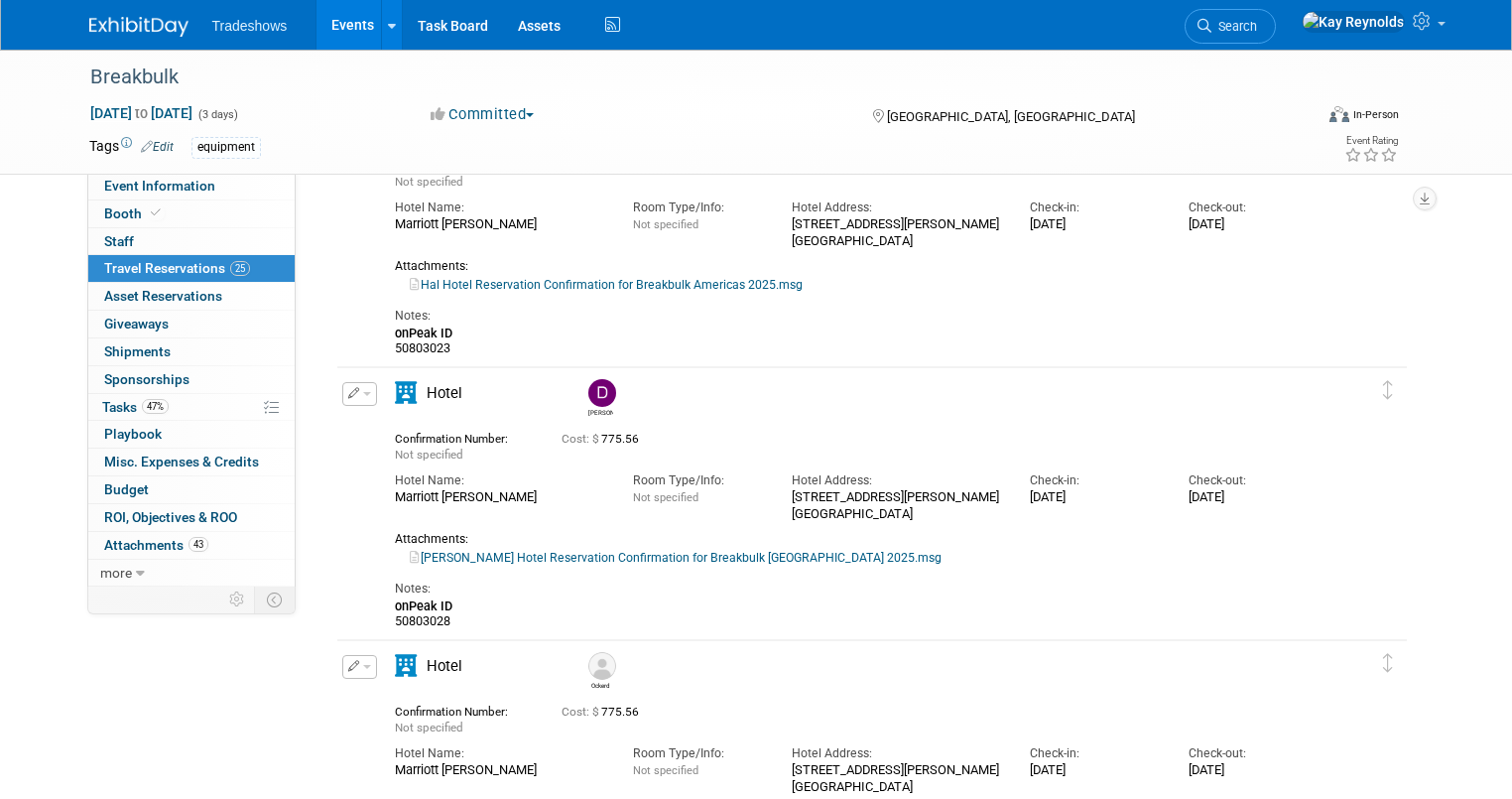 click at bounding box center (602, 666) 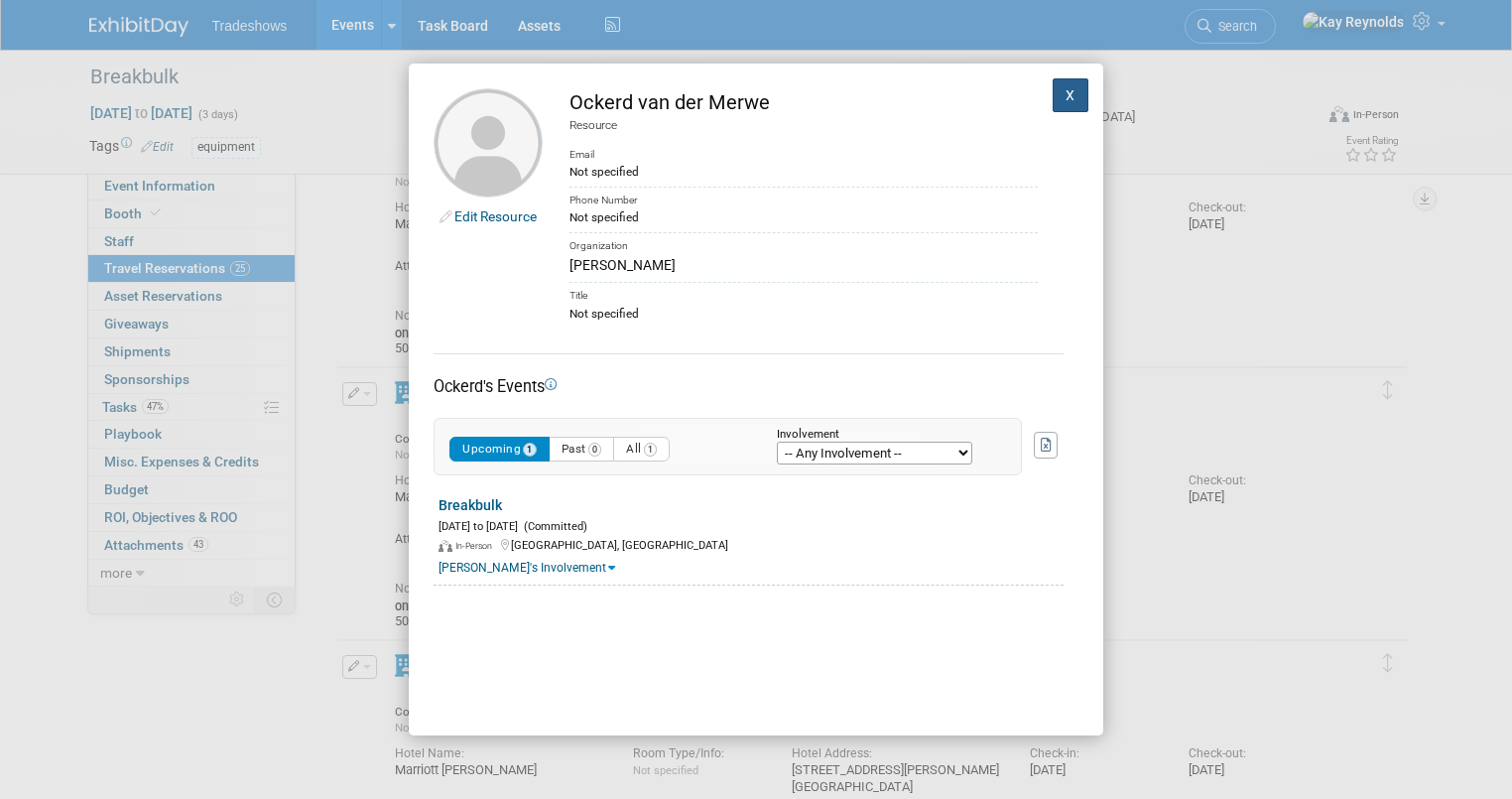 click on "X" at bounding box center [1071, 95] 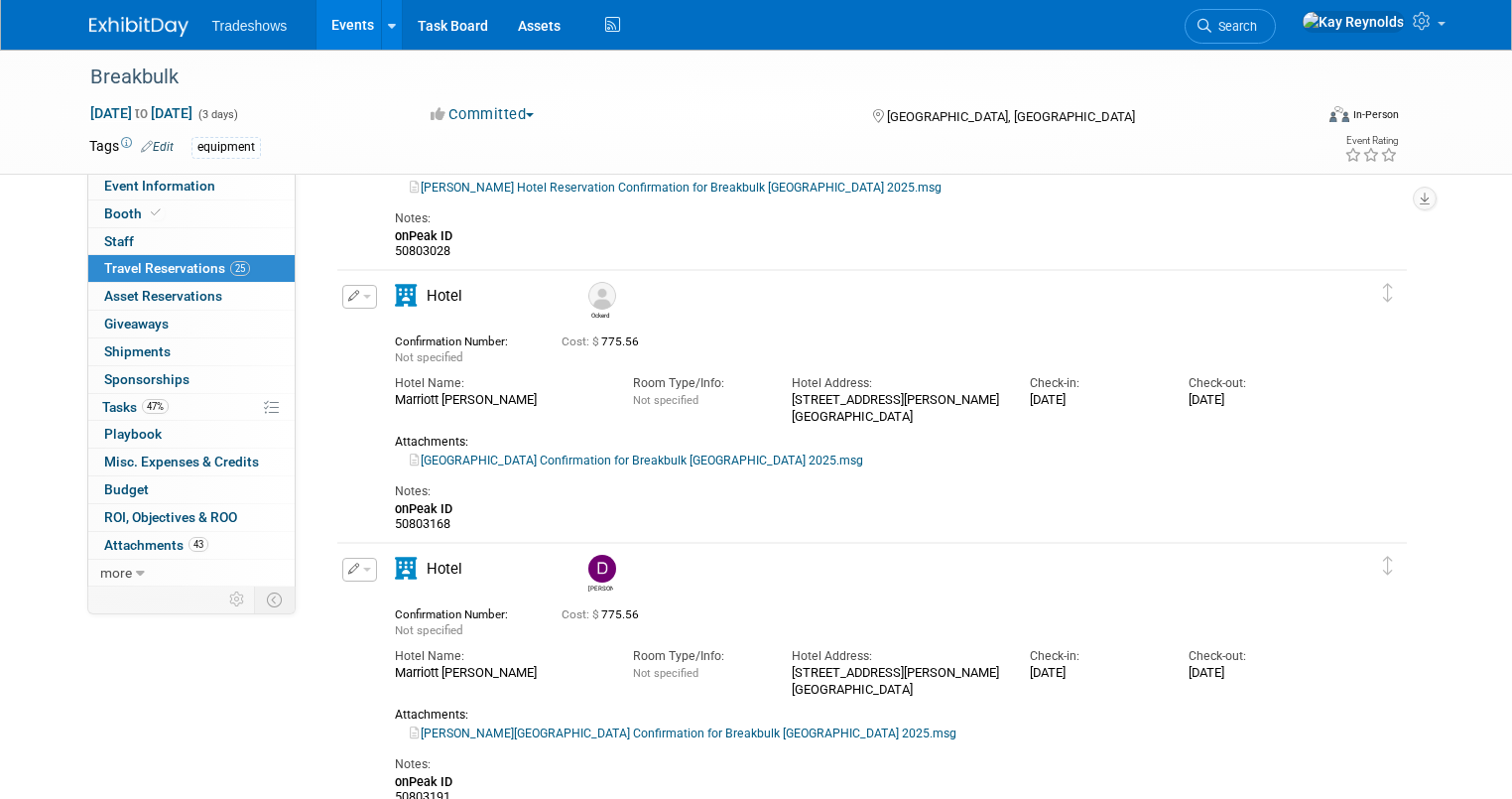 scroll, scrollTop: 3017, scrollLeft: 0, axis: vertical 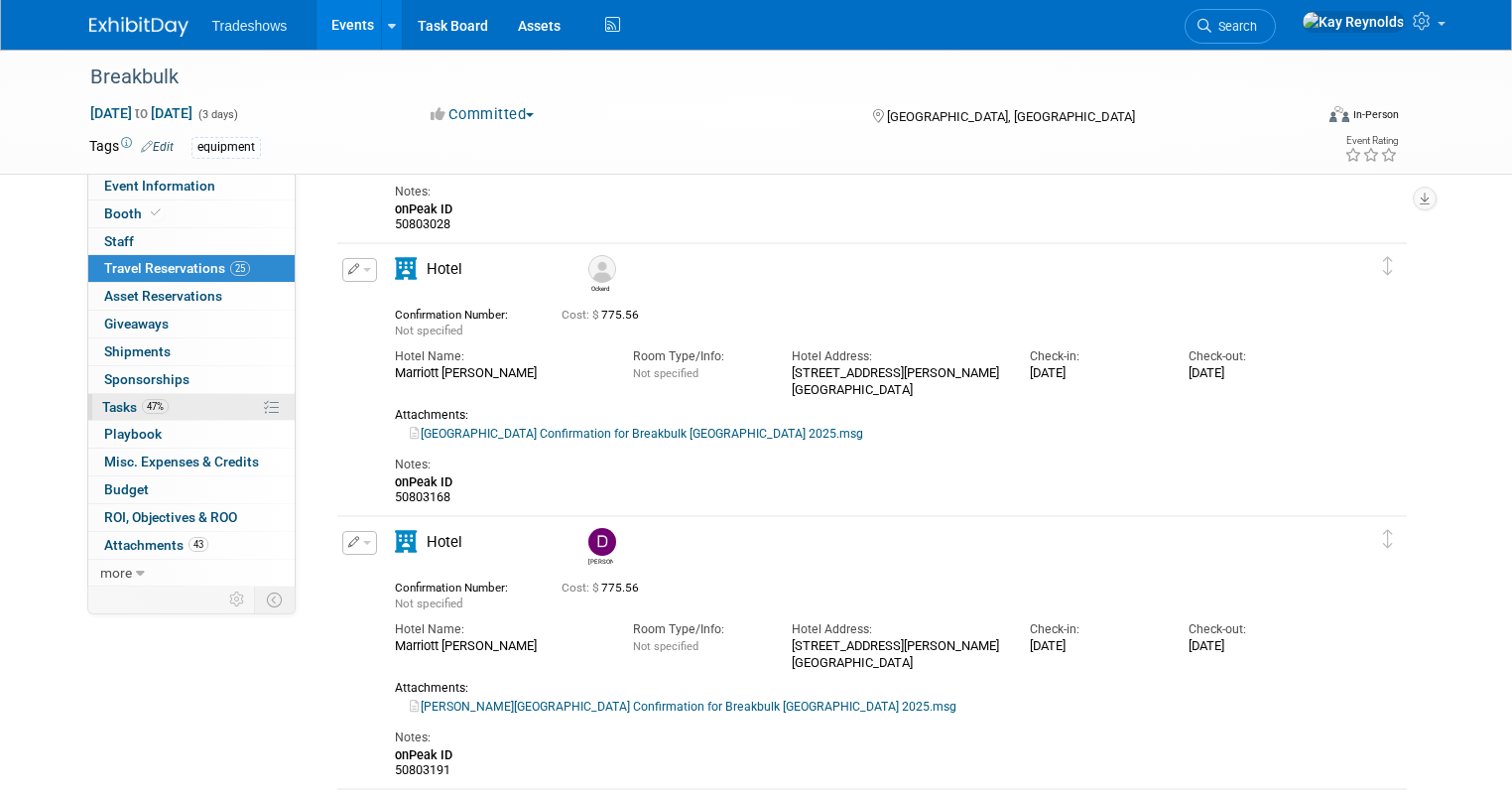 click on "47%
Tasks 47%" at bounding box center (191, 407) 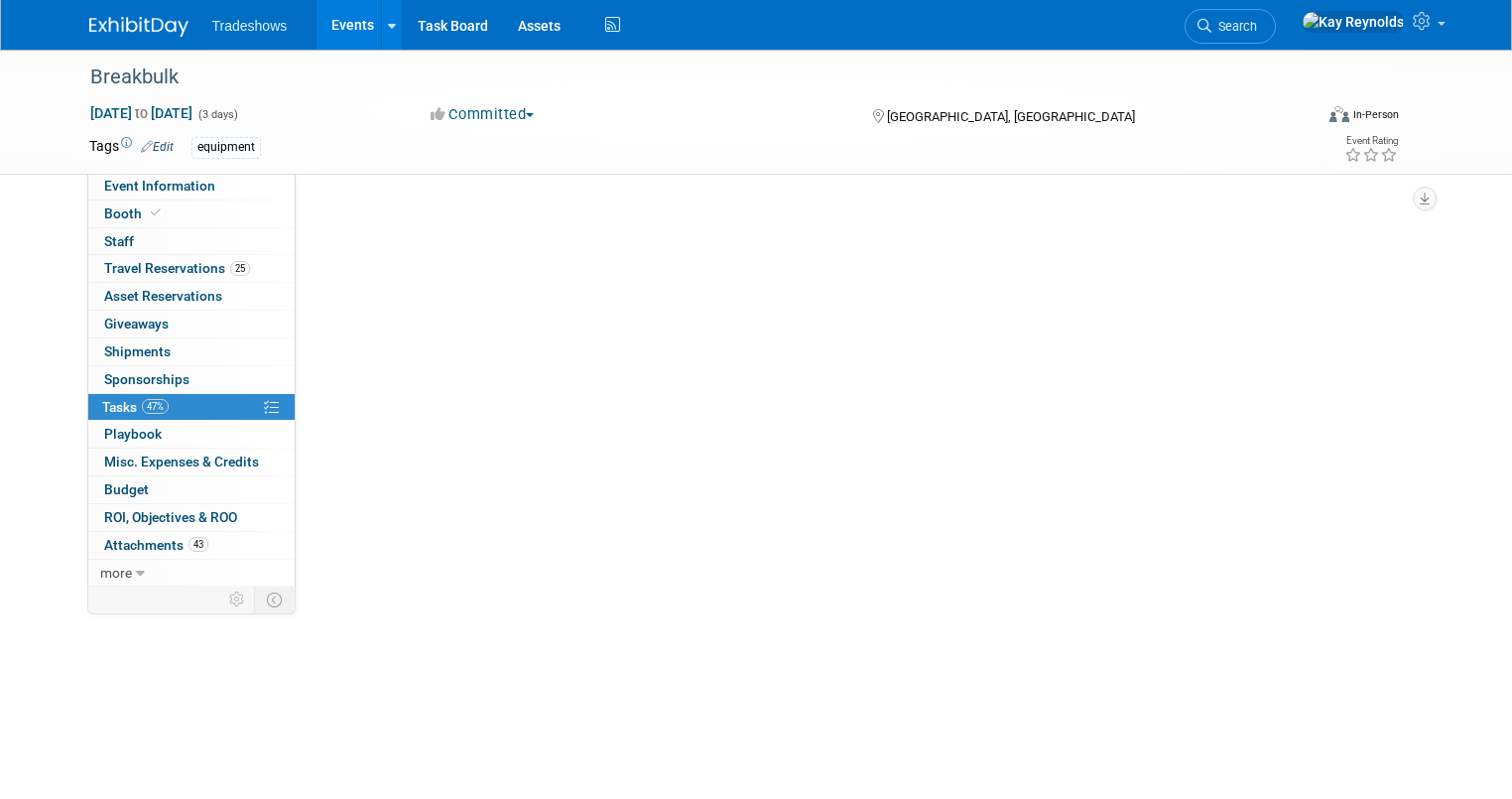 scroll, scrollTop: 0, scrollLeft: 0, axis: both 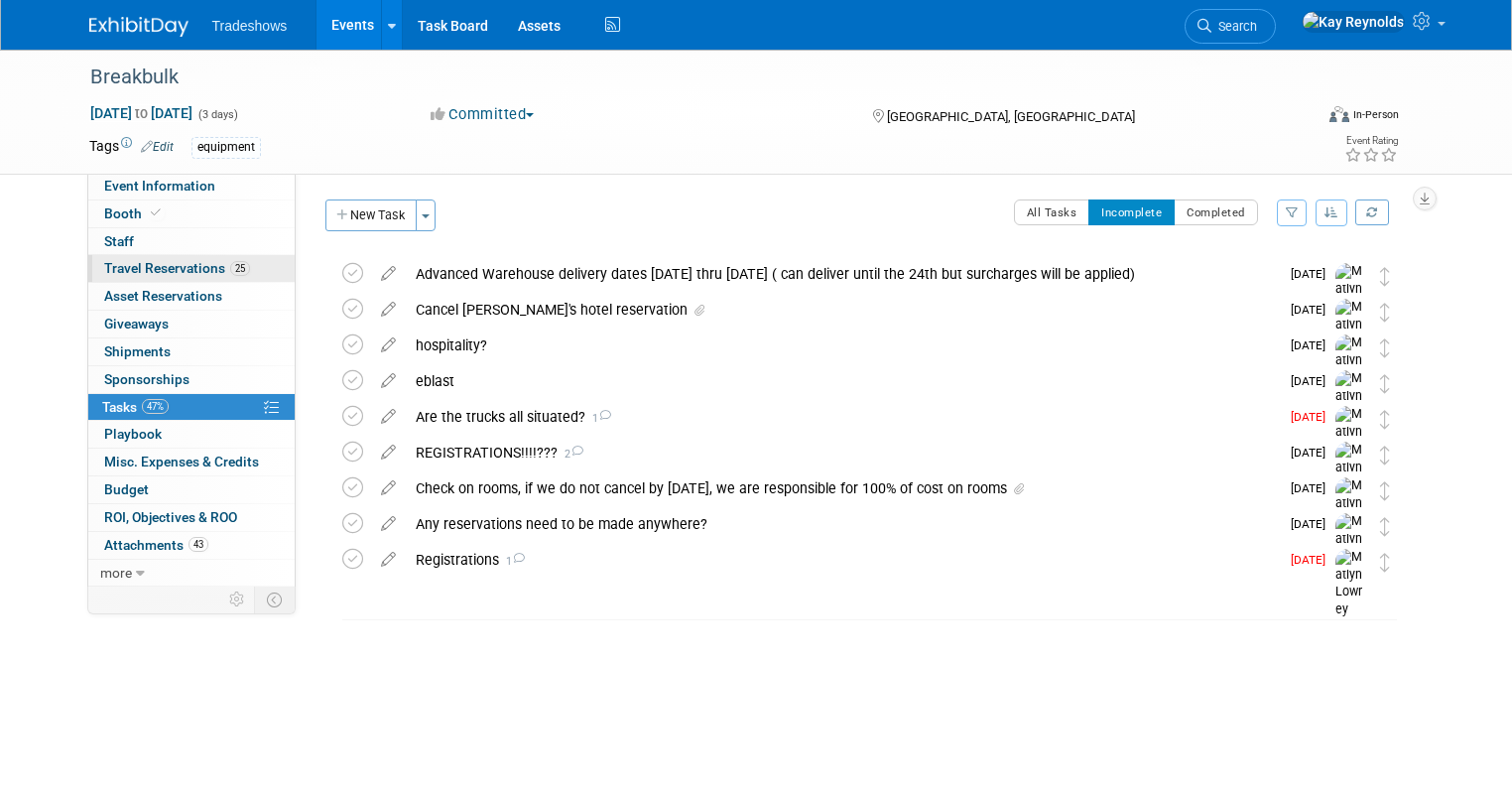 click on "Travel Reservations 25" at bounding box center [177, 268] 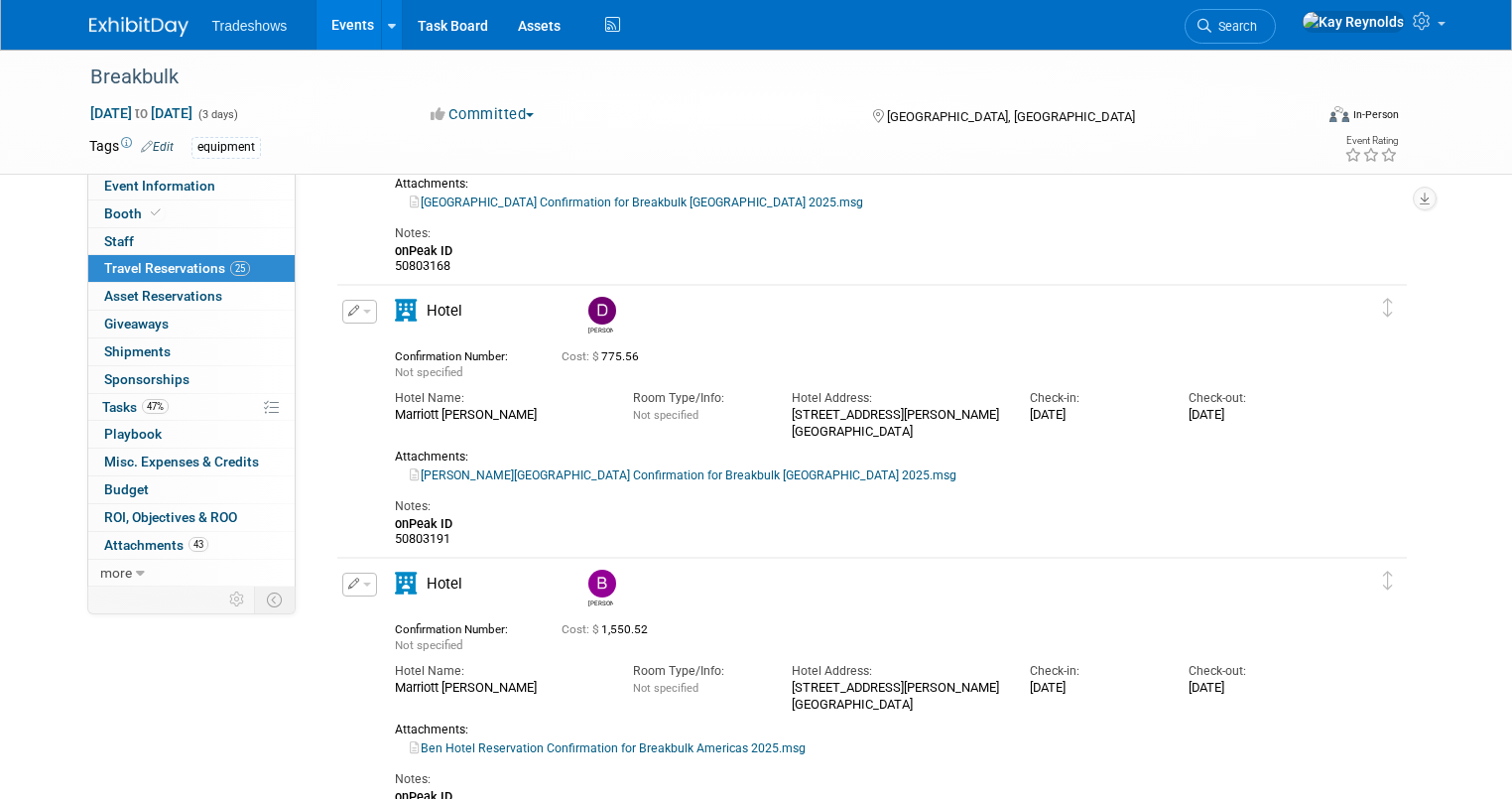 scroll, scrollTop: 3256, scrollLeft: 0, axis: vertical 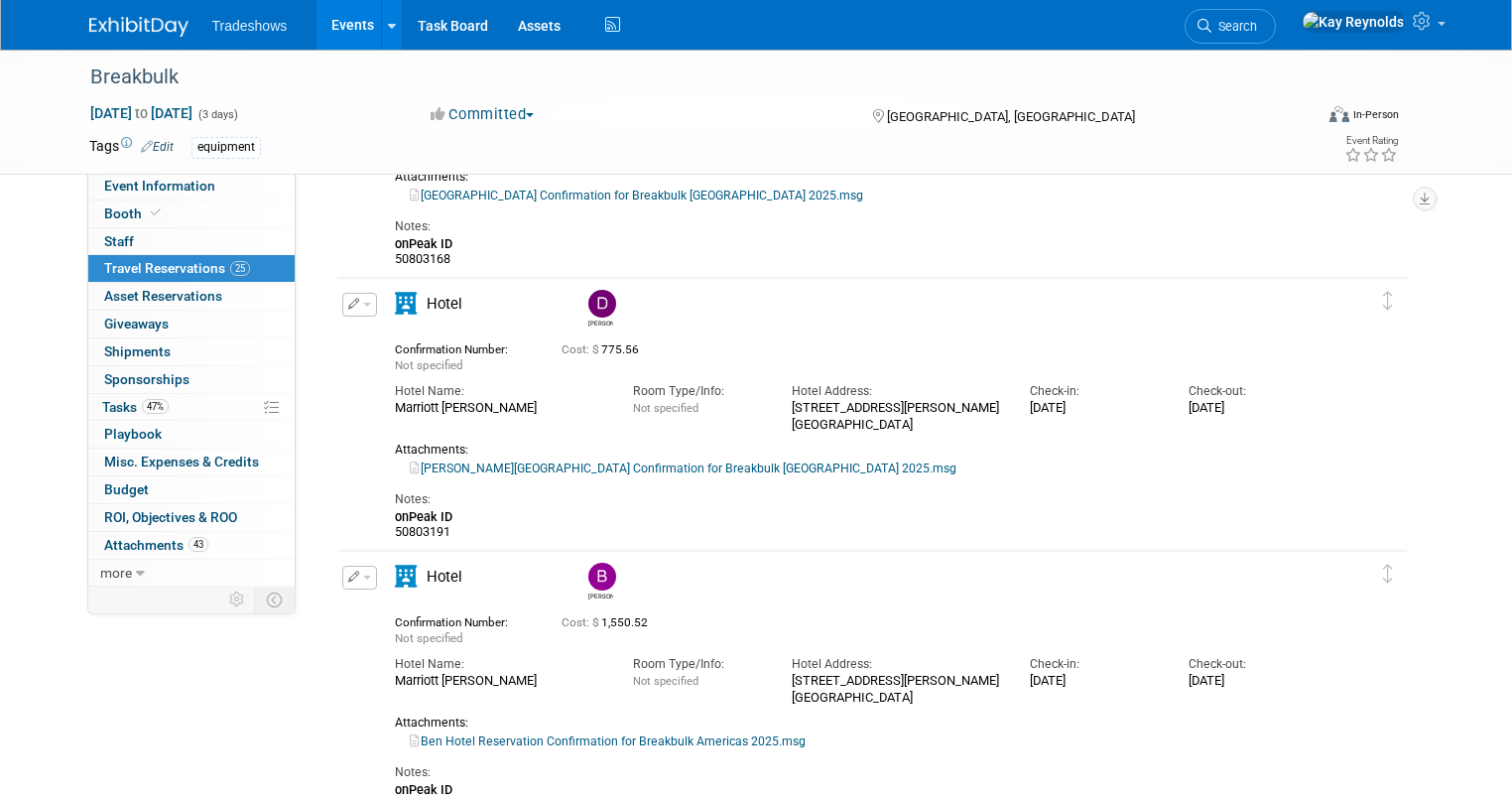 click at bounding box center [602, 577] 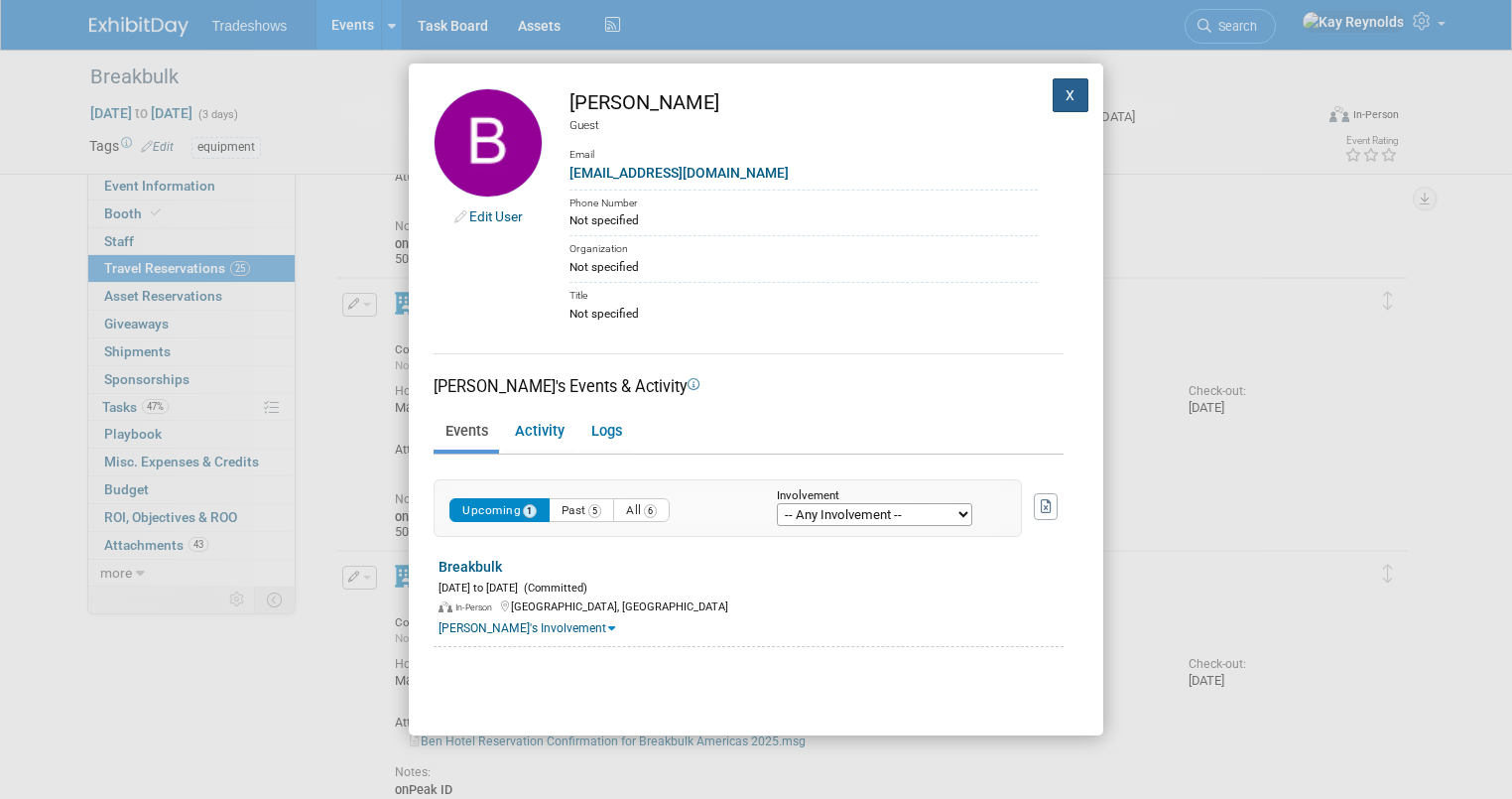 click on "X" at bounding box center (1071, 95) 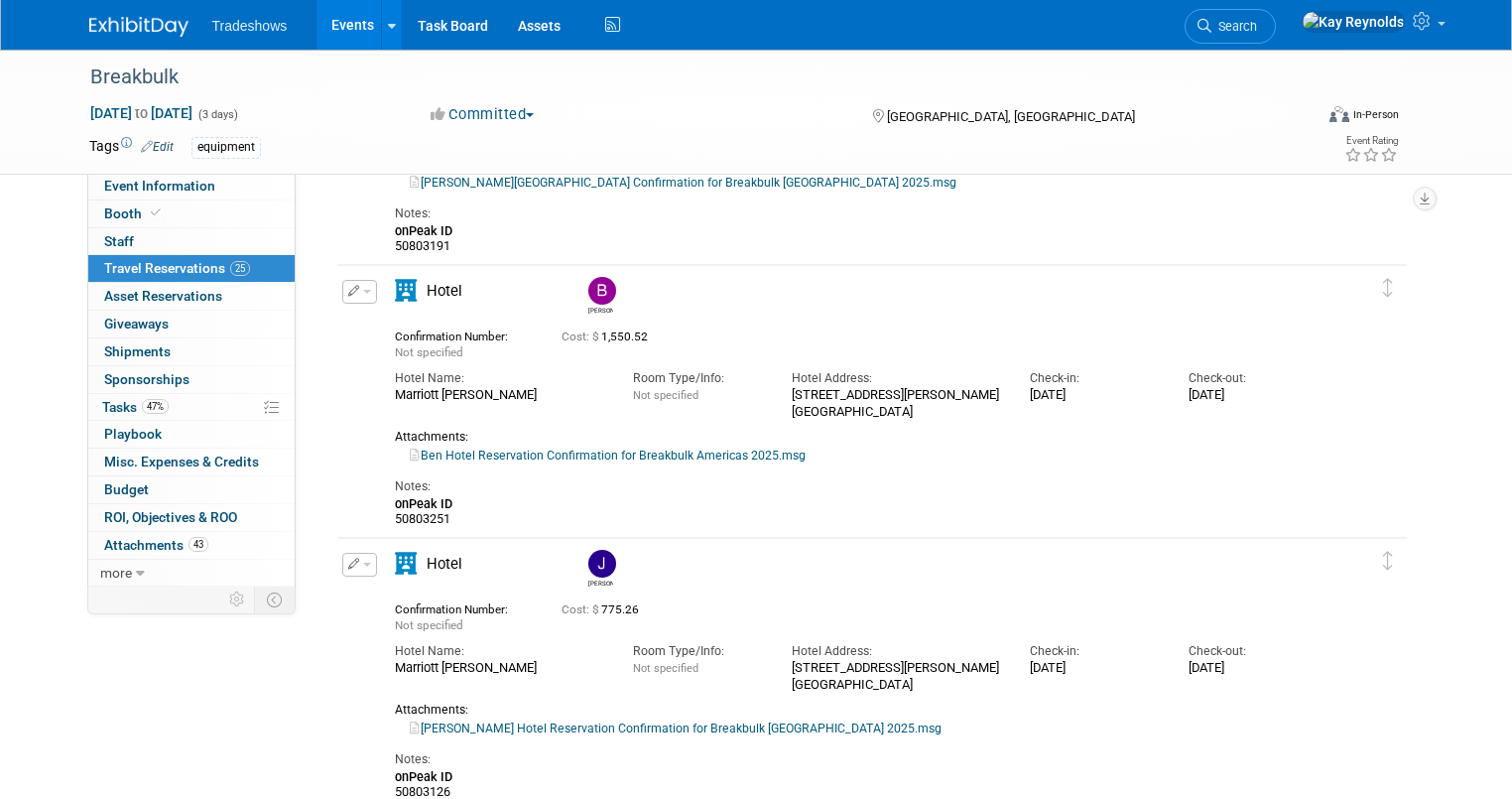 scroll, scrollTop: 3573, scrollLeft: 0, axis: vertical 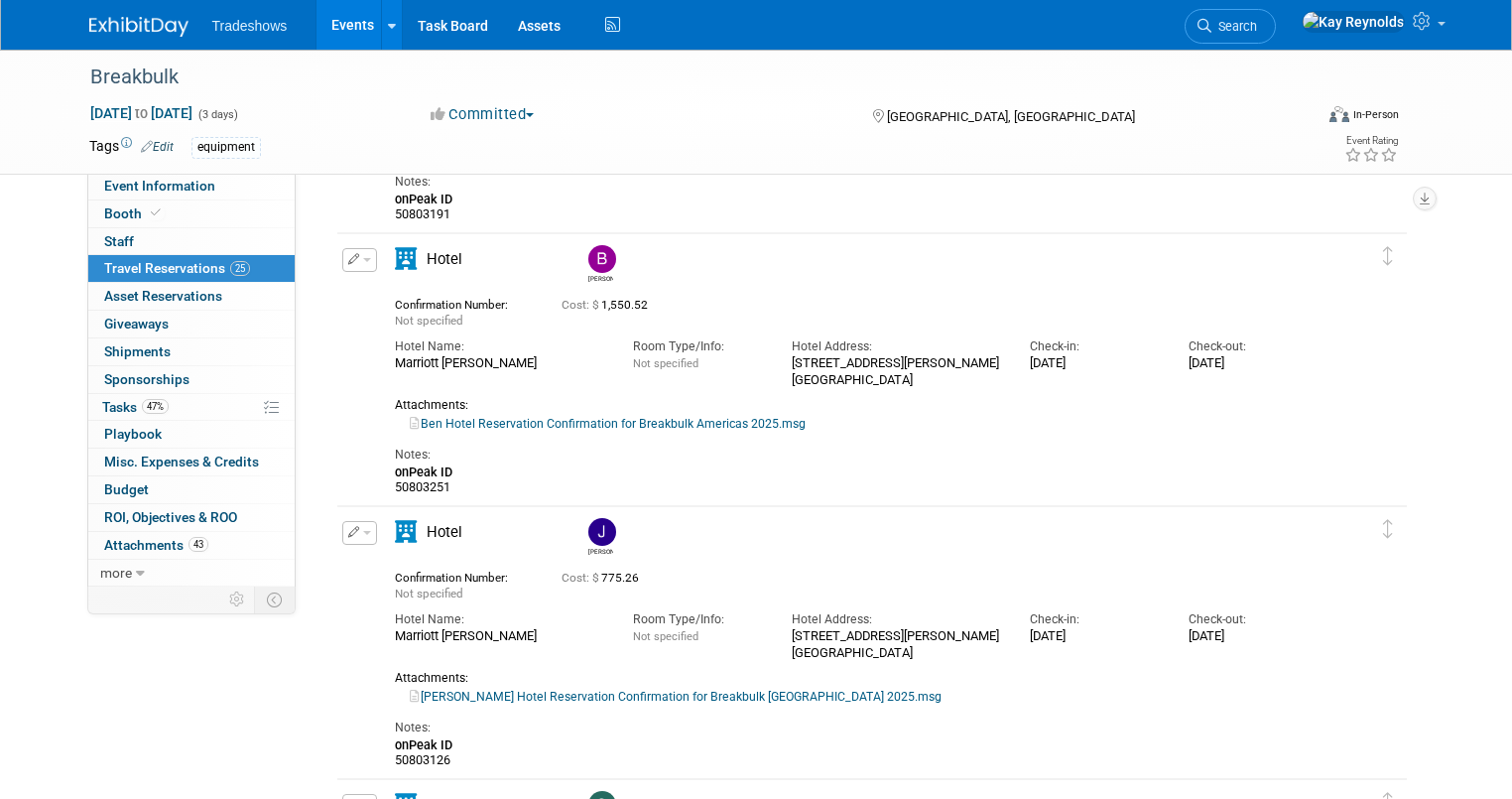 click on "Notes:" at bounding box center [856, 728] 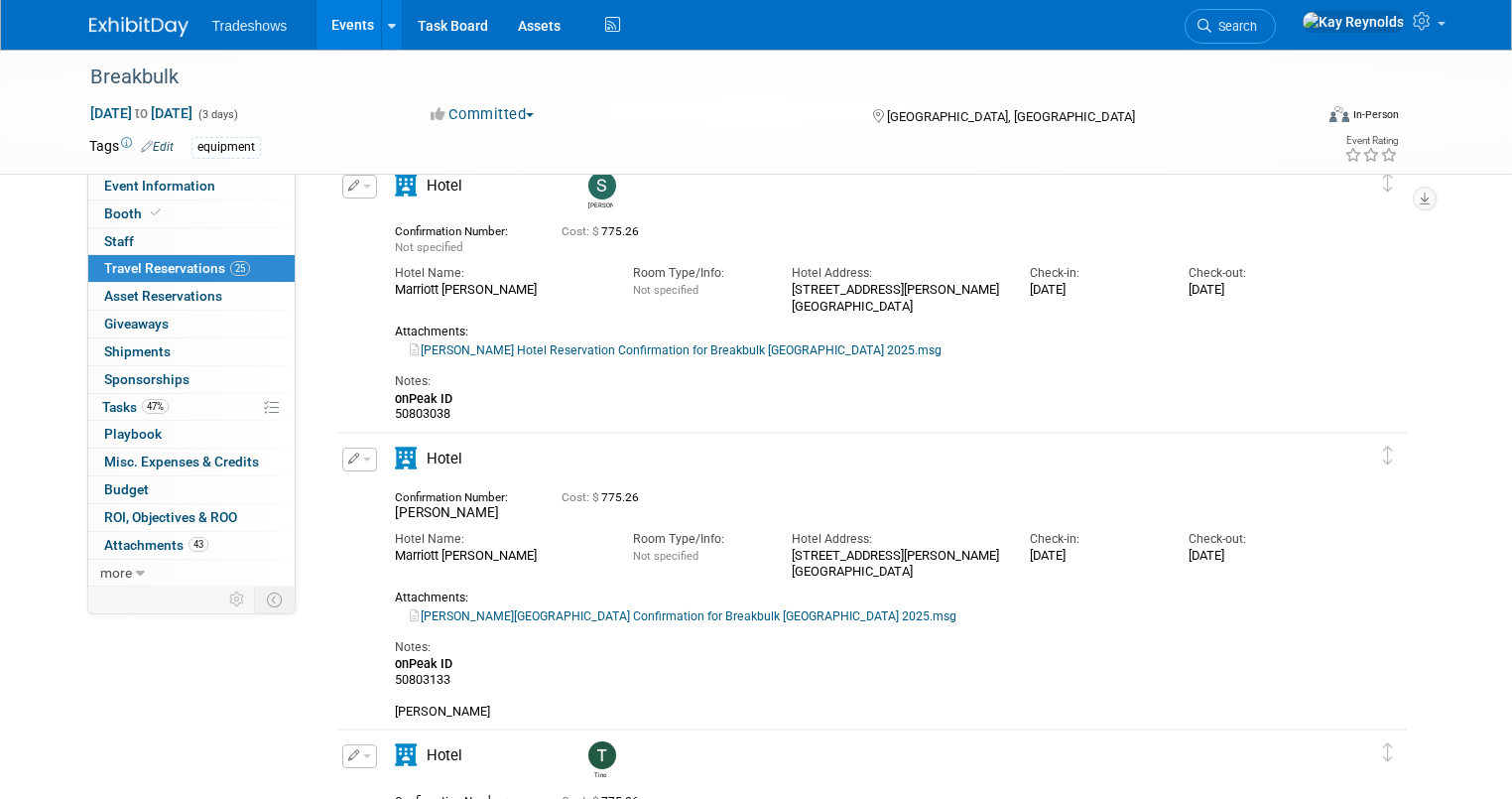 scroll, scrollTop: 4208, scrollLeft: 0, axis: vertical 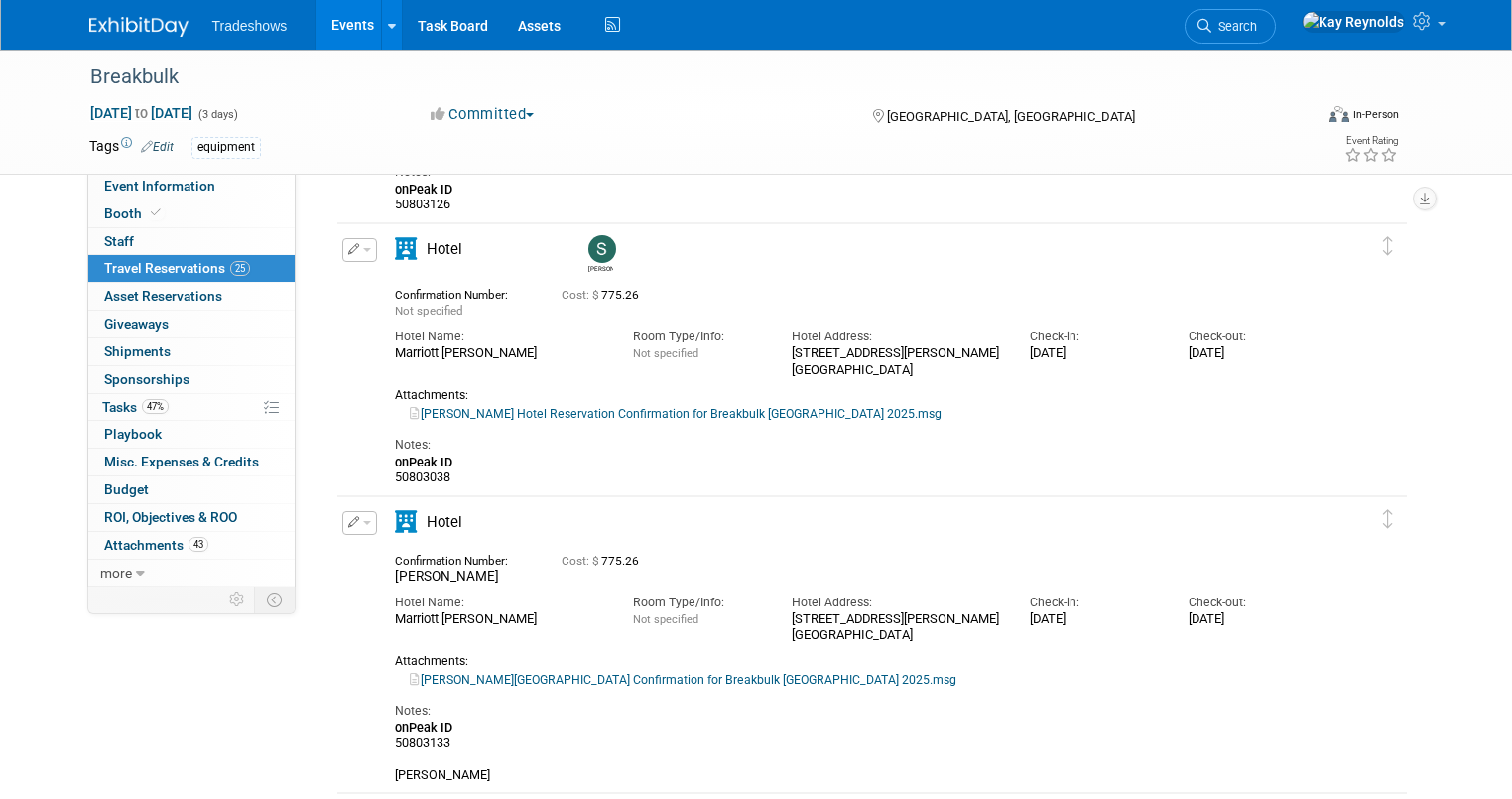 click on "Hotel" at bounding box center (856, 528) 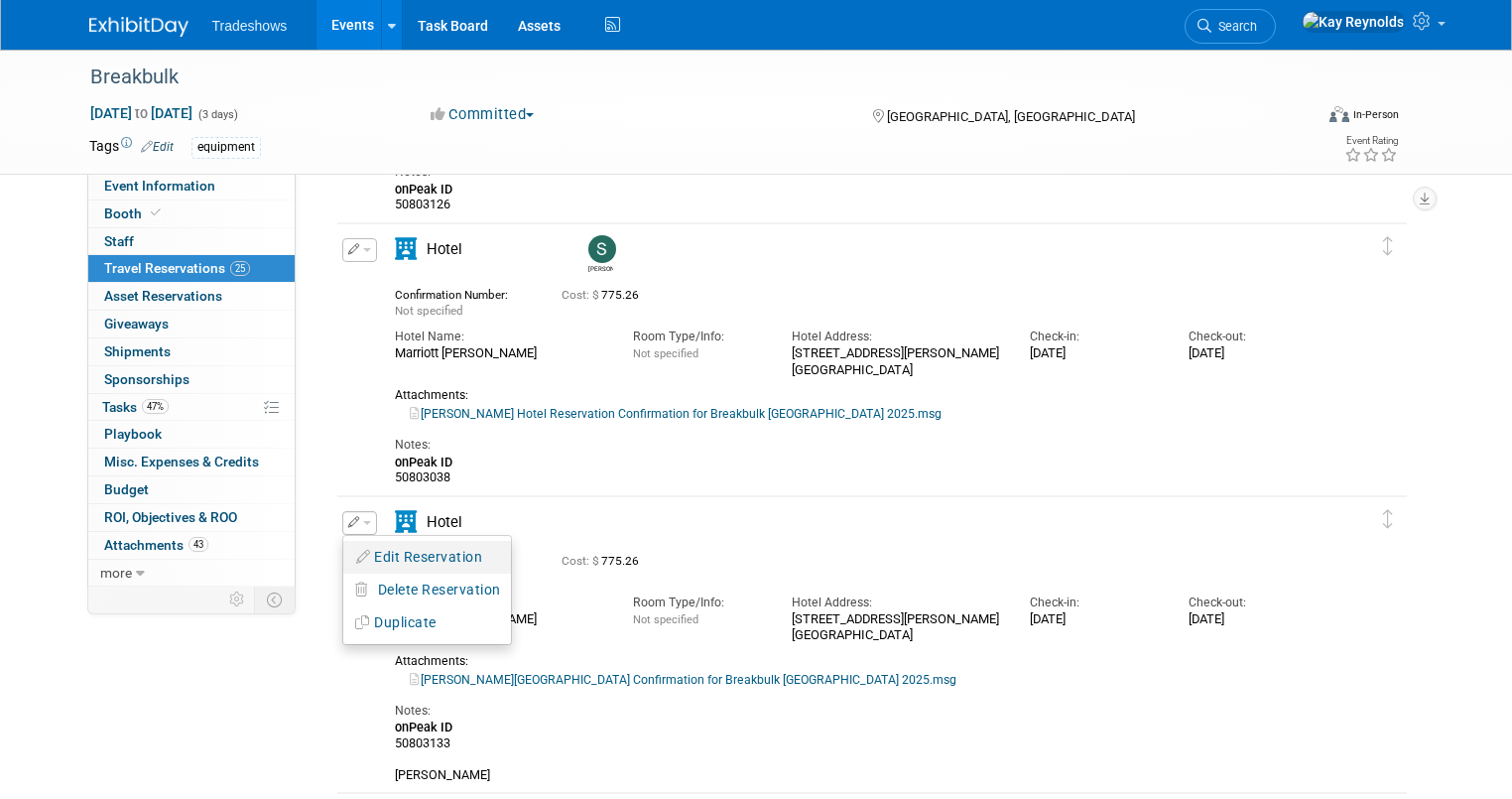 click on "Edit Reservation" at bounding box center (427, 557) 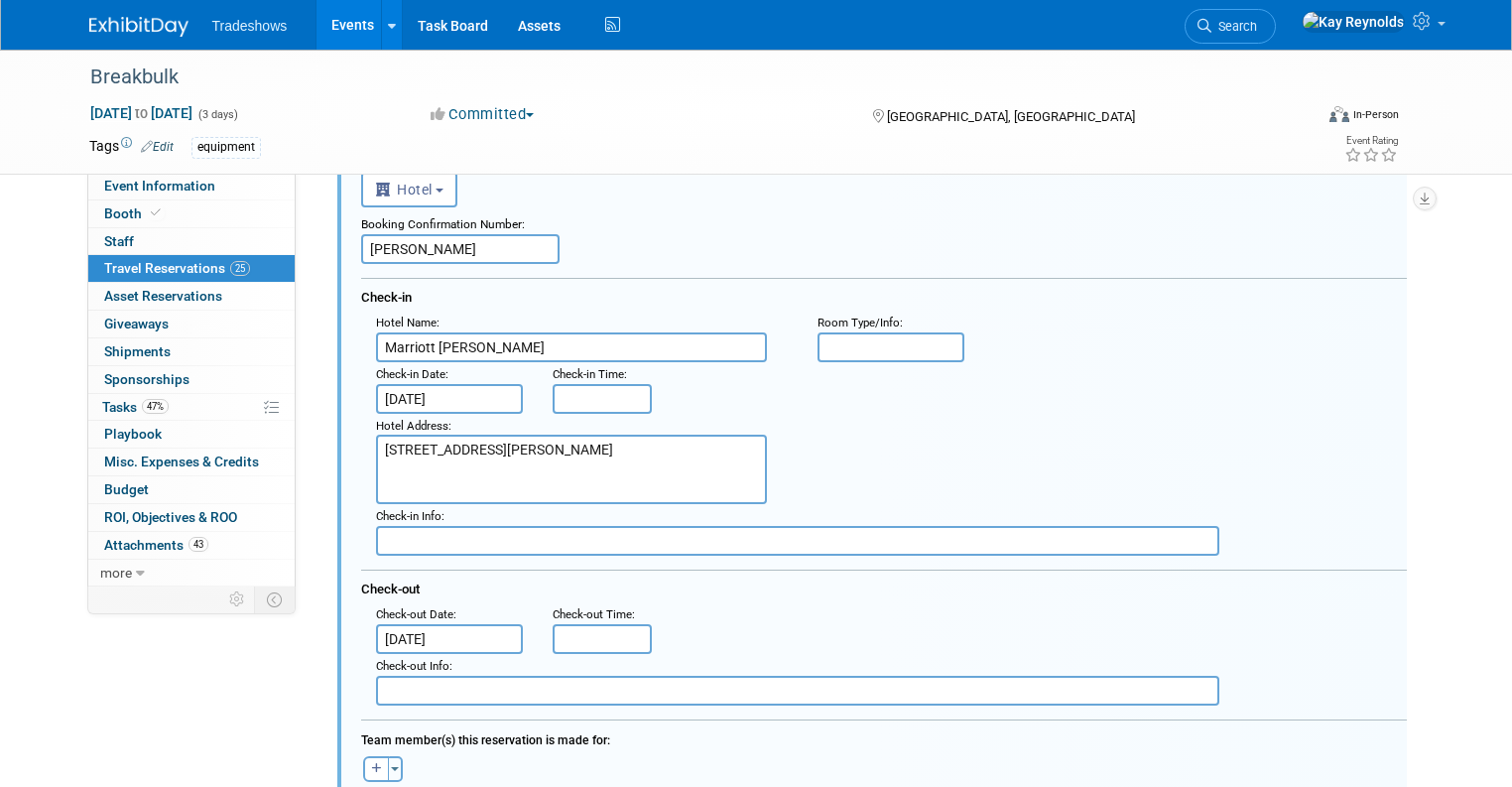 scroll, scrollTop: 4557, scrollLeft: 0, axis: vertical 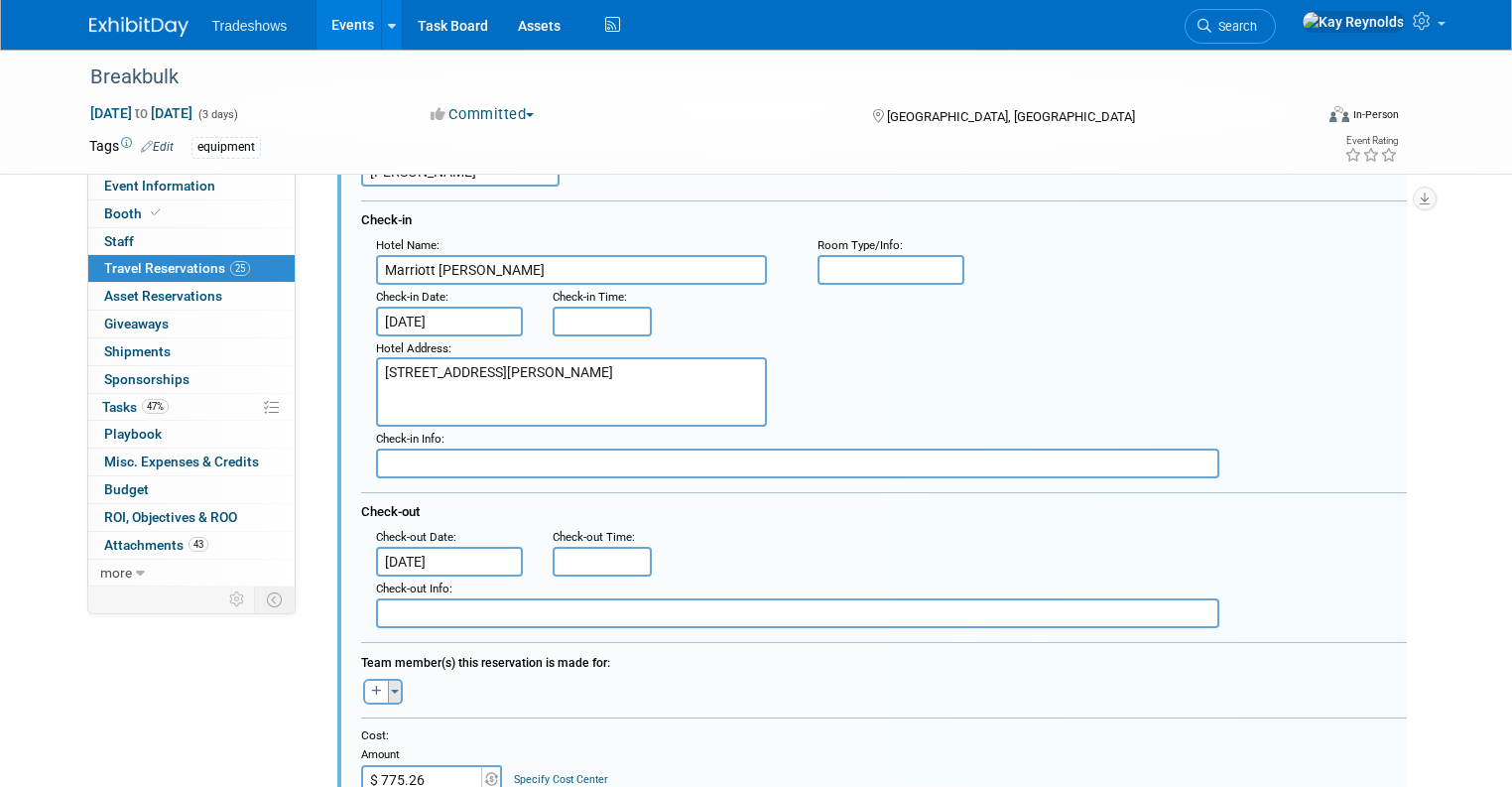 click on "Toggle Dropdown" at bounding box center [395, 692] 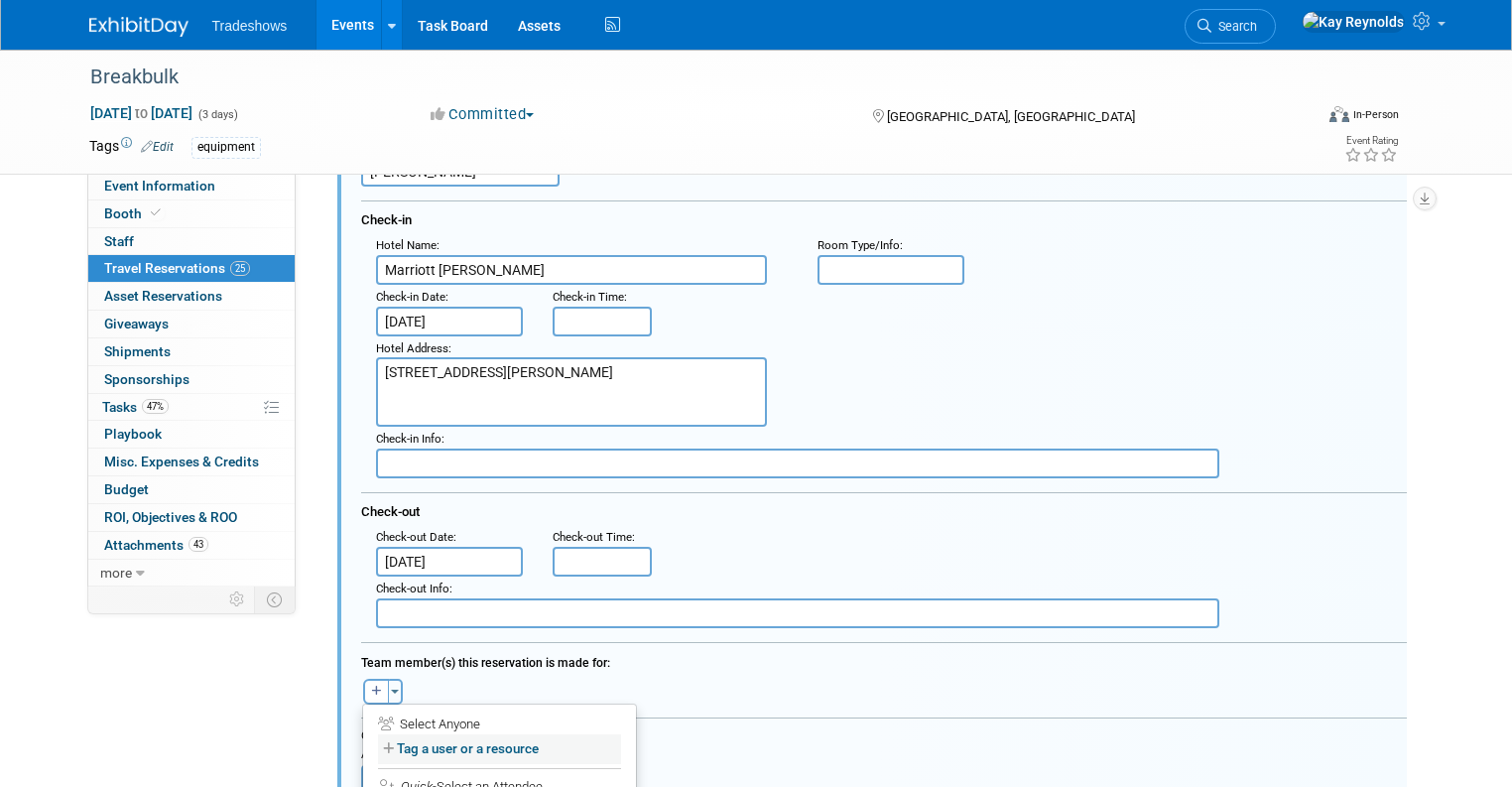 click on "Tag a user or a resource" at bounding box center [499, 748] 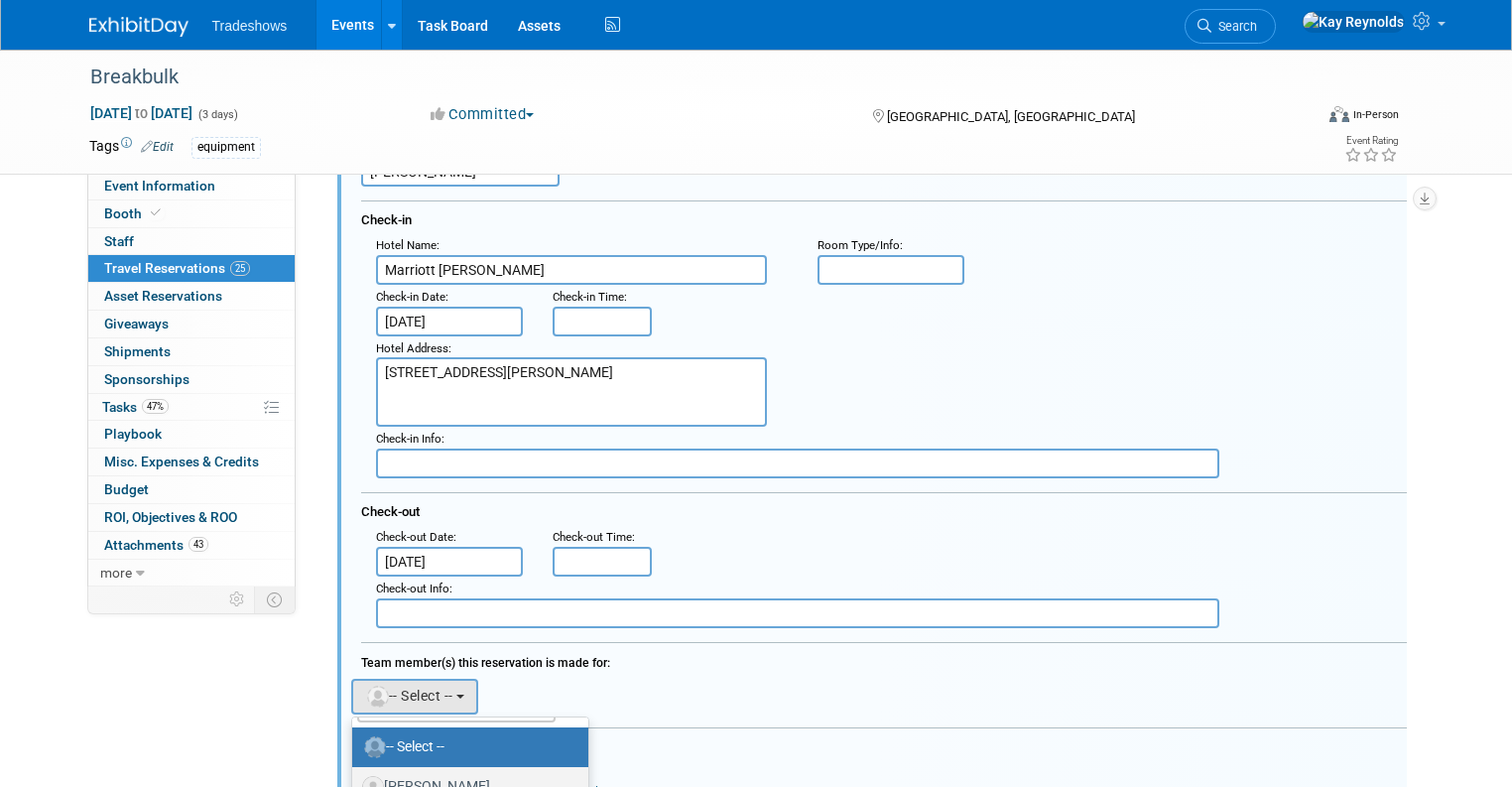 scroll, scrollTop: 0, scrollLeft: 0, axis: both 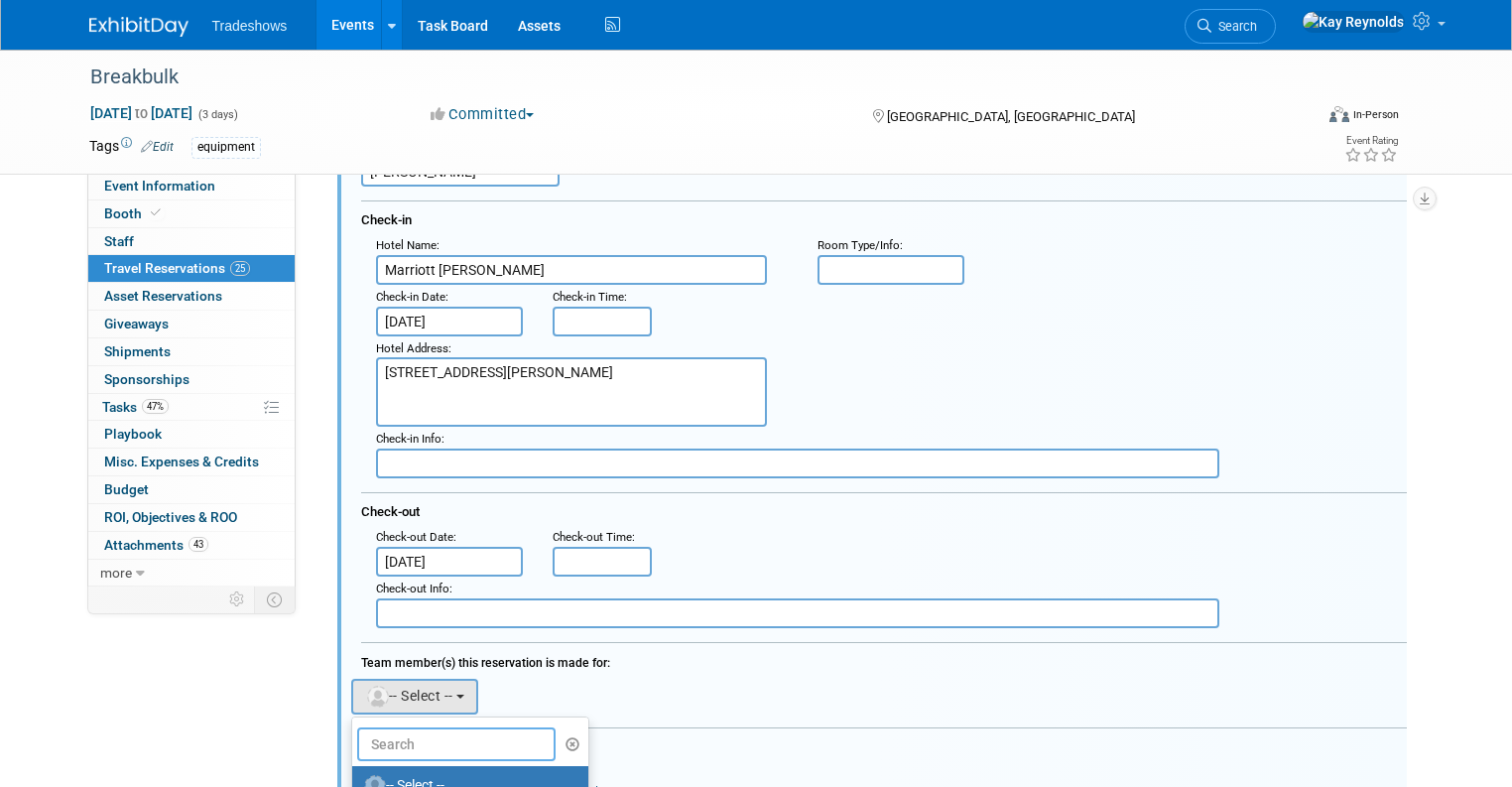 click at bounding box center [456, 744] 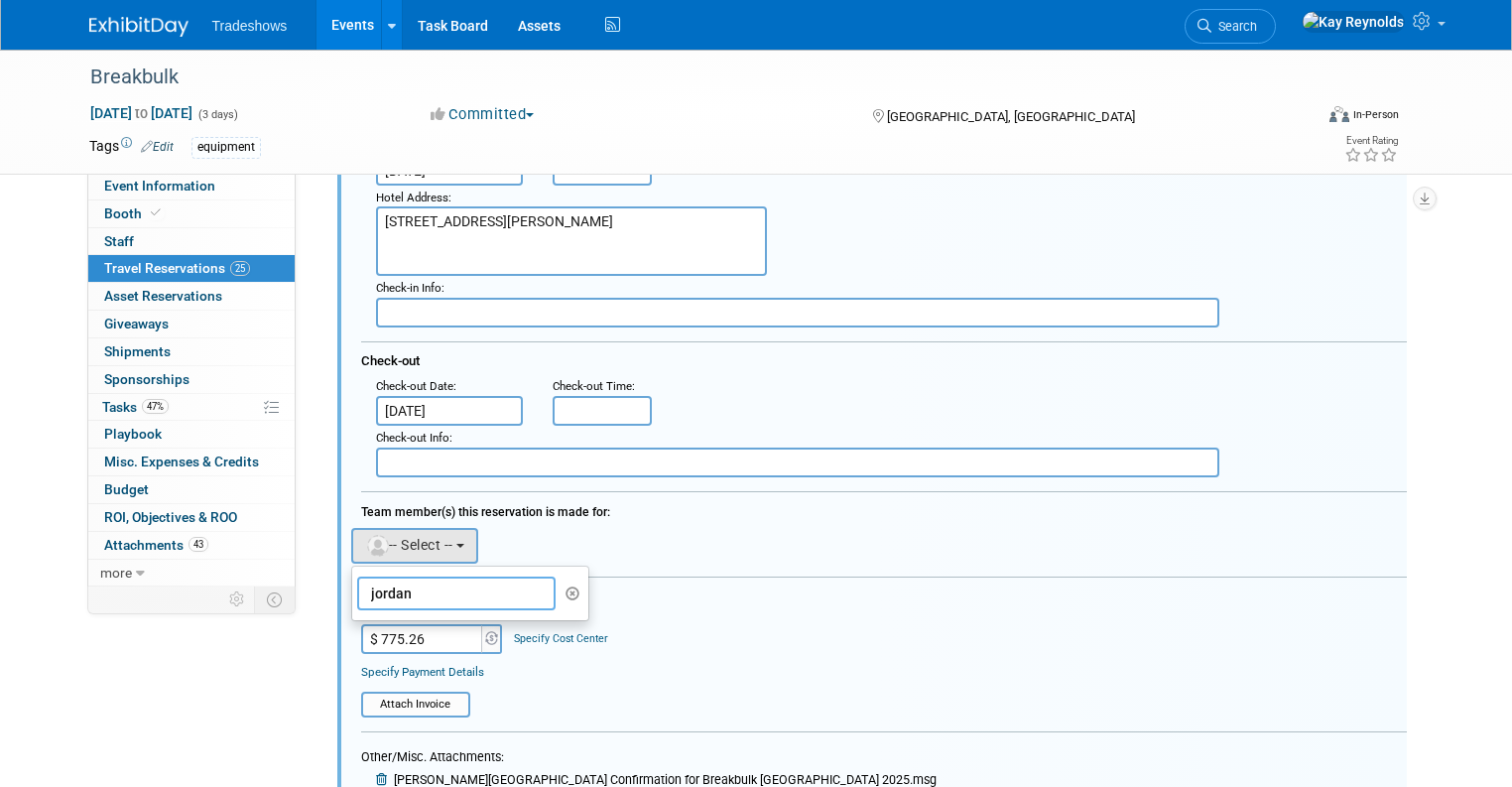 scroll, scrollTop: 4795, scrollLeft: 0, axis: vertical 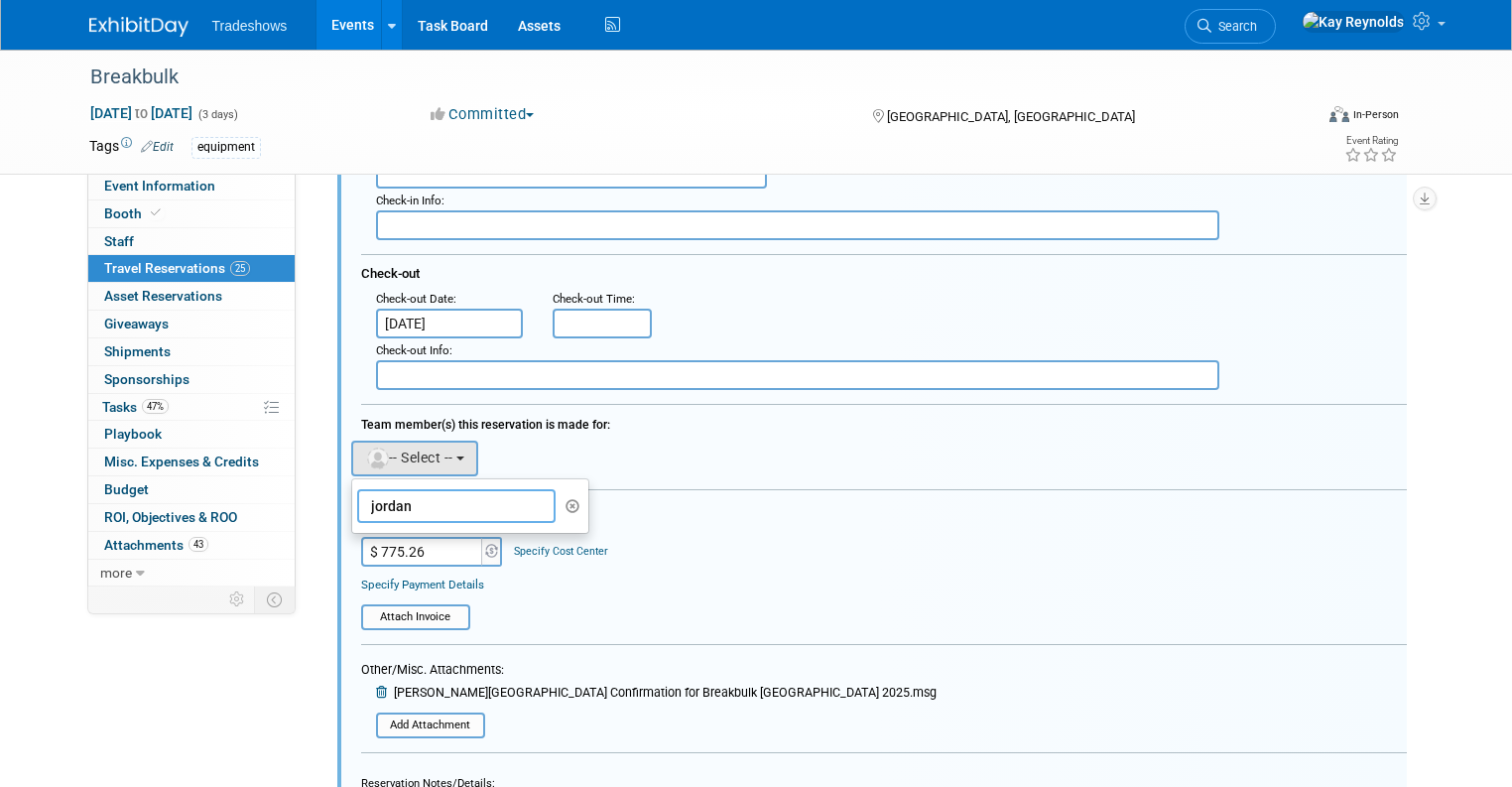 type on "jordan" 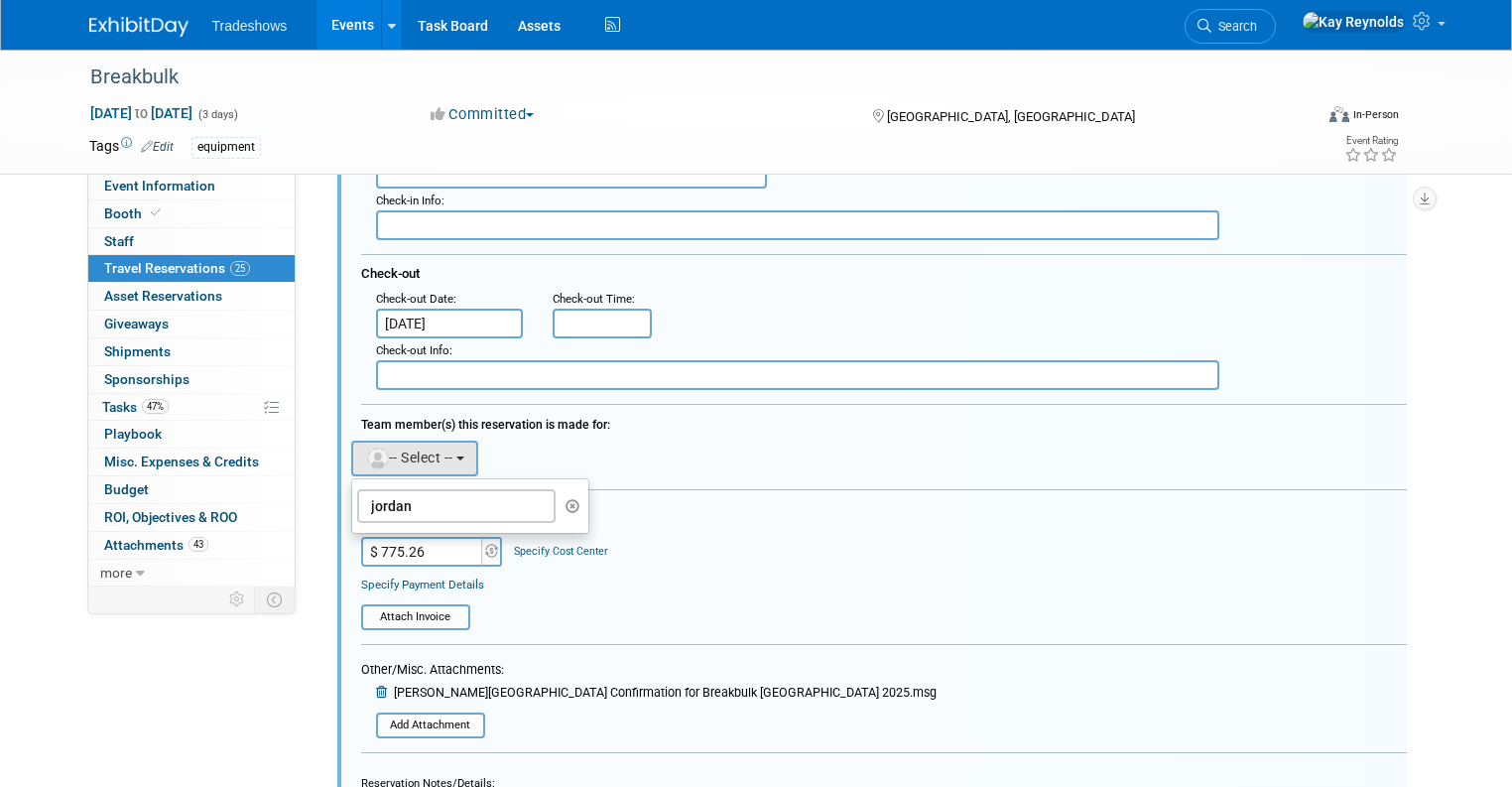 click on "Cost:
Amount
$ 775.26
Specify Cost Center
Cost Center
-- Not Specified --" at bounding box center [884, 532] 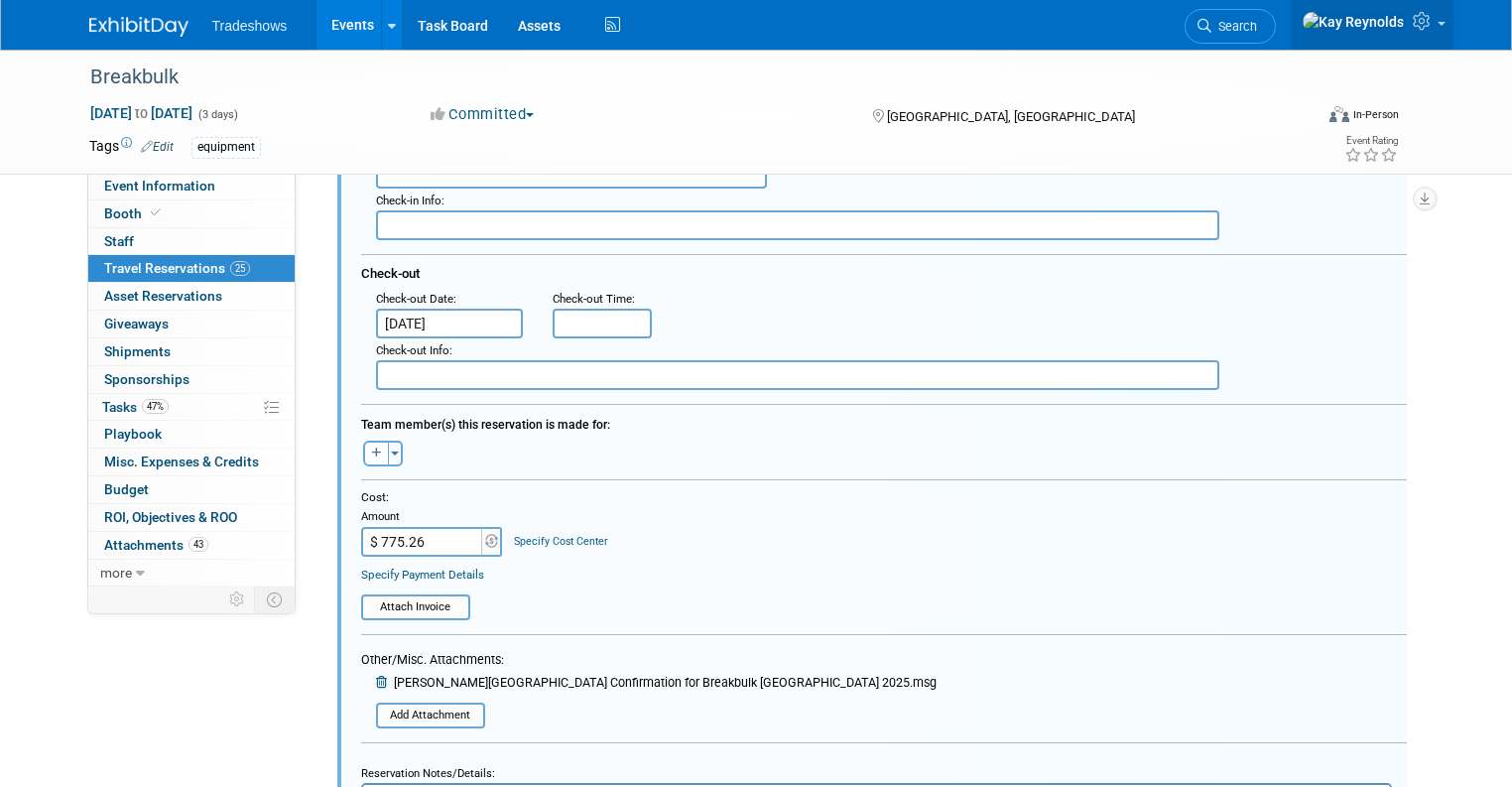 click at bounding box center [1372, 25] 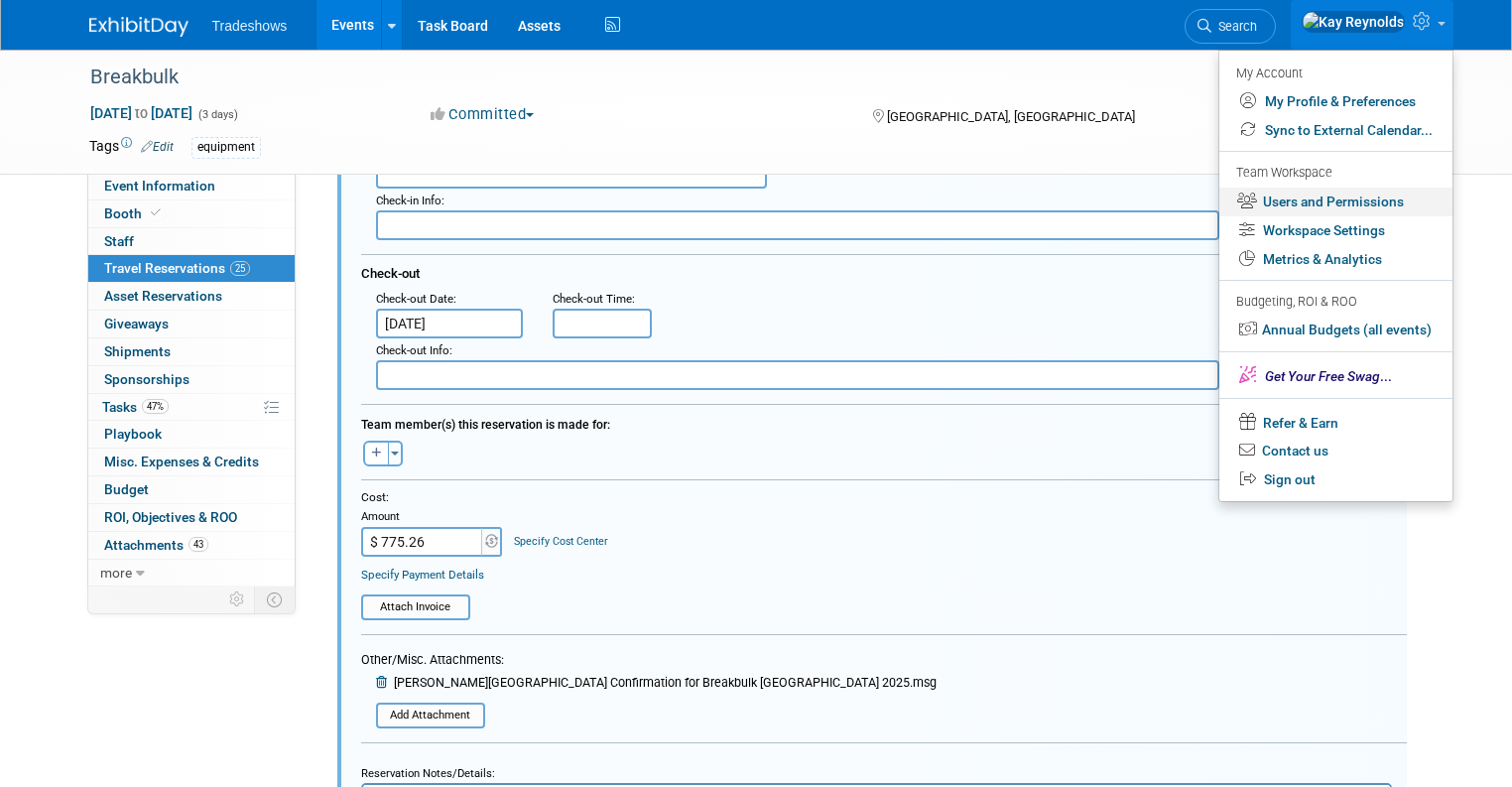click on "Users and Permissions" at bounding box center (1335, 201) 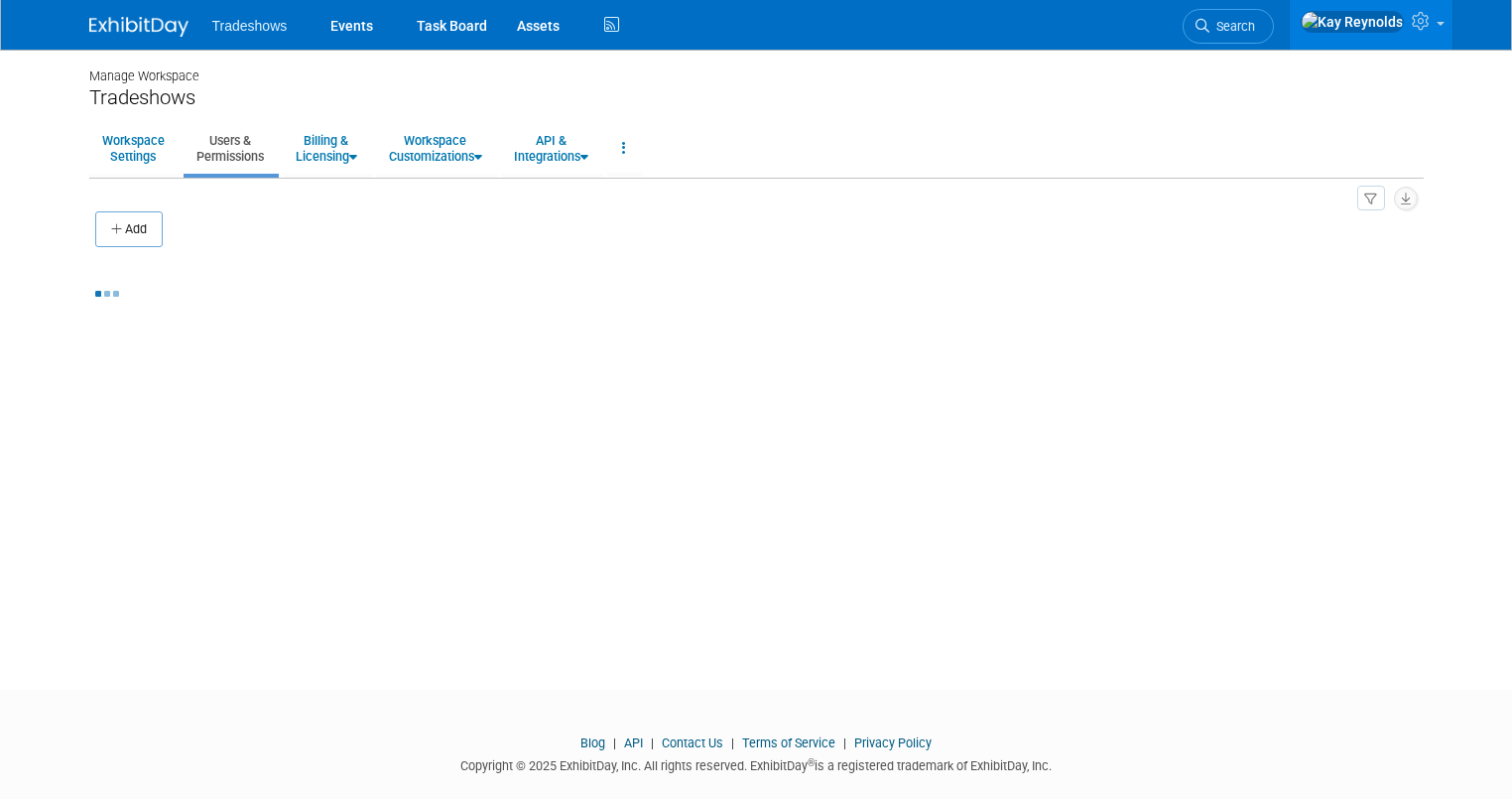 scroll, scrollTop: 0, scrollLeft: 0, axis: both 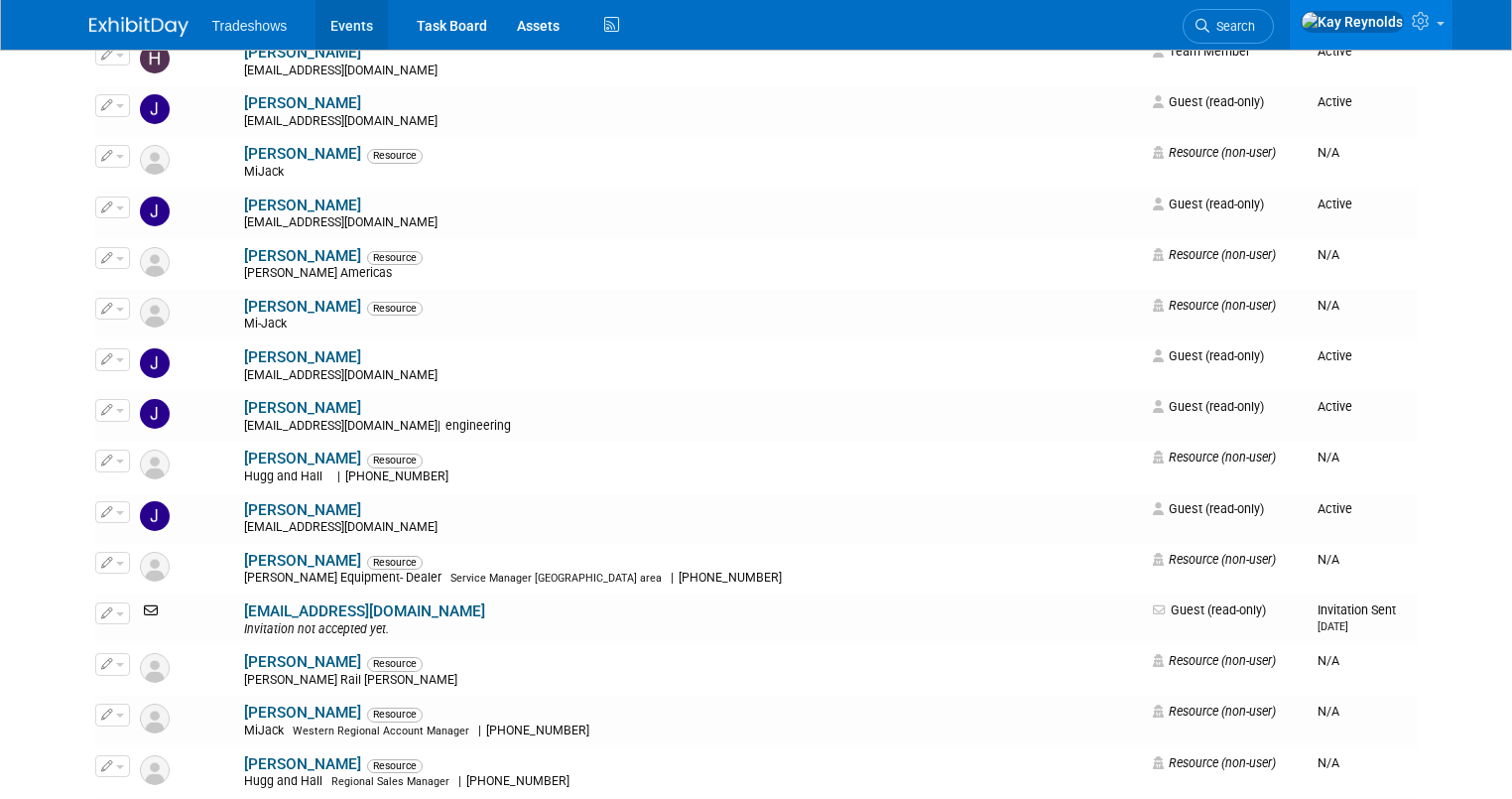 click on "Events" at bounding box center (351, 25) 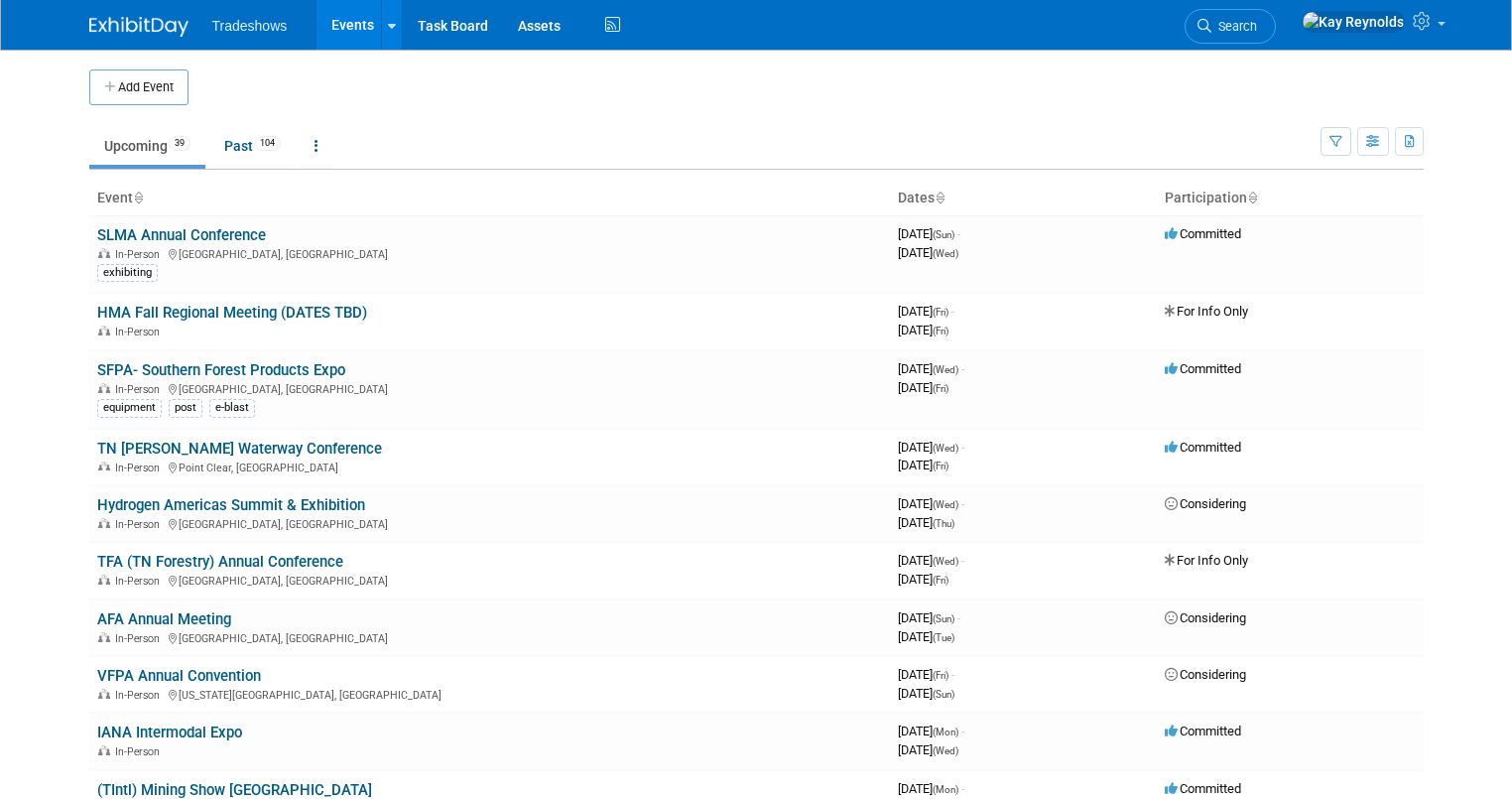 scroll, scrollTop: 0, scrollLeft: 0, axis: both 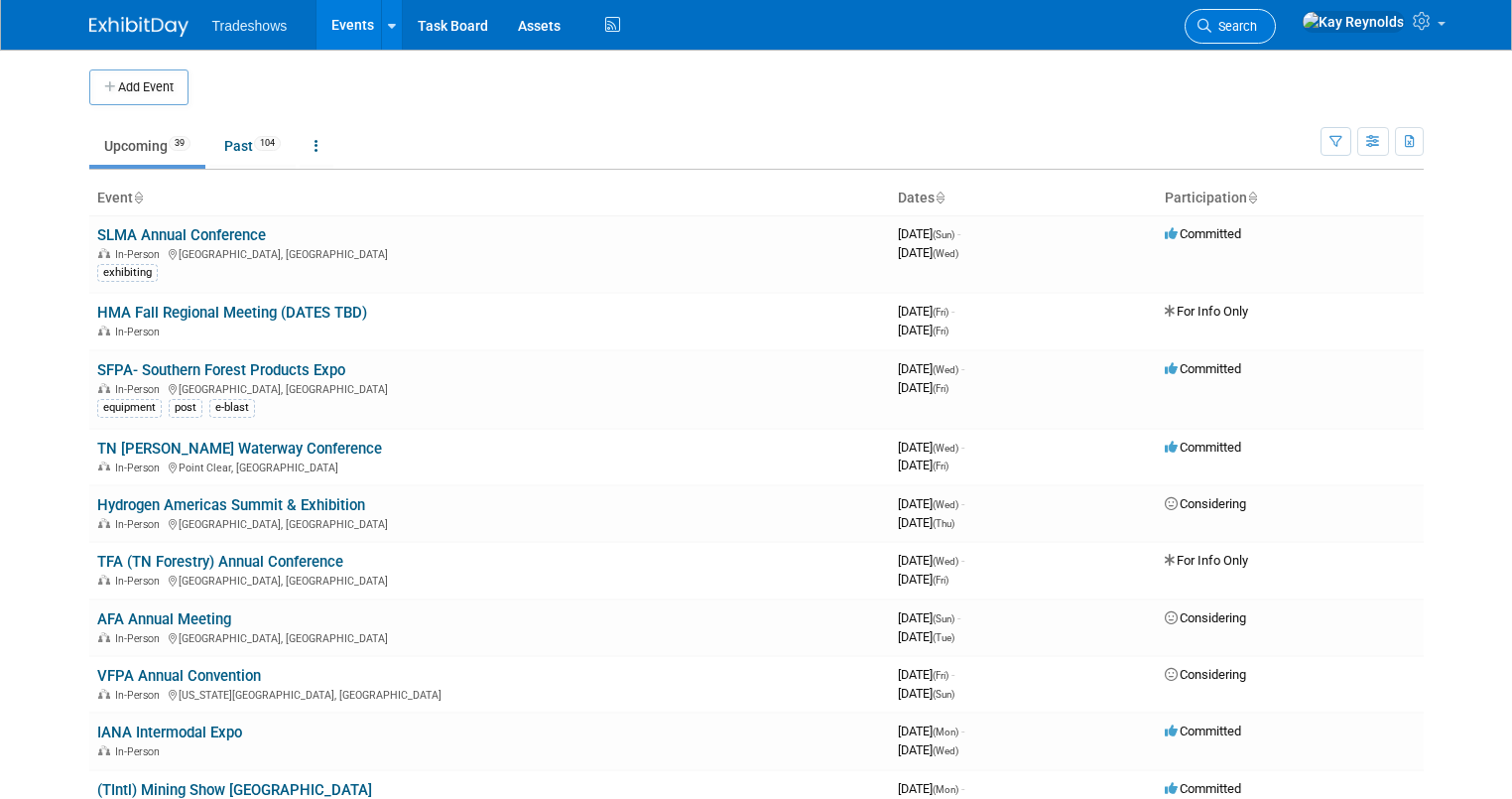 click on "Search" at bounding box center [1234, 26] 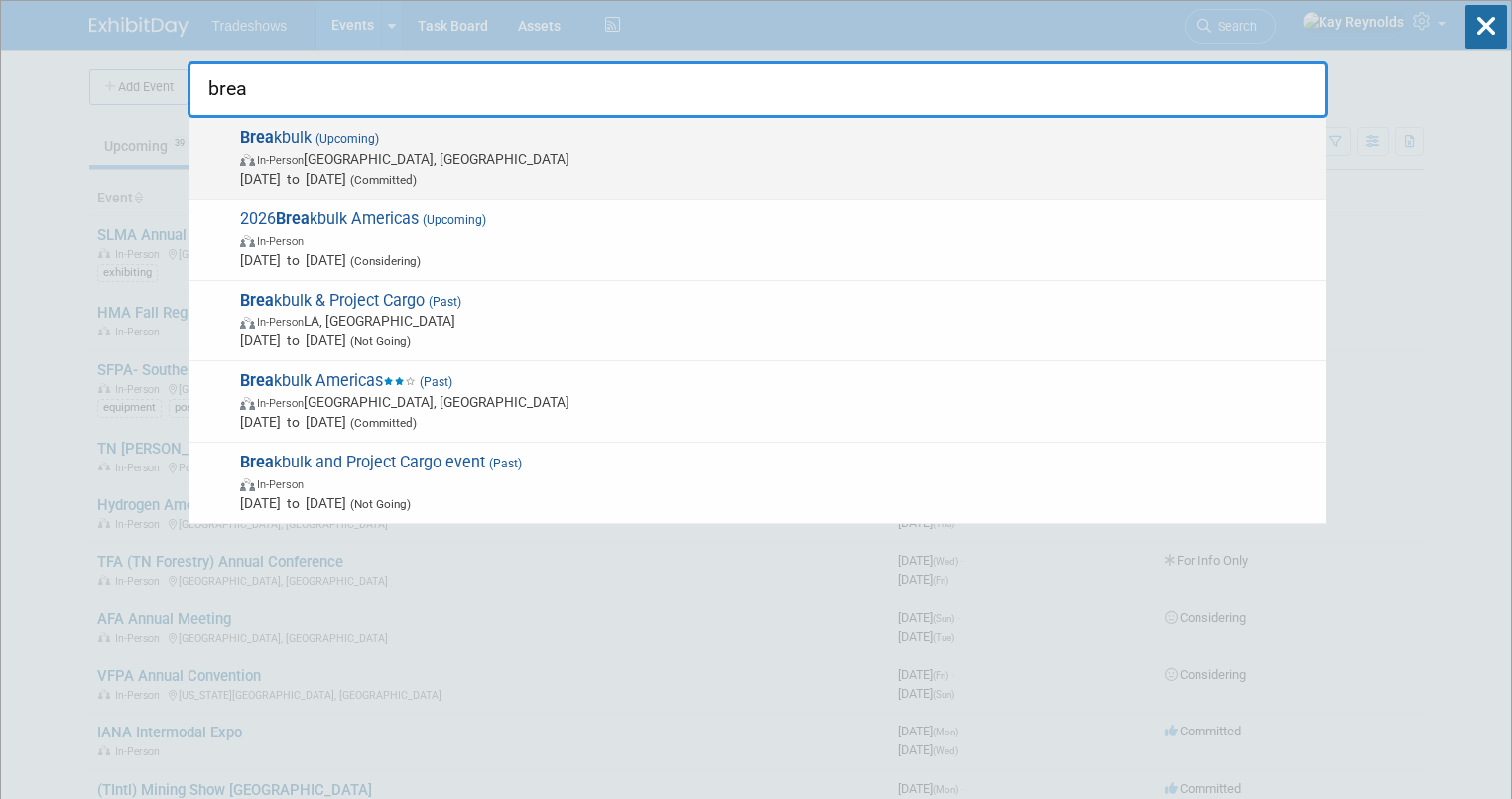 type on "brea" 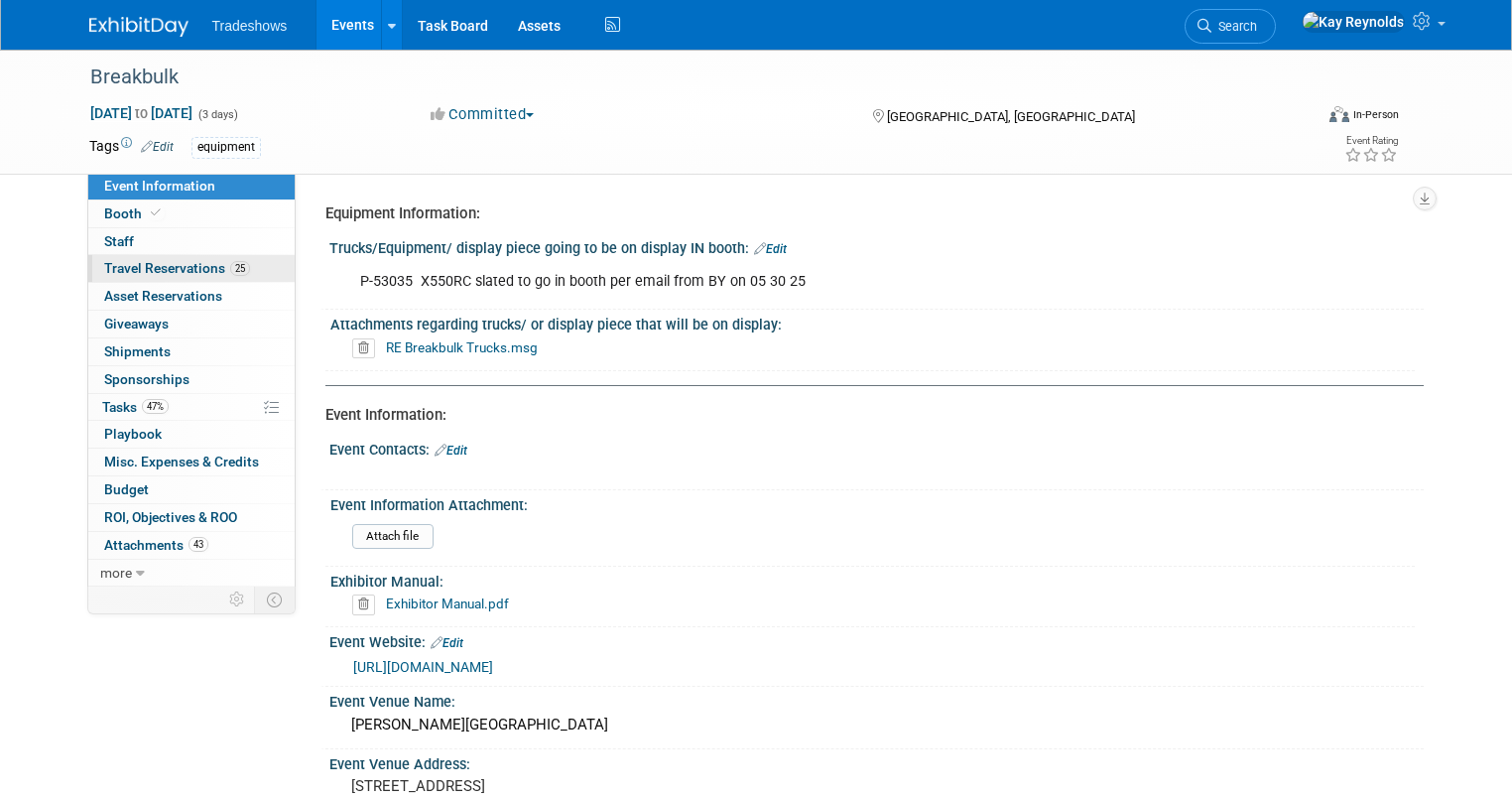 scroll, scrollTop: 0, scrollLeft: 0, axis: both 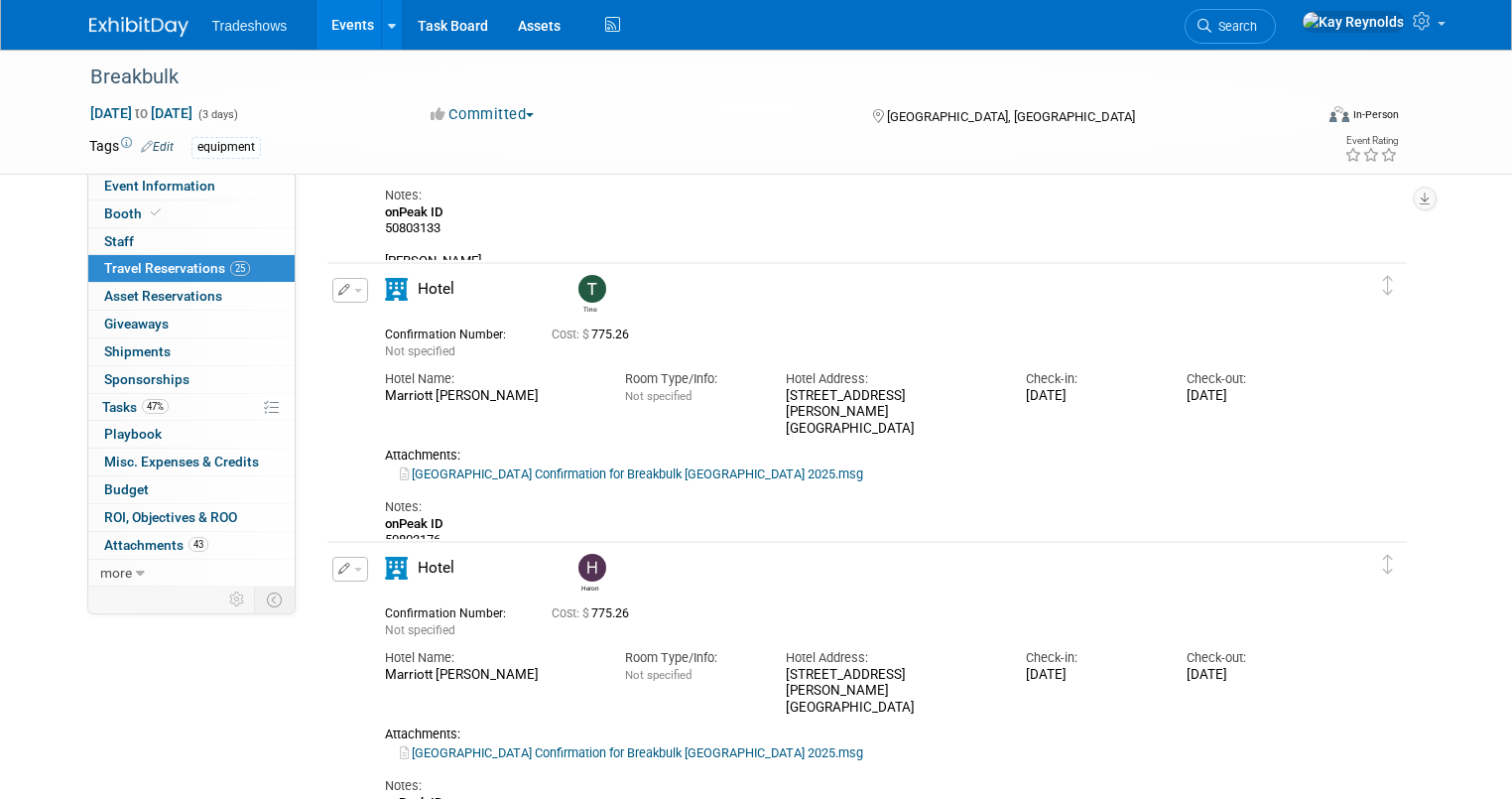 click at bounding box center (592, 289) 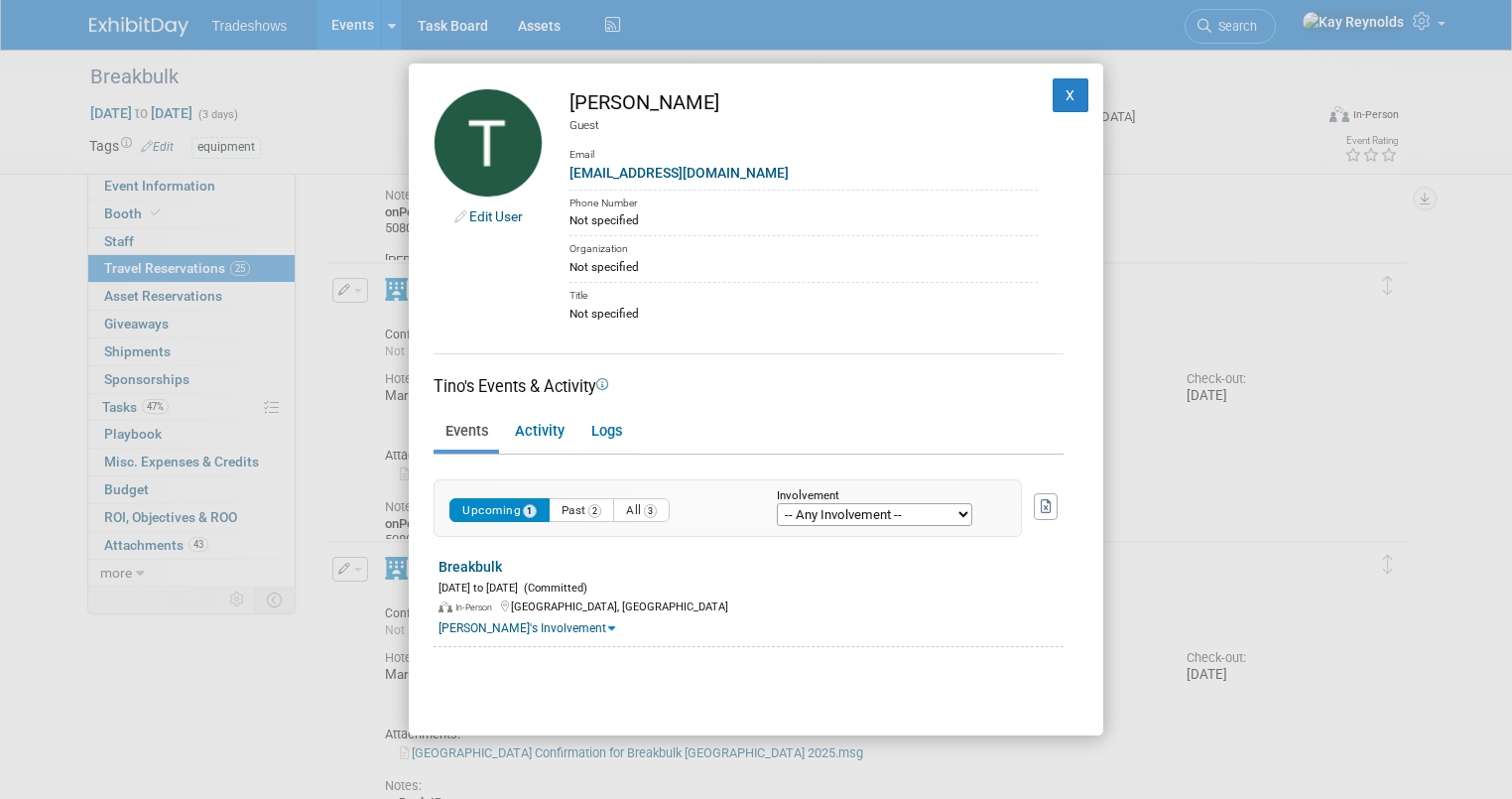 click on "Edit User
Tino Bernal
Guest
Email
tbernal@taylorbigred.com
Phone Number
Not specified
Organization
Not specified
X
Logs" at bounding box center (756, 399) 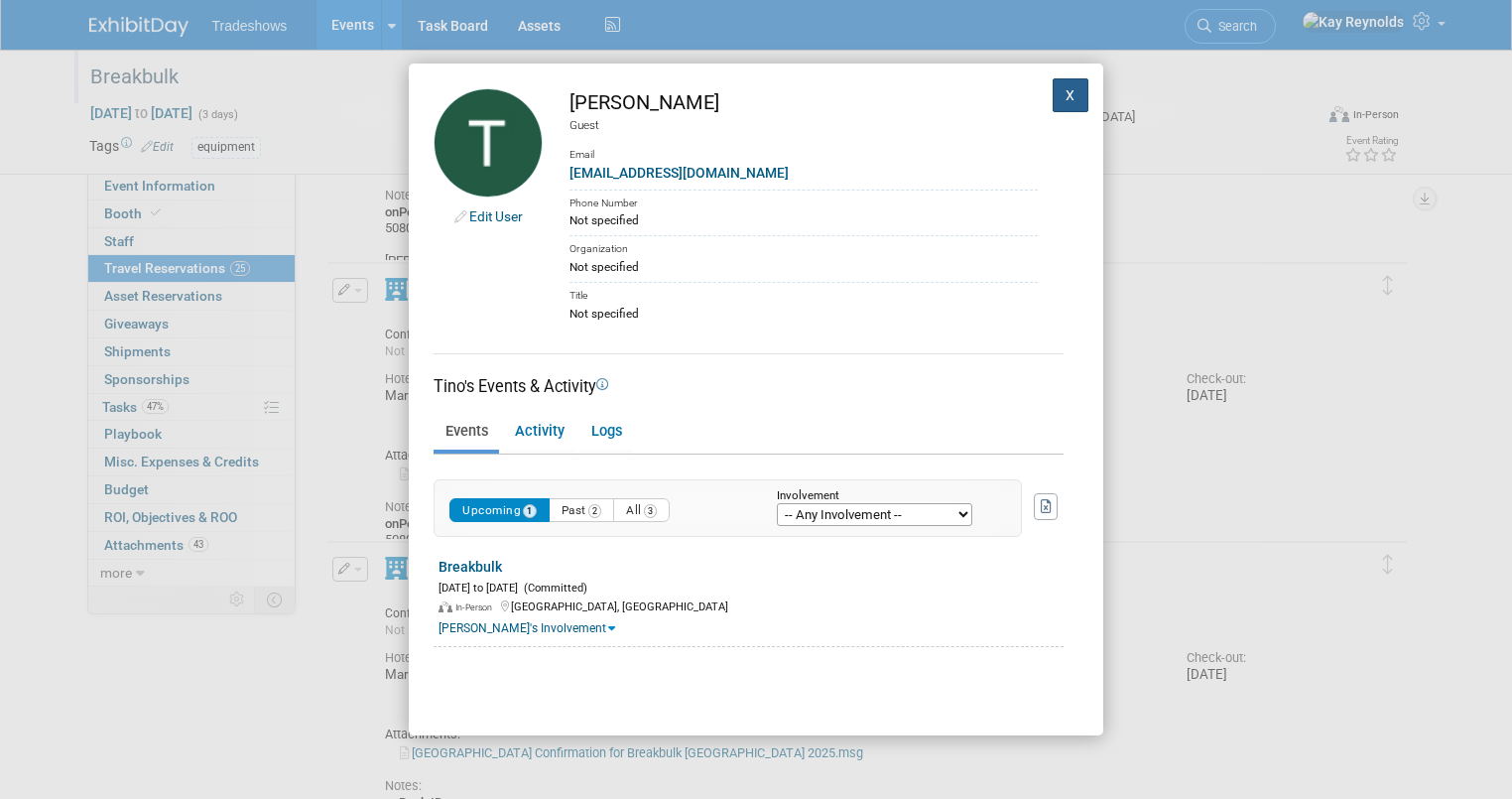 click on "X" at bounding box center [1071, 95] 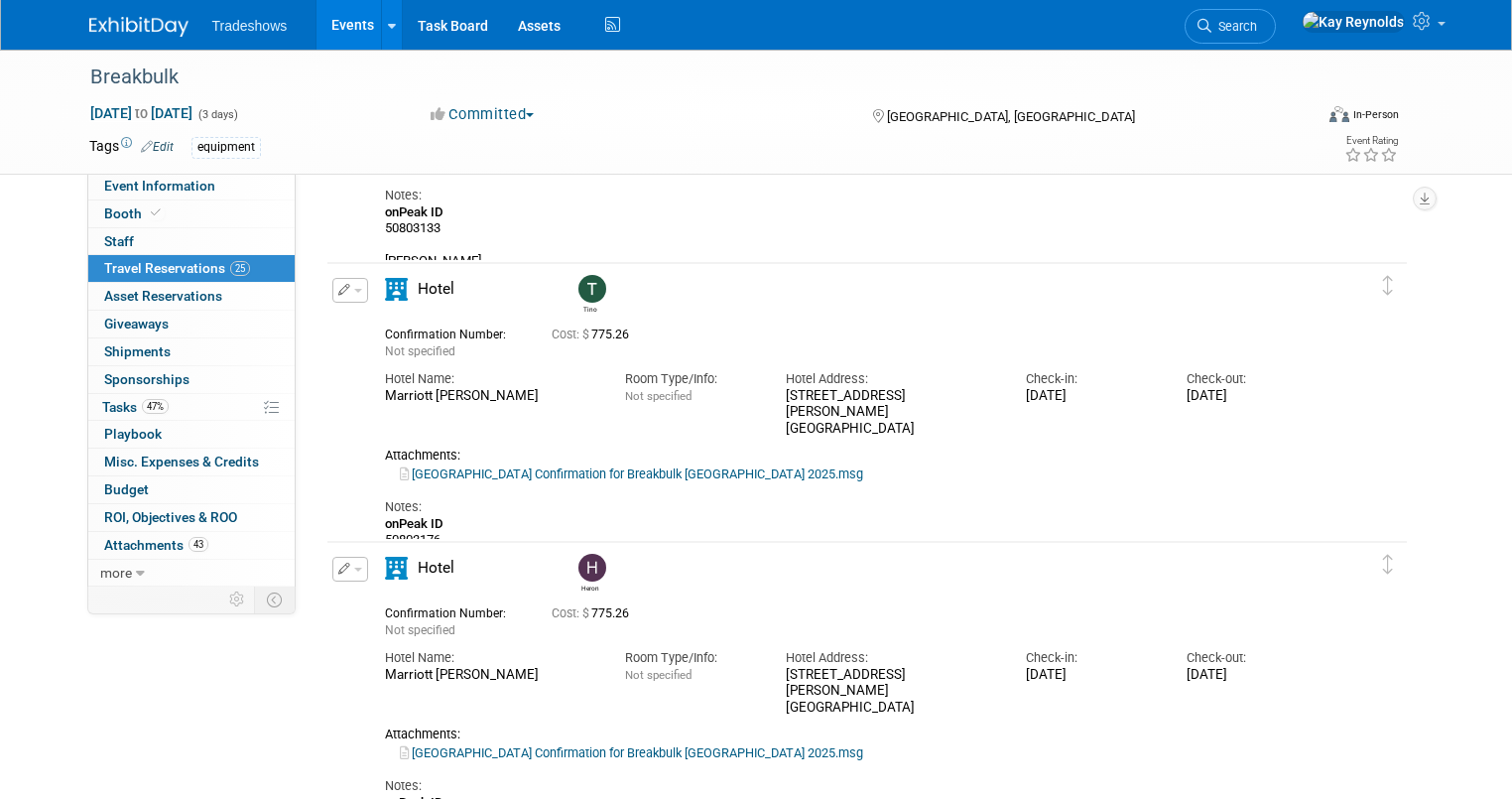 click at bounding box center (592, 568) 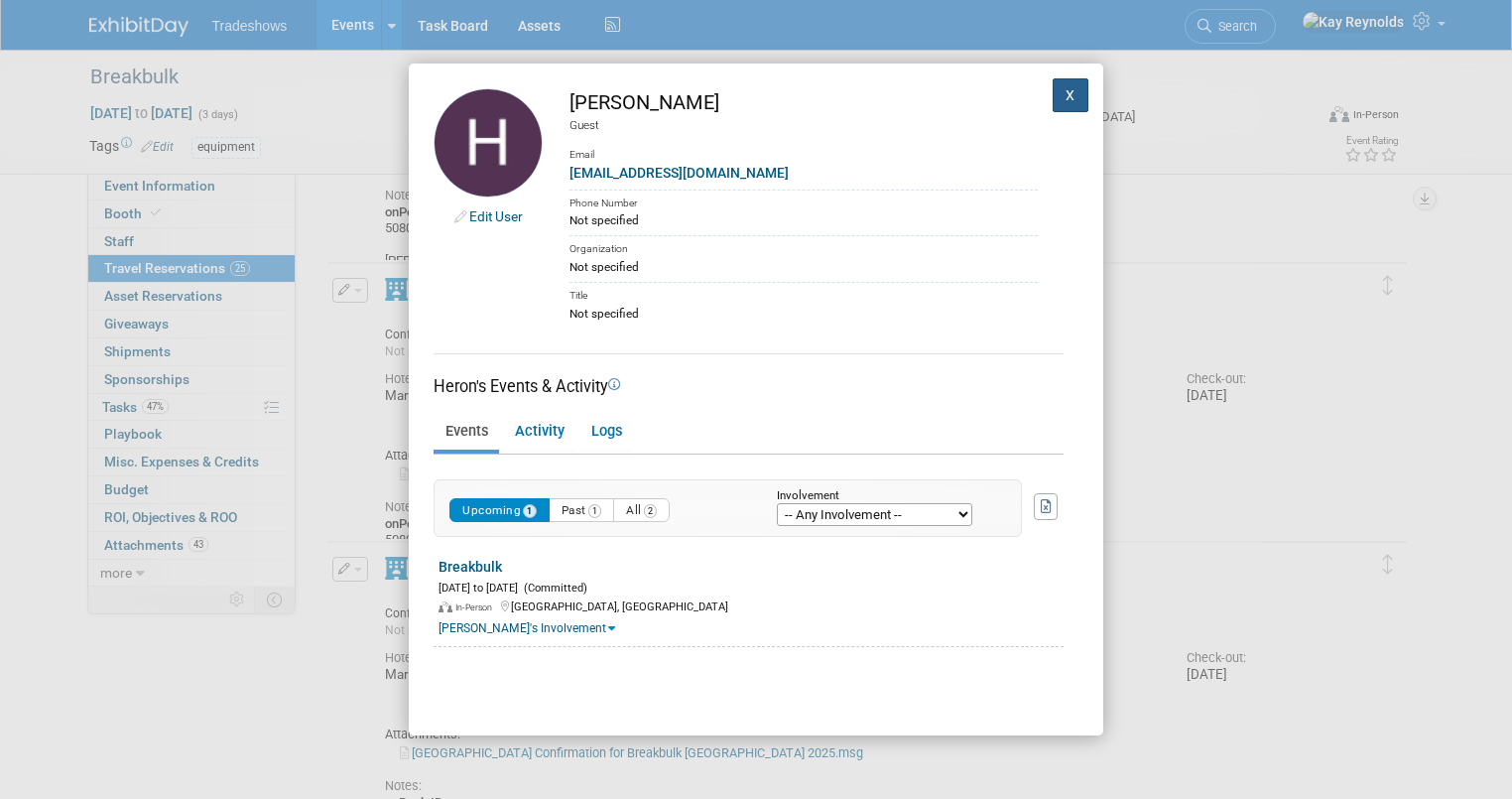 click on "X" at bounding box center [1071, 95] 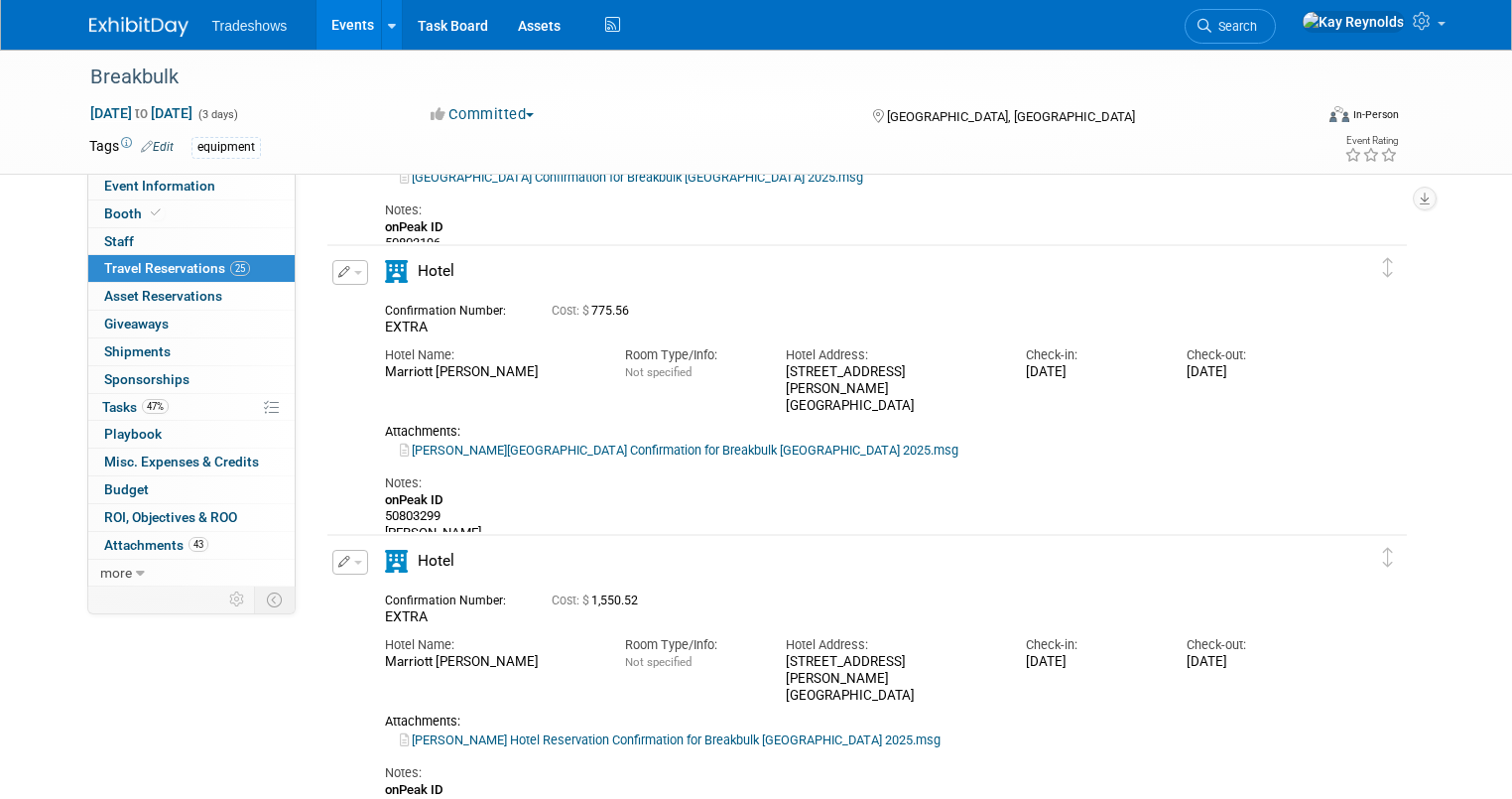 scroll, scrollTop: 5399, scrollLeft: 0, axis: vertical 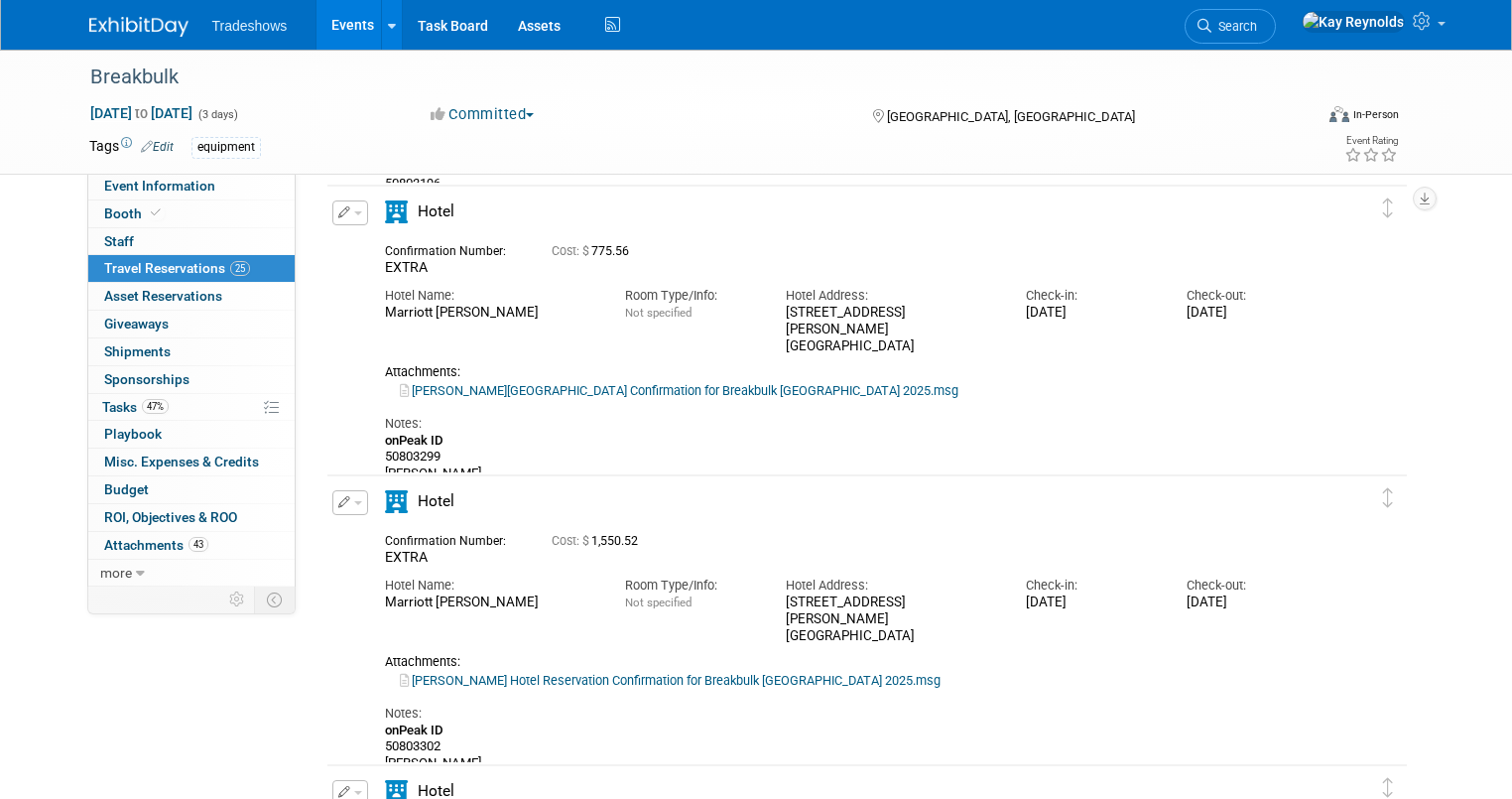 click on "[PERSON_NAME] Hotel Reservation Confirmation for Breakbulk [GEOGRAPHIC_DATA] 2025.msg" at bounding box center (670, 680) 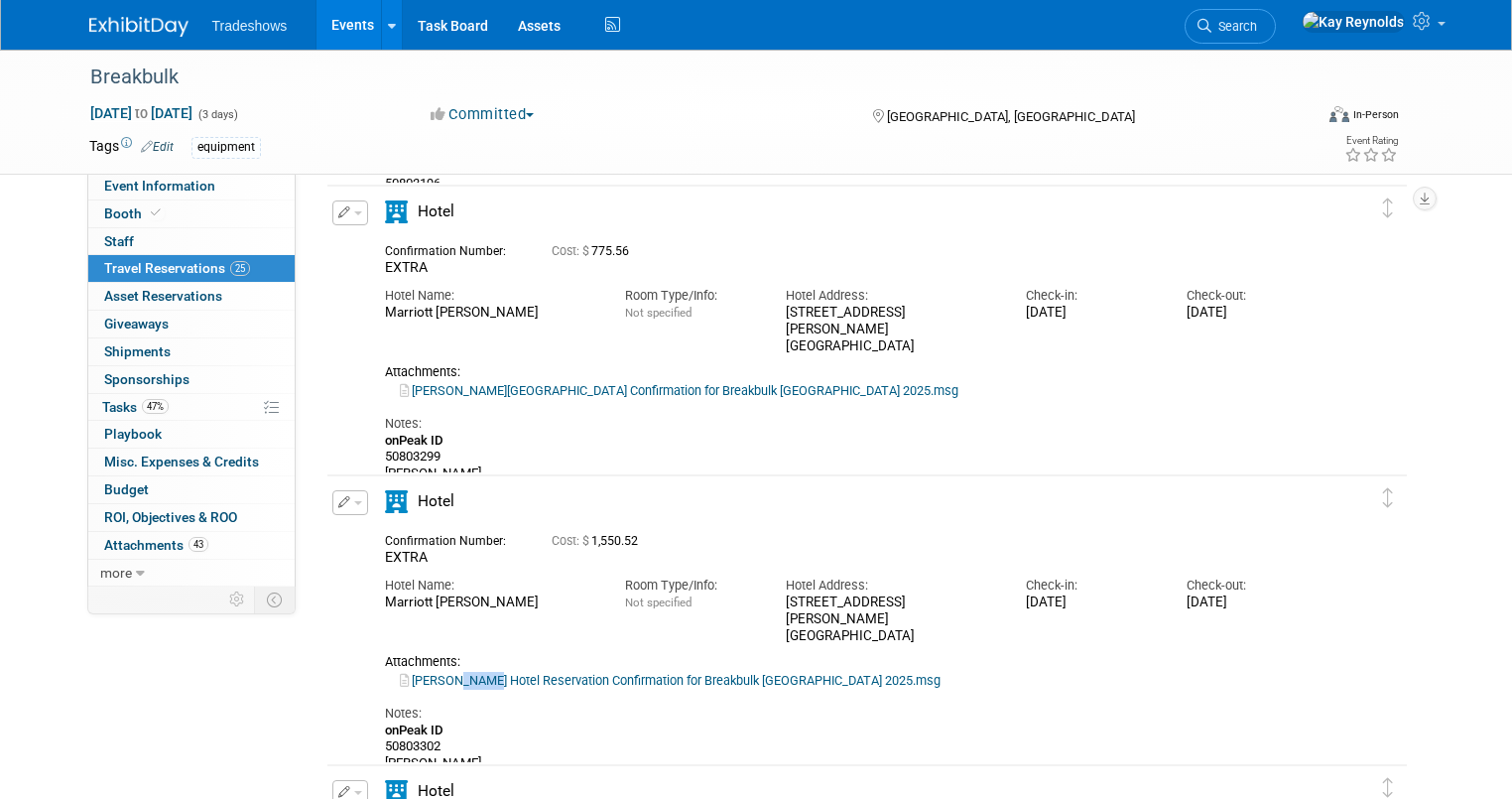 click on "[PERSON_NAME] Hotel Reservation Confirmation for Breakbulk [GEOGRAPHIC_DATA] 2025.msg" at bounding box center [670, 680] 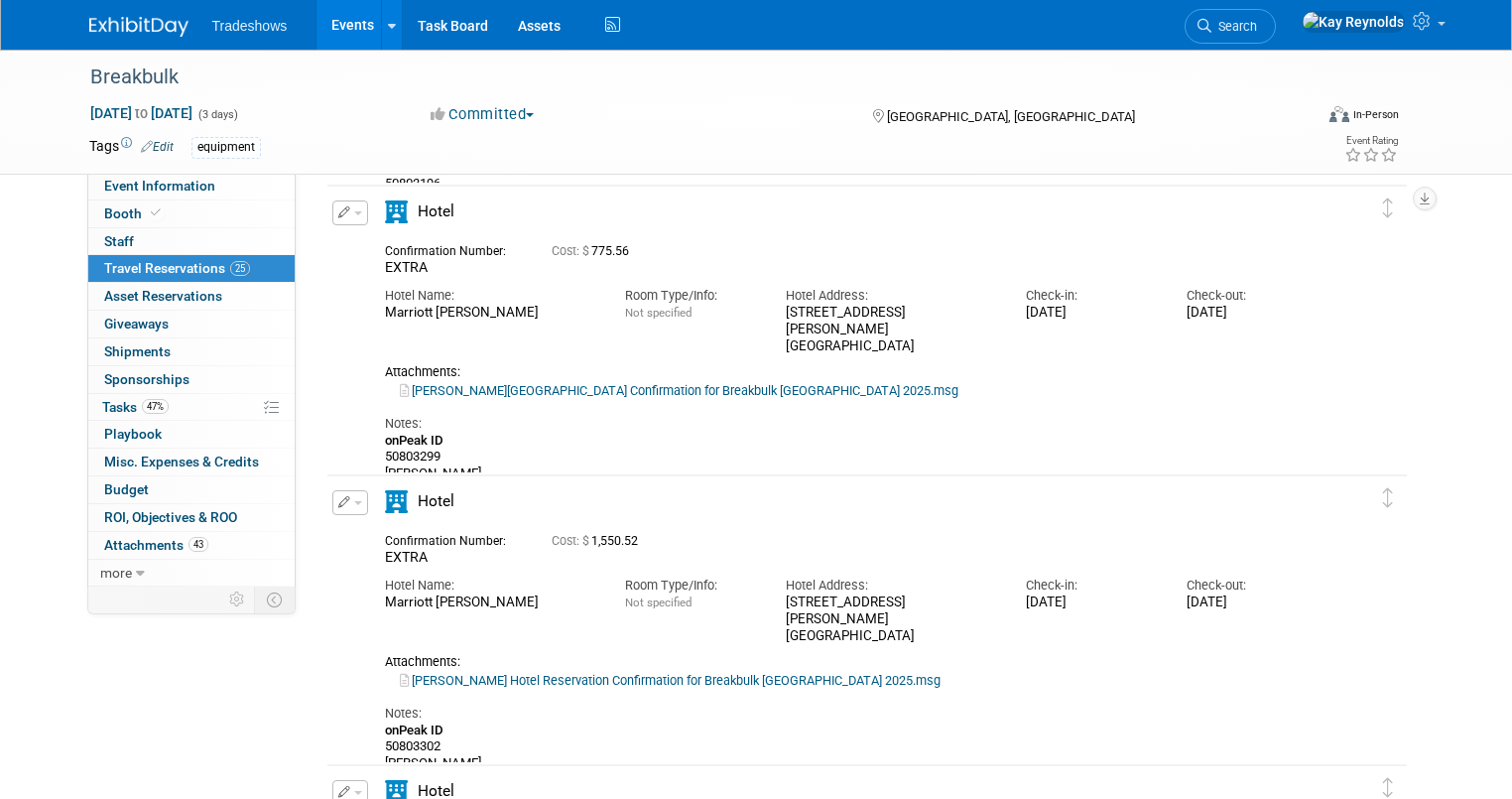 drag, startPoint x: 174, startPoint y: 683, endPoint x: 205, endPoint y: 679, distance: 31.257 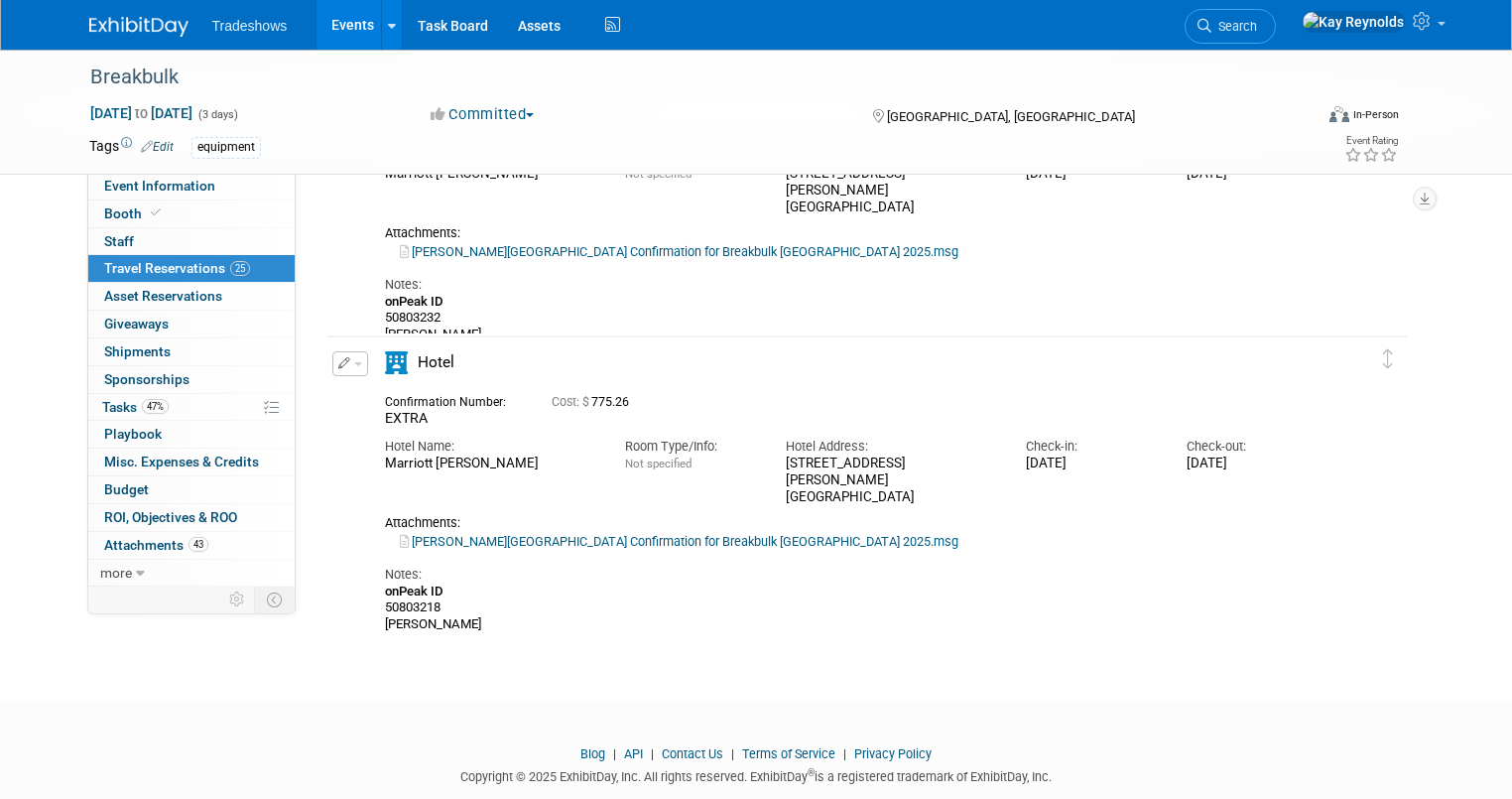 scroll, scrollTop: 6737, scrollLeft: 0, axis: vertical 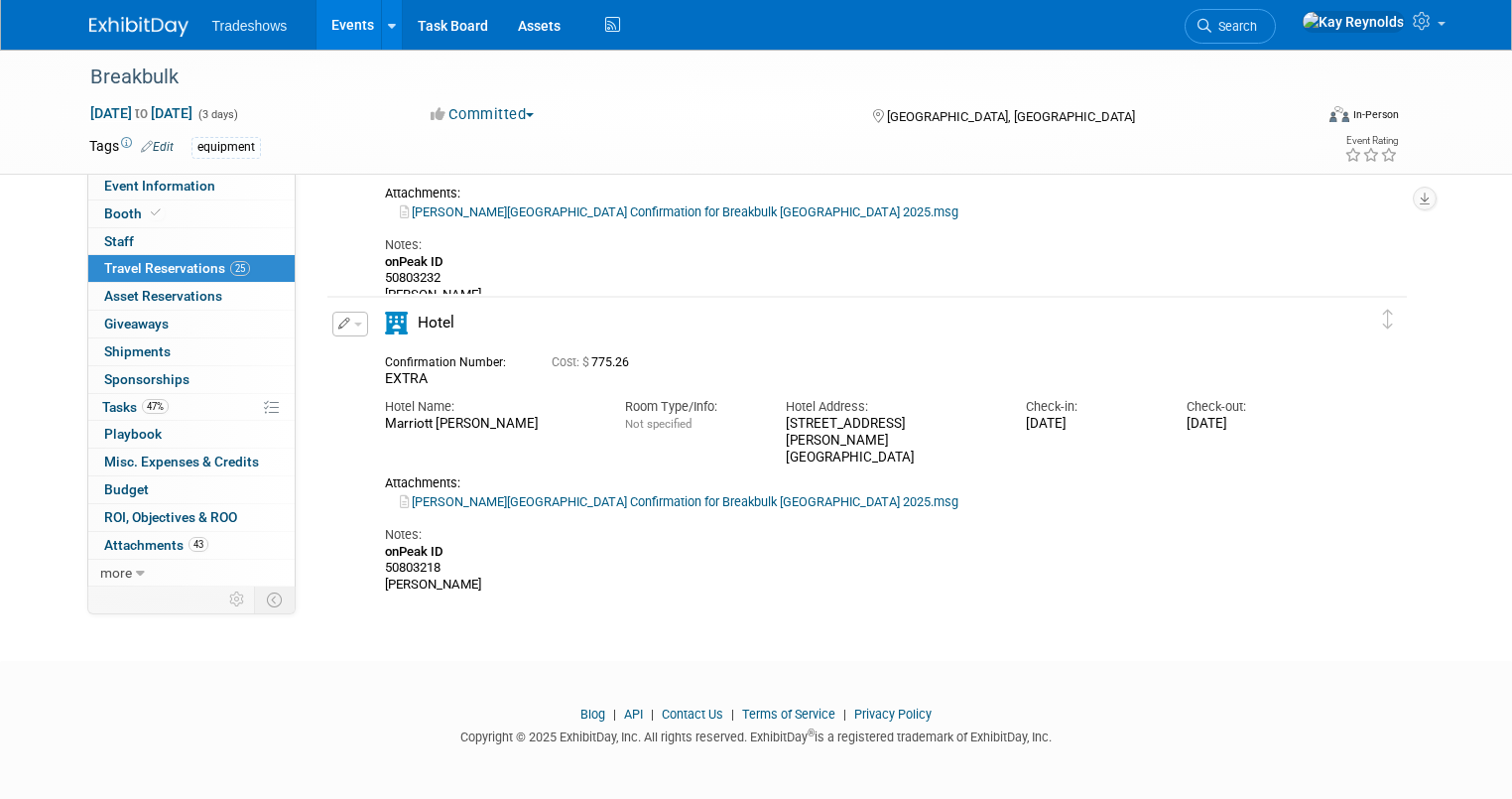 click on "Travel Reservations 25" at bounding box center (177, 268) 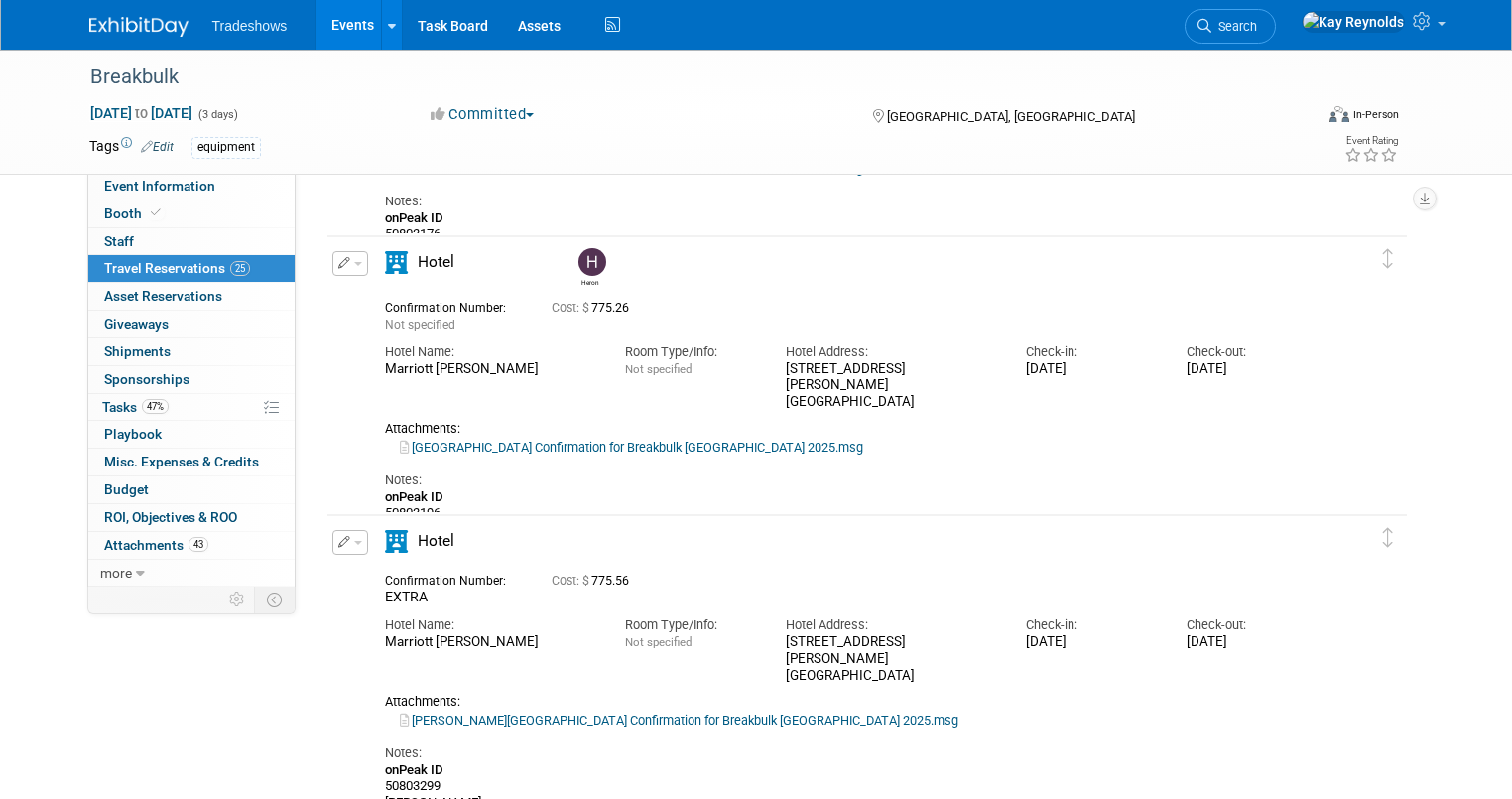 scroll, scrollTop: 5070, scrollLeft: 0, axis: vertical 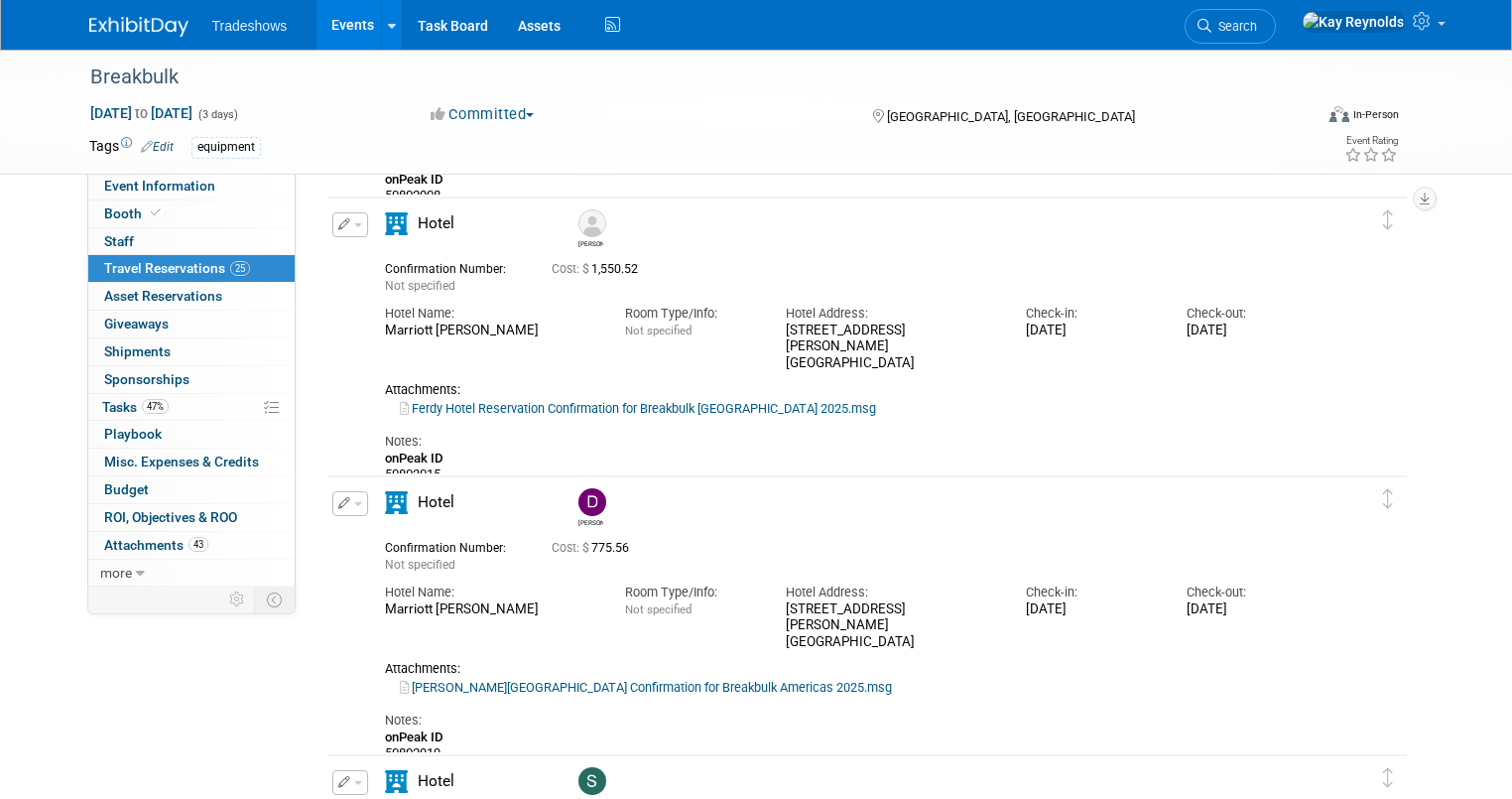 click at bounding box center [592, 223] 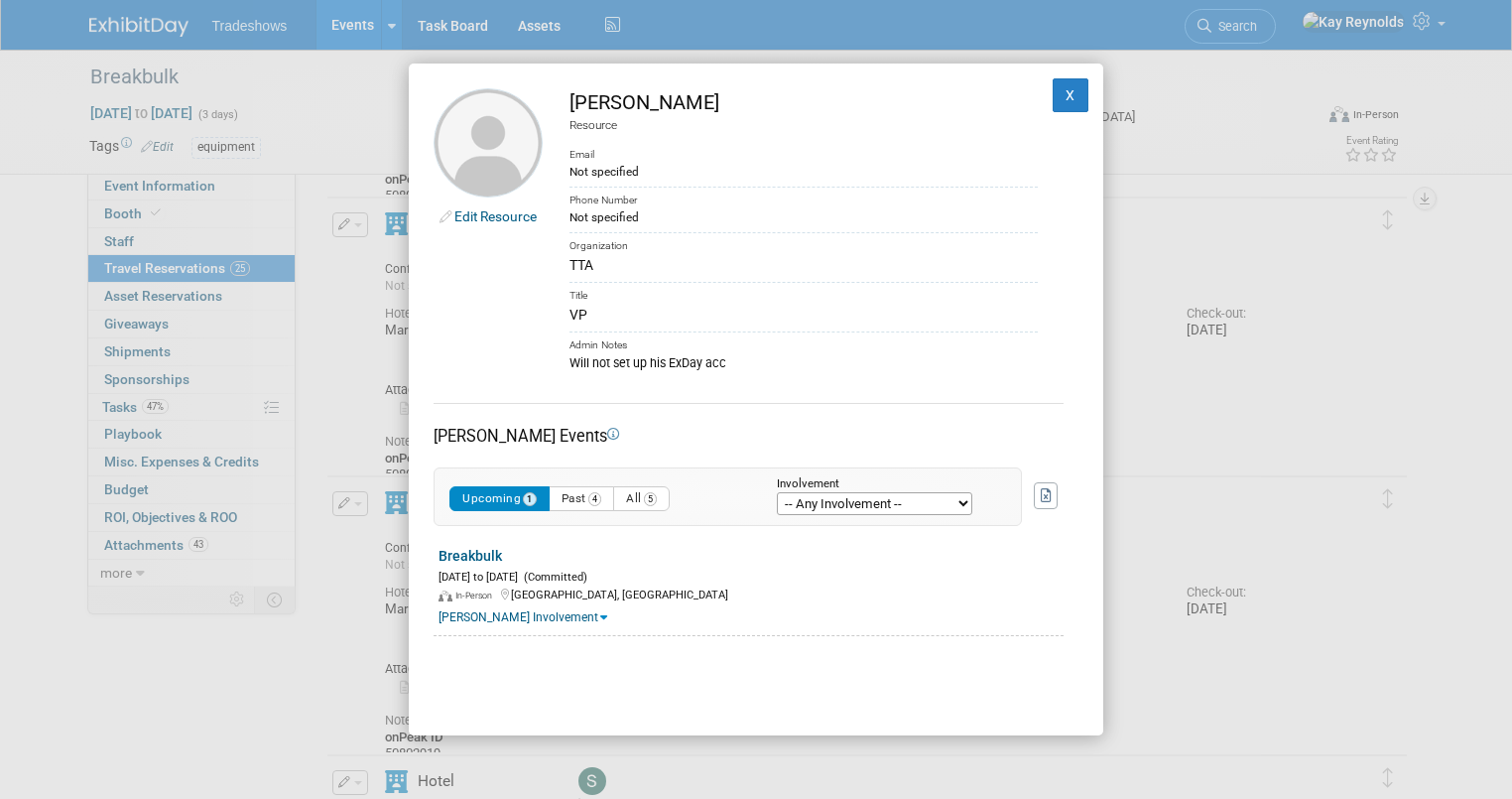 click on "Edit Resource
Ferdinand Terberg
Resource
Email
Not specified
Phone Number
Not specified
Organization
TTA" at bounding box center [756, 399] 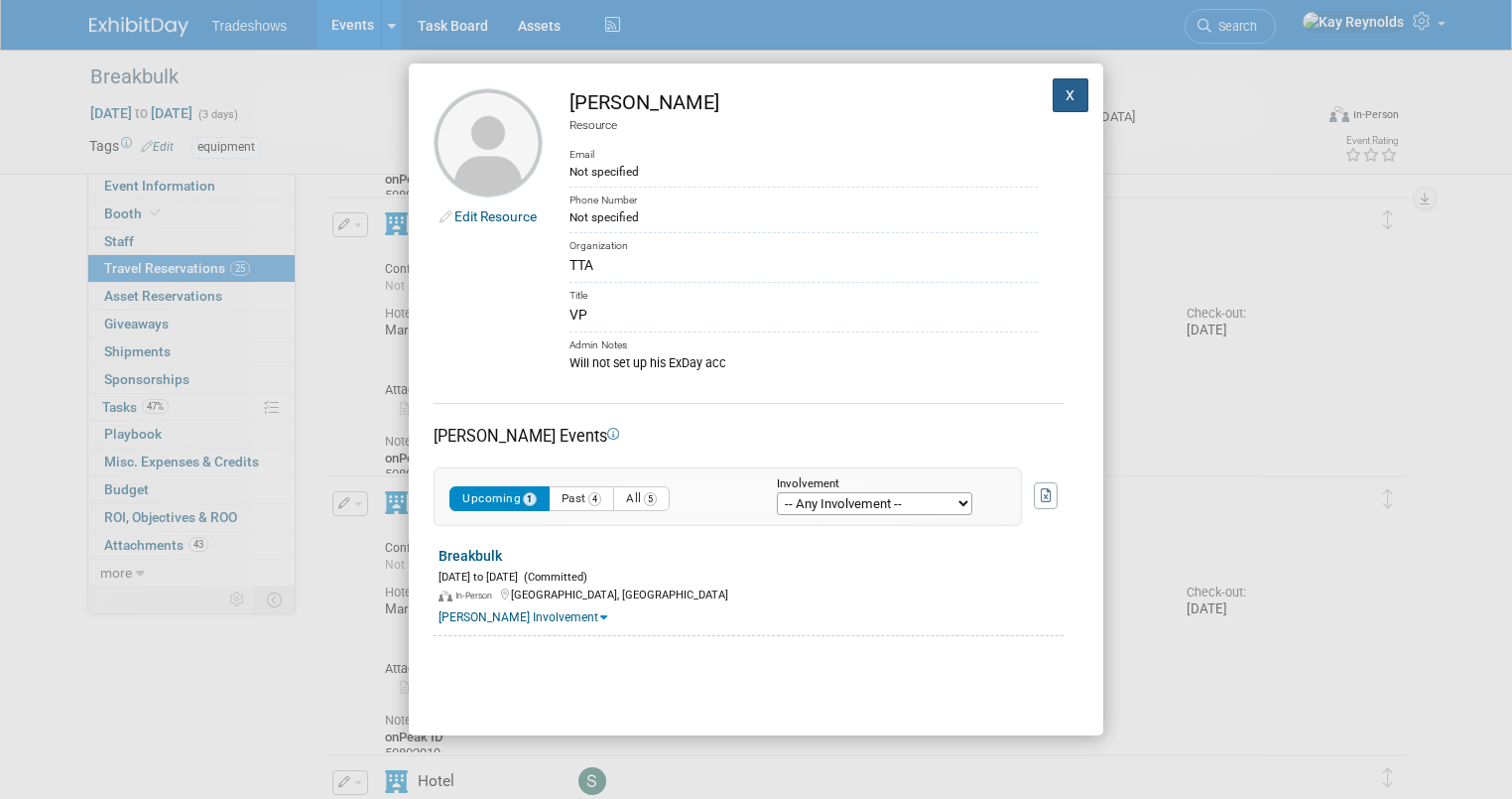 click on "X" at bounding box center (1071, 95) 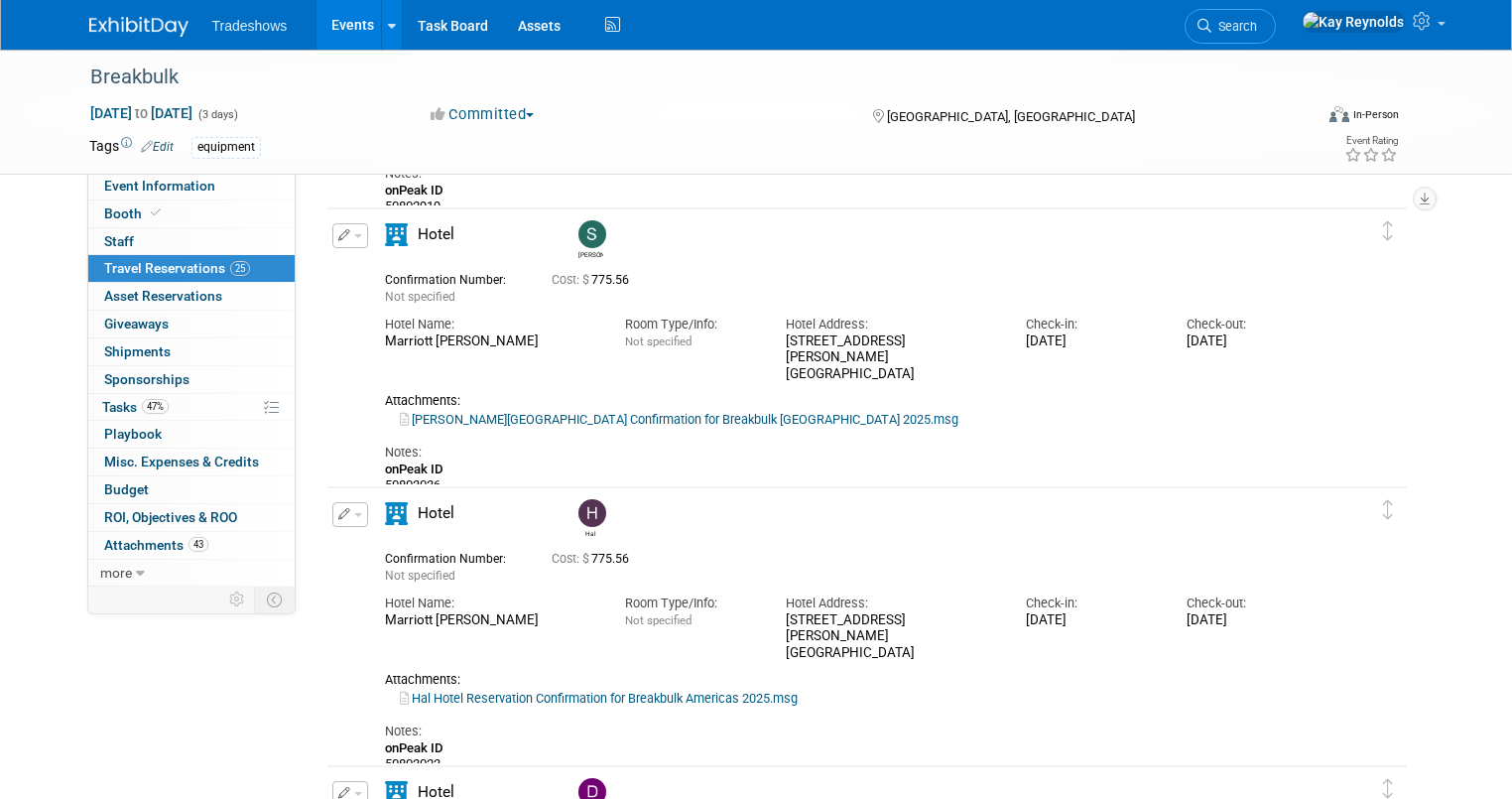 scroll, scrollTop: 2132, scrollLeft: 0, axis: vertical 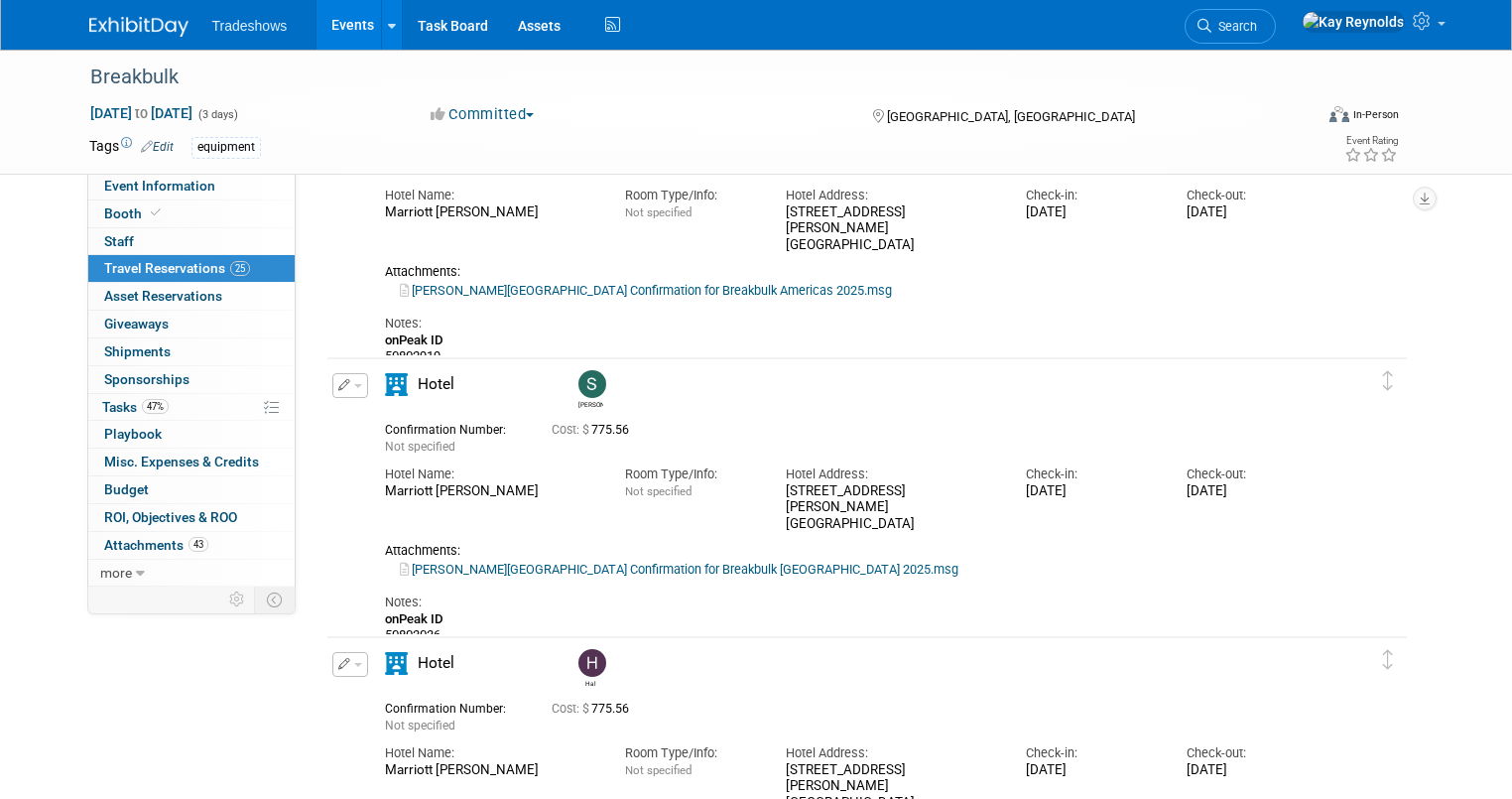 click on "Travel Reservations 25" at bounding box center [177, 268] 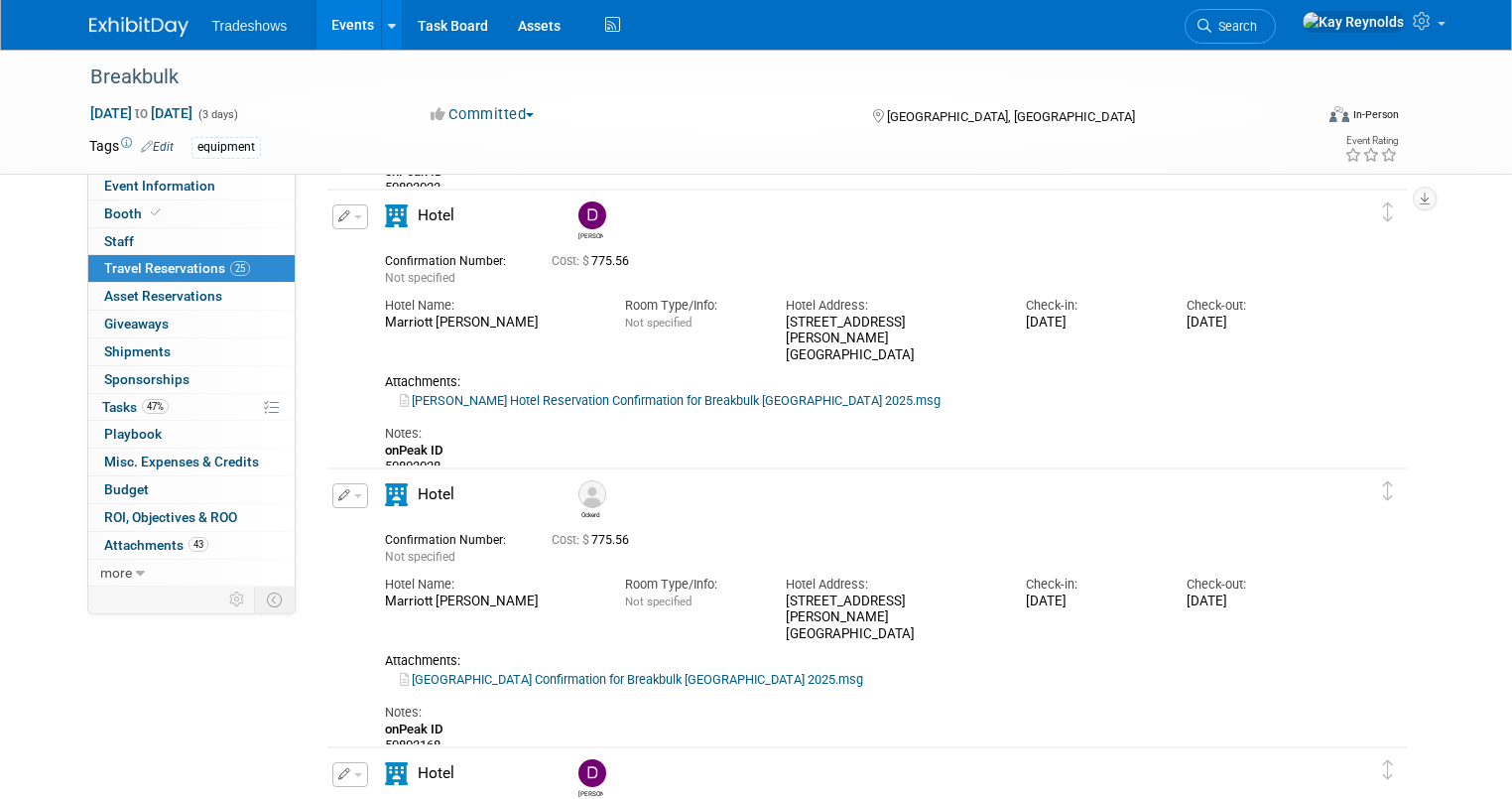 scroll, scrollTop: 2541, scrollLeft: 0, axis: vertical 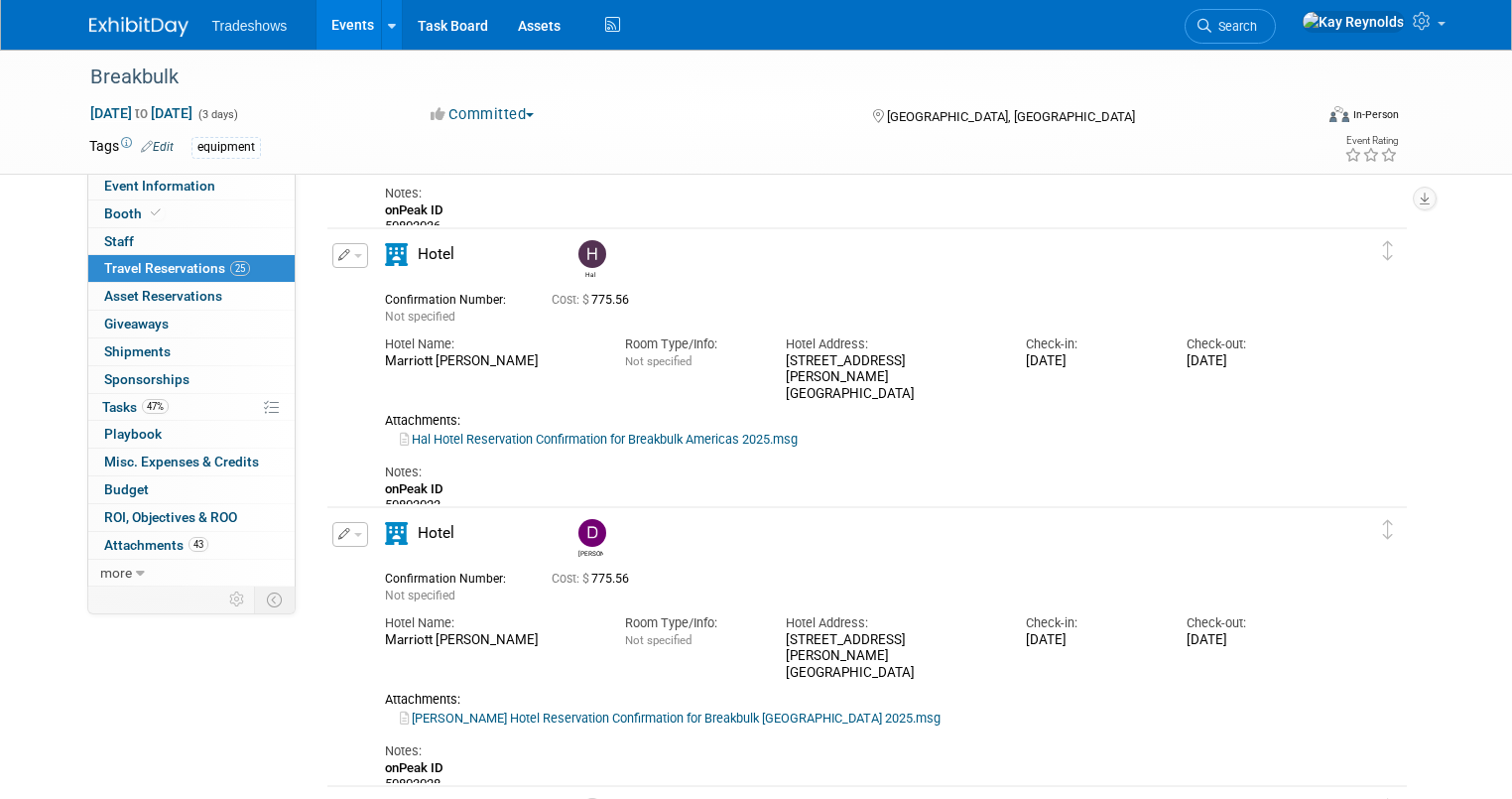 click on "Event Information
Event Info
Booth
Booth
0
Staff 0
Staff
25
Travel Reservations 25
Travel Reservations
0
Asset Reservations 0
Asset Reservations
0
Giveaways 0
Giveaways
0
Shipments 0
Shipments
0
Sponsorships 0
Sponsorships
47%
Tasks 47%
Tasks
0
Playbook 0
Playbook
0
Misc. Expenses & Credits 0
Misc. Expenses & Credits
Budget
Budget
0
ROI, Objectives & ROO 0
ROI, Objectives & ROO
43
Attachments 43
Attachments
more
more...
Event Binder (.pdf export)
Event Binder (.pdf export)
Copy/Duplicate Event
Copy/Duplicate Event
Event Settings
Event Settings
Logs
Logs
Delete Event
Delete Event
Equipment Information:
Trucks/Equipment/ display piece going to be on display IN booth:
Edit
X" at bounding box center [756, 1145] 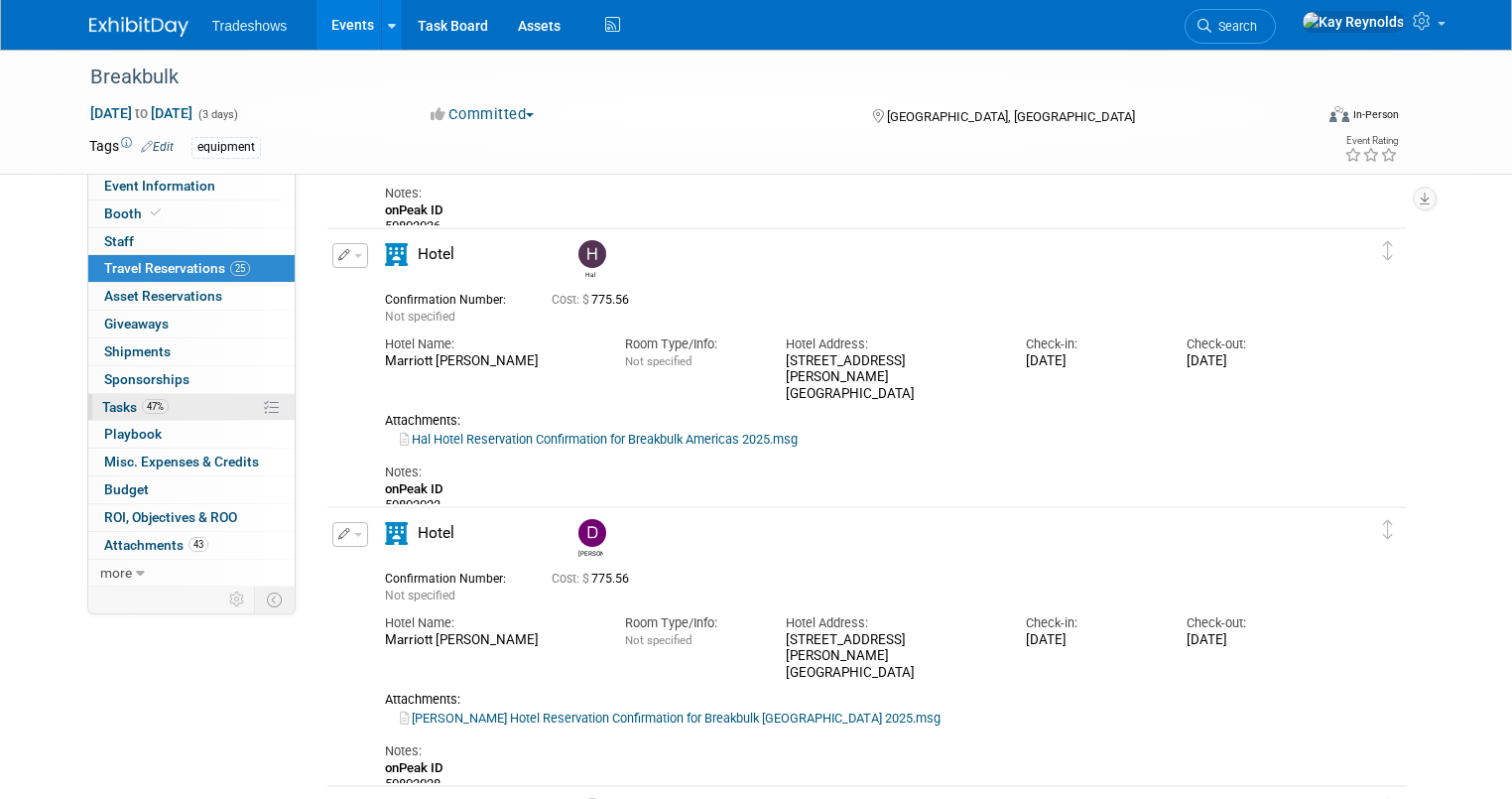 click on "47%" at bounding box center [155, 406] 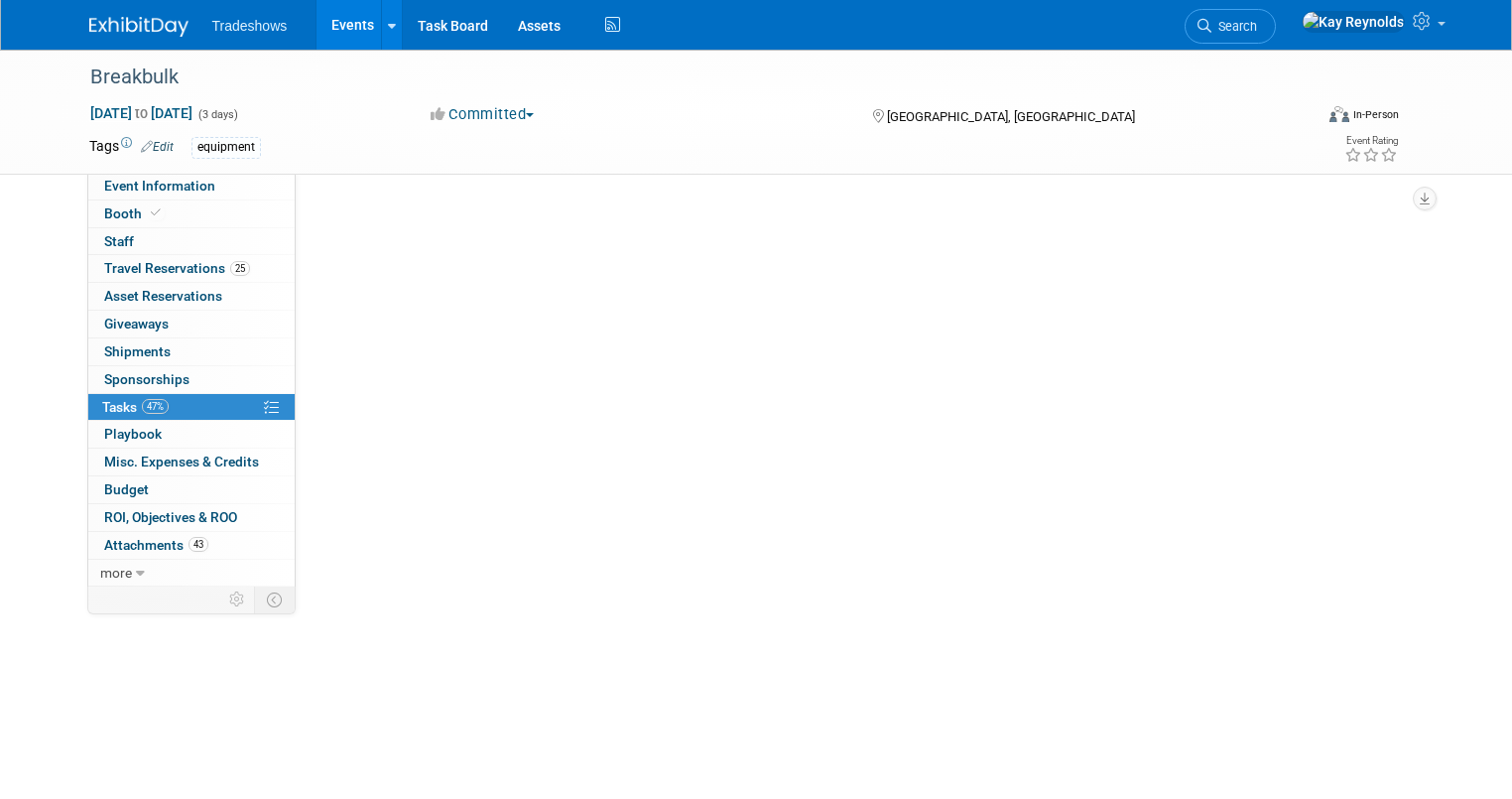 scroll, scrollTop: 0, scrollLeft: 0, axis: both 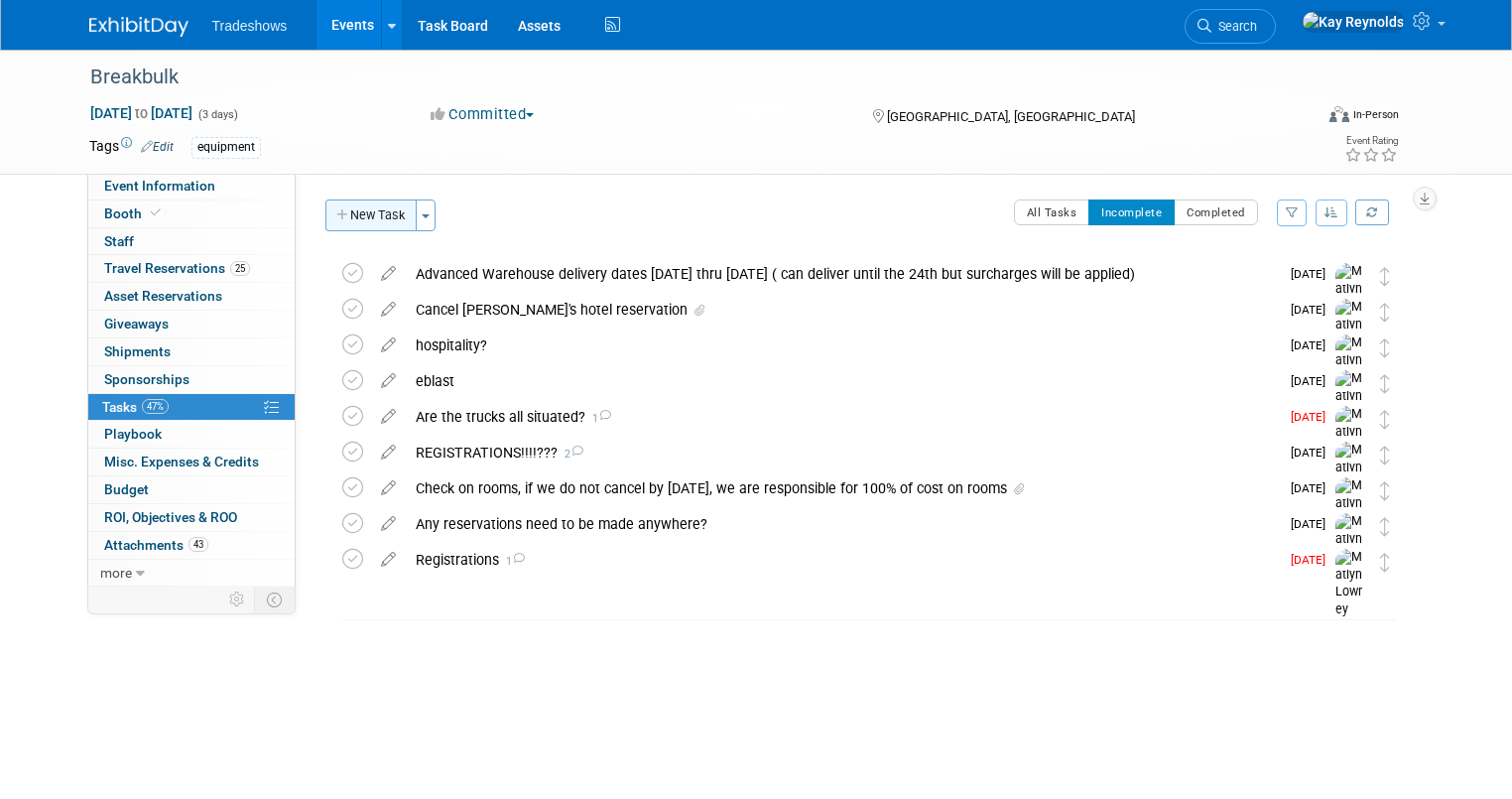 click on "New Task" at bounding box center (371, 215) 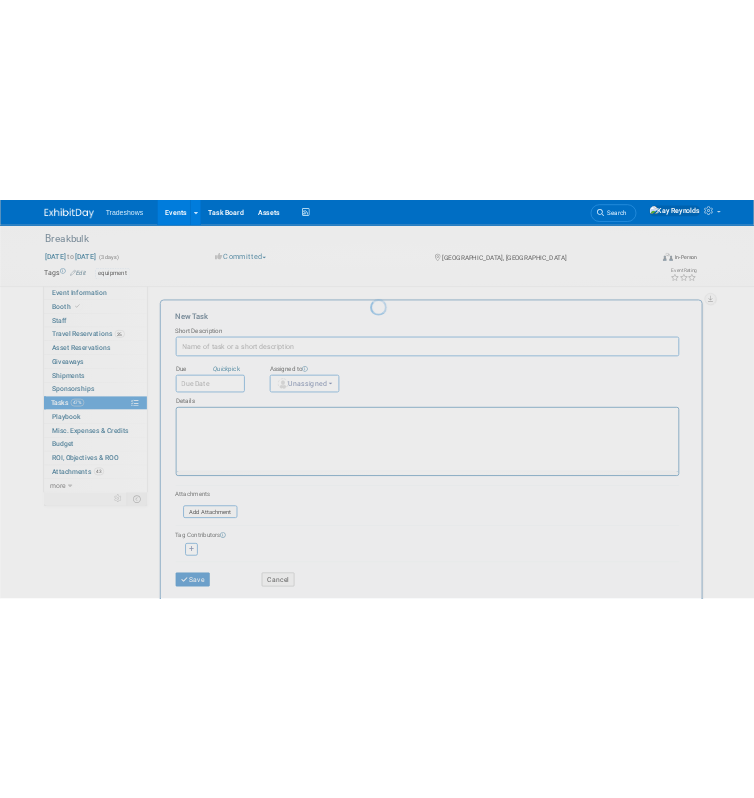 scroll, scrollTop: 0, scrollLeft: 0, axis: both 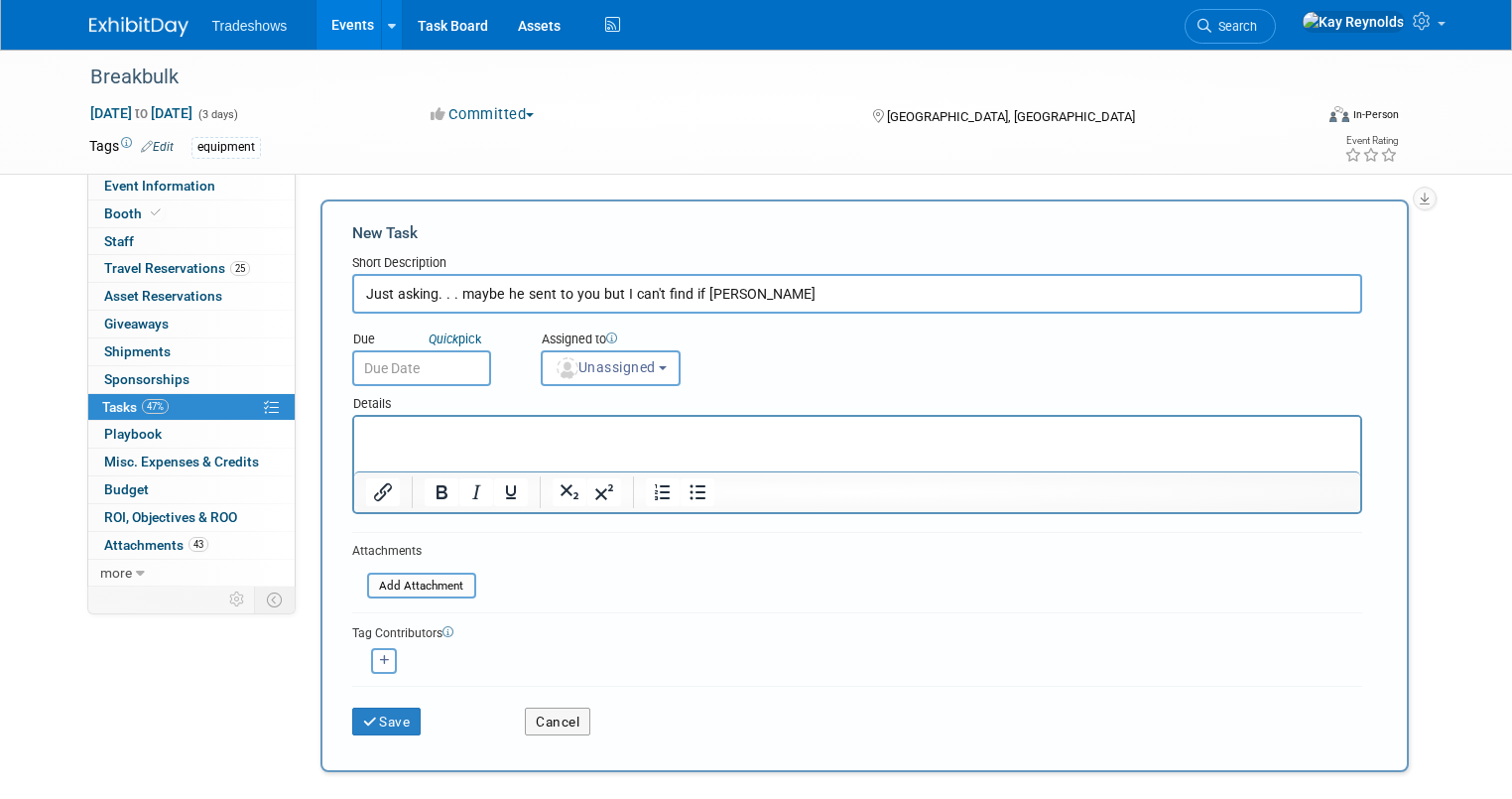 click on "Just asking. . . maybe he sent to you but I can't find if Jacob" at bounding box center [857, 294] 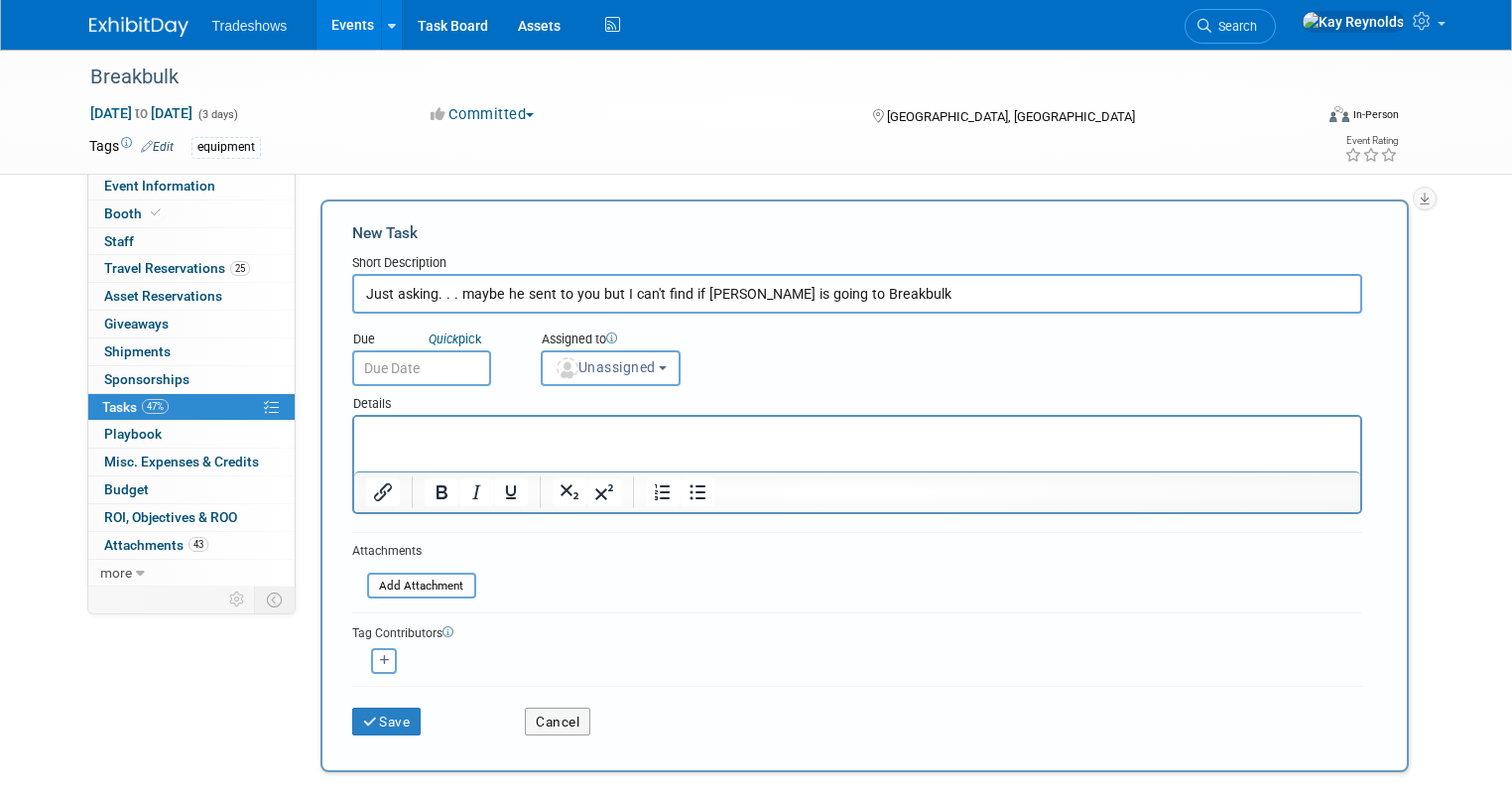 type on "Just asking. . . maybe he sent to you but I can't find if Jacob Sipple is going to Breakbulk" 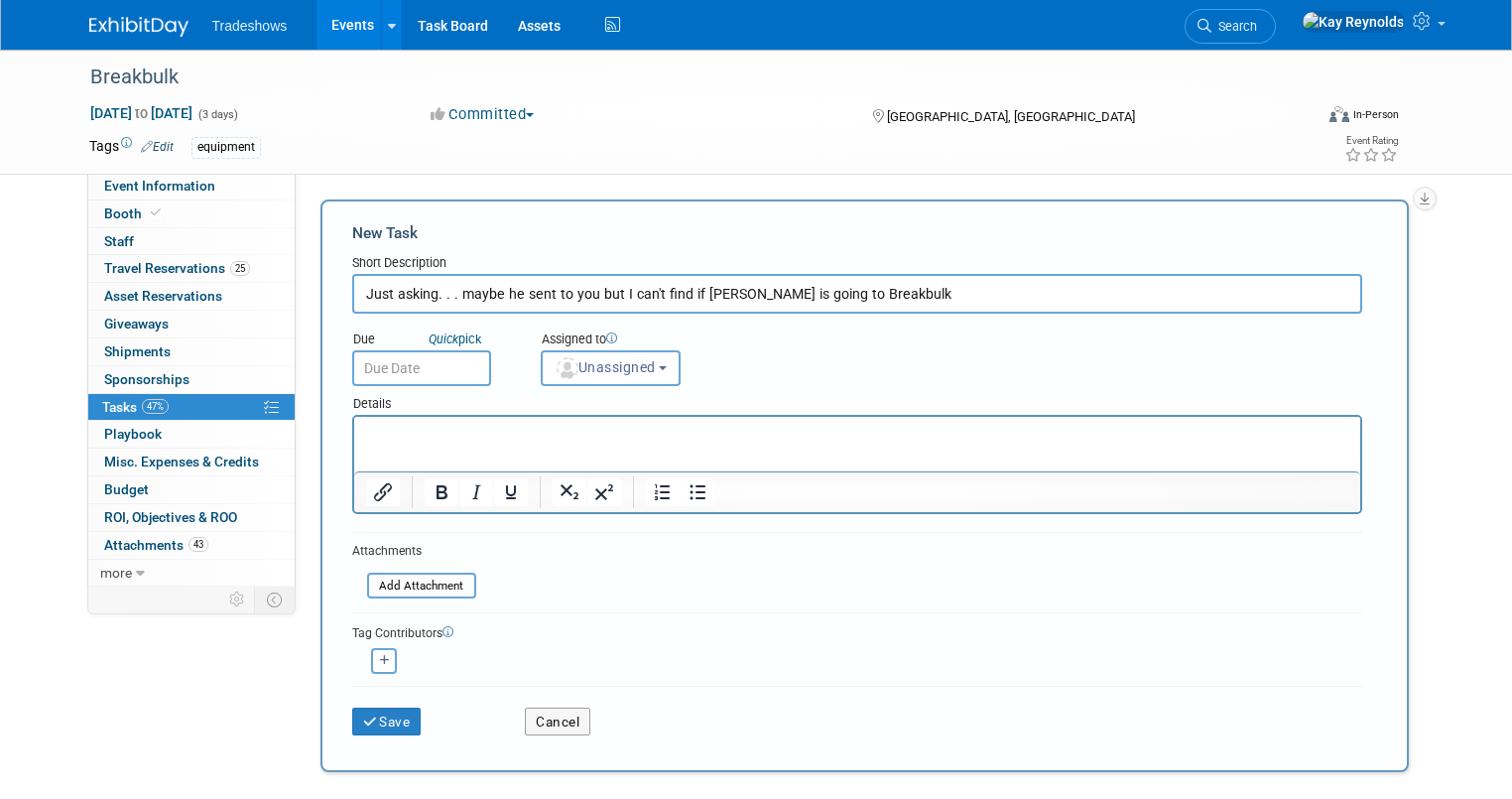 click at bounding box center [856, 435] 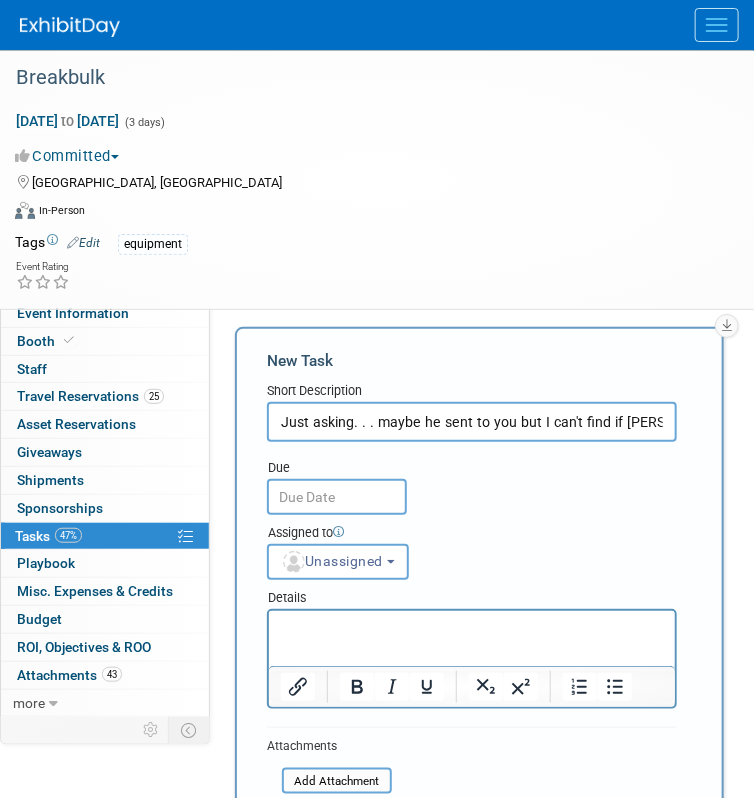 click at bounding box center (471, 624) 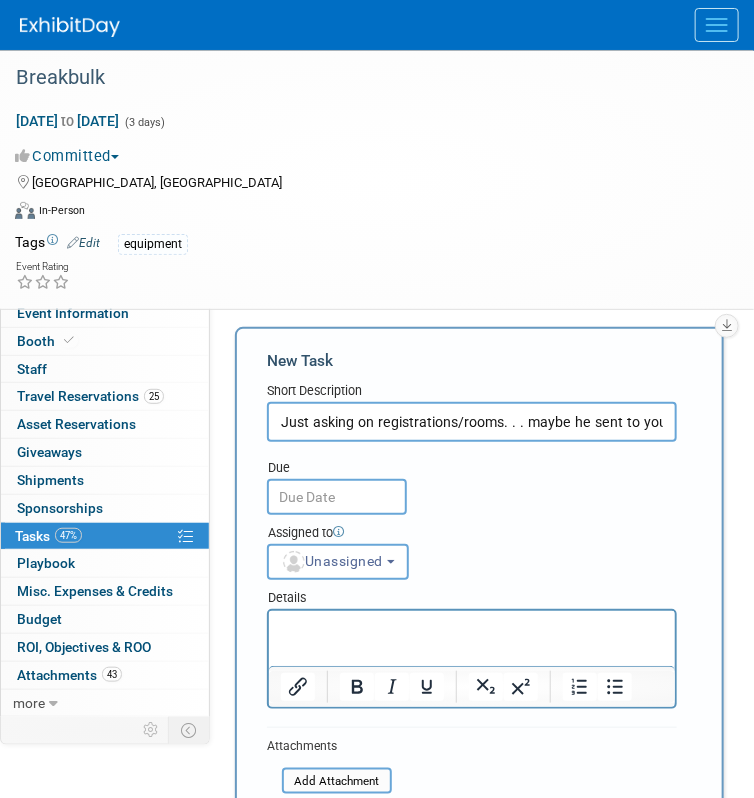 type on "Just asking on registrations/rooms. . . maybe he sent to you but I can't find if Jacob Sipple is going to Breakbulk" 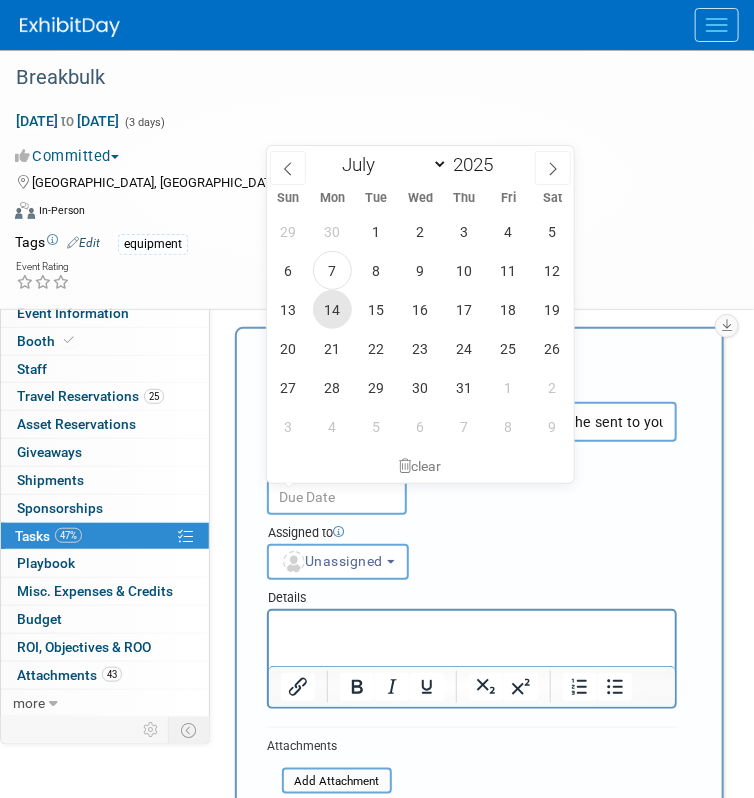 click on "14" at bounding box center [332, 309] 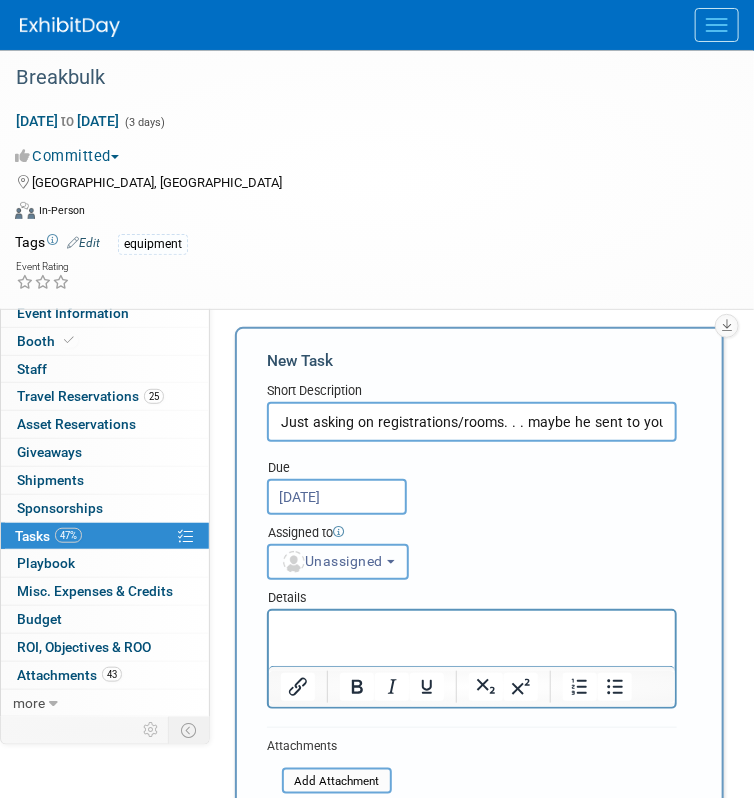 click on "Unassigned" at bounding box center [332, 561] 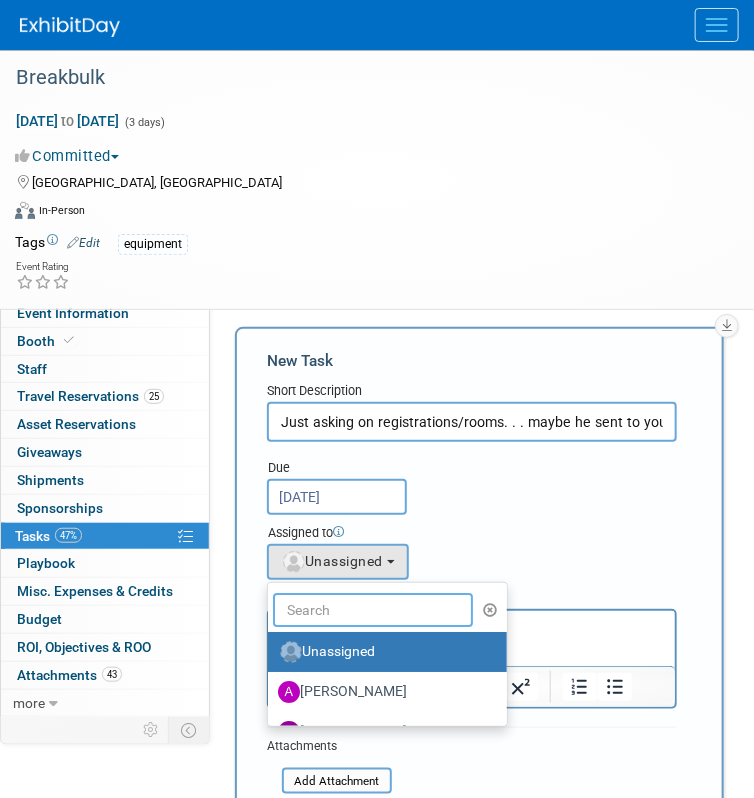 click at bounding box center (373, 610) 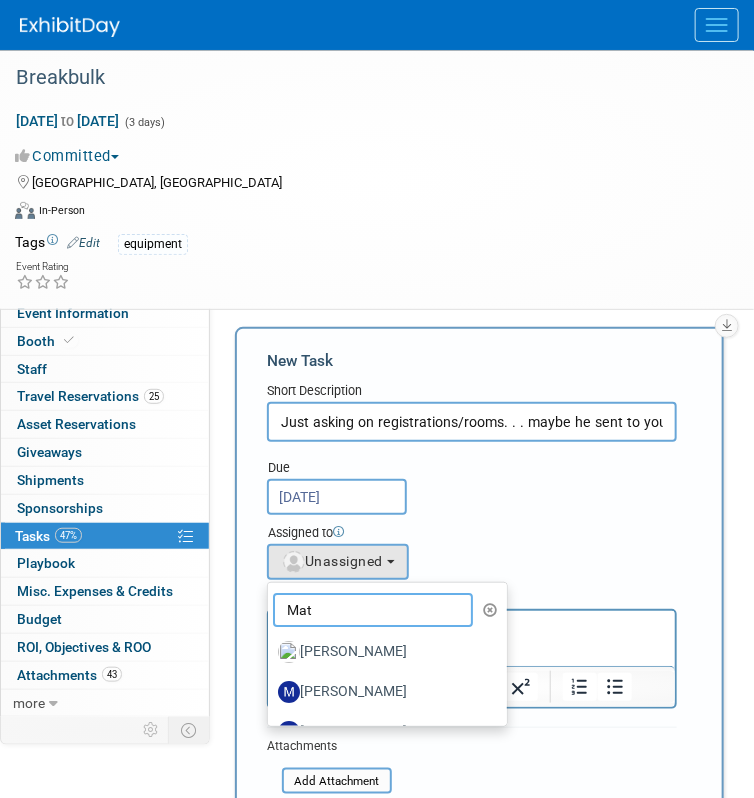 type on "Mat" 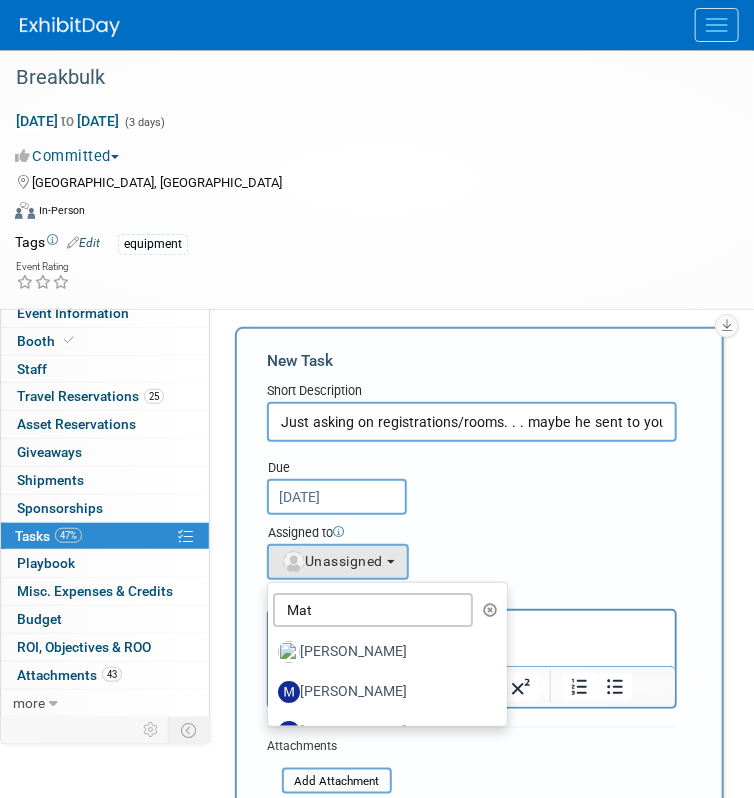 click on "[PERSON_NAME]" at bounding box center [382, 652] 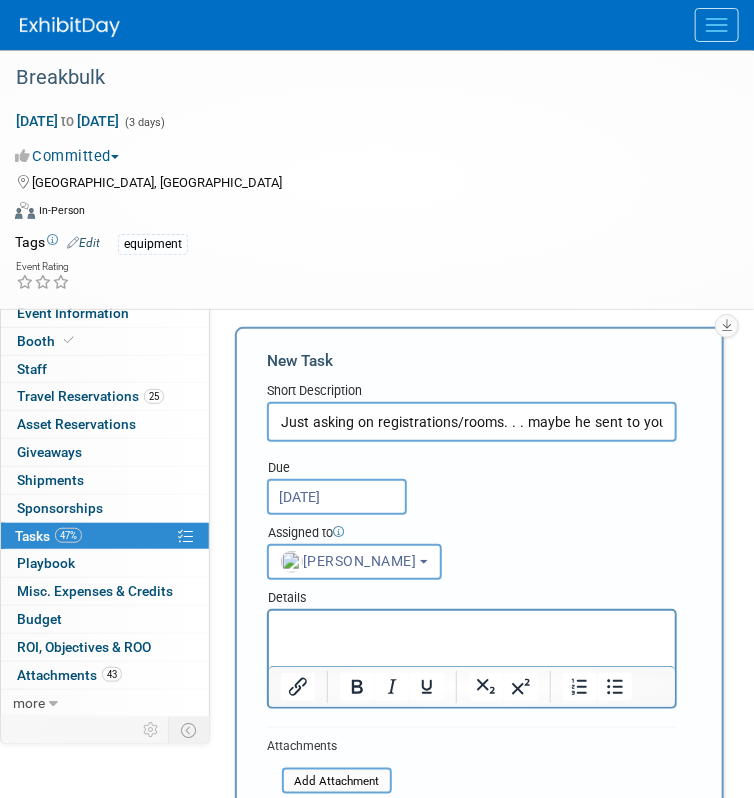 click at bounding box center [471, 628] 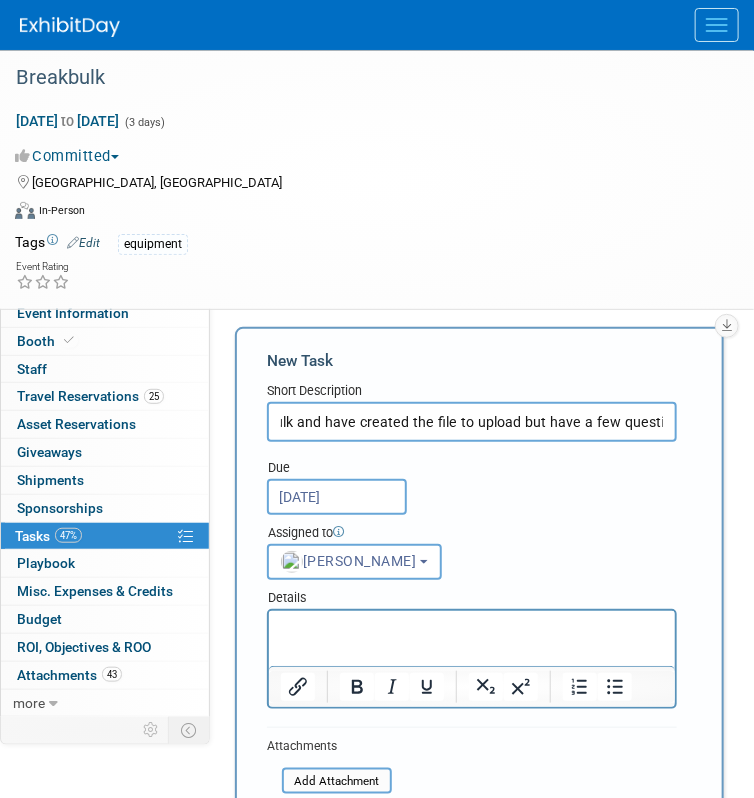 scroll, scrollTop: 0, scrollLeft: 285, axis: horizontal 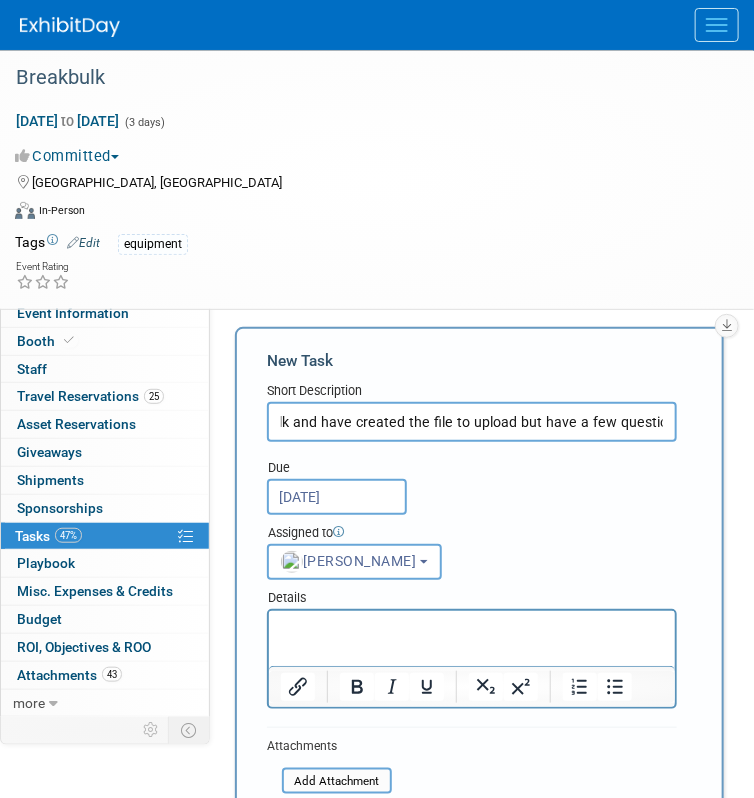 type on "I received the registration portal for breakbulk and have created the file to upload but have a few questions." 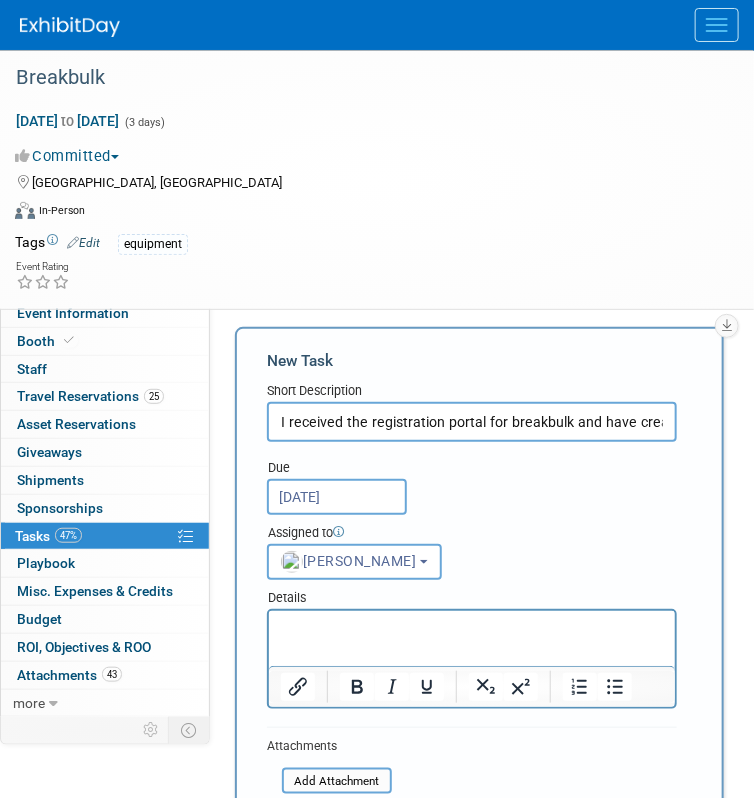 click at bounding box center (471, 628) 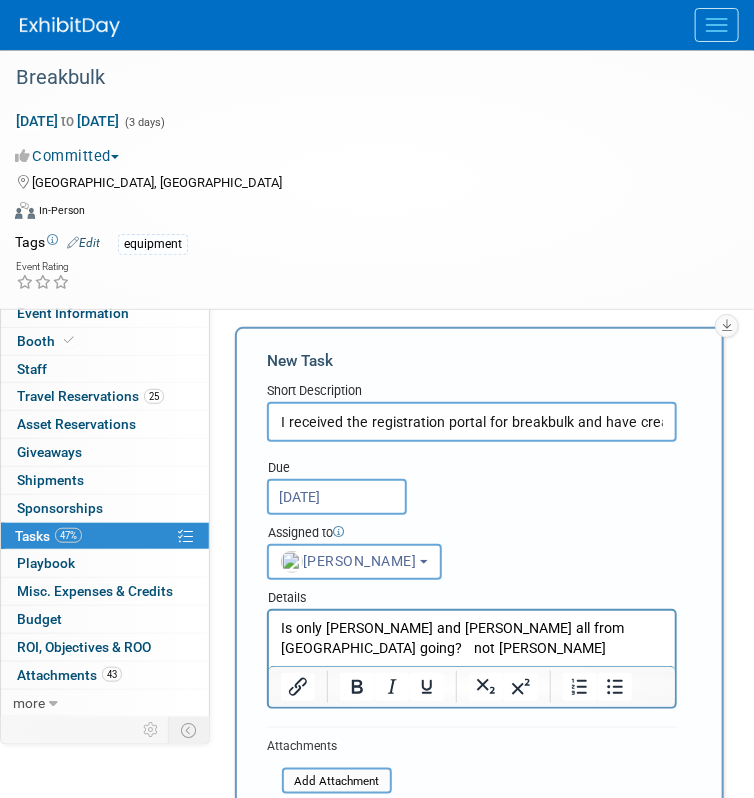 click on "Is only Ben and Ferndinand all from TErberg going?   not Jacob" at bounding box center [471, 638] 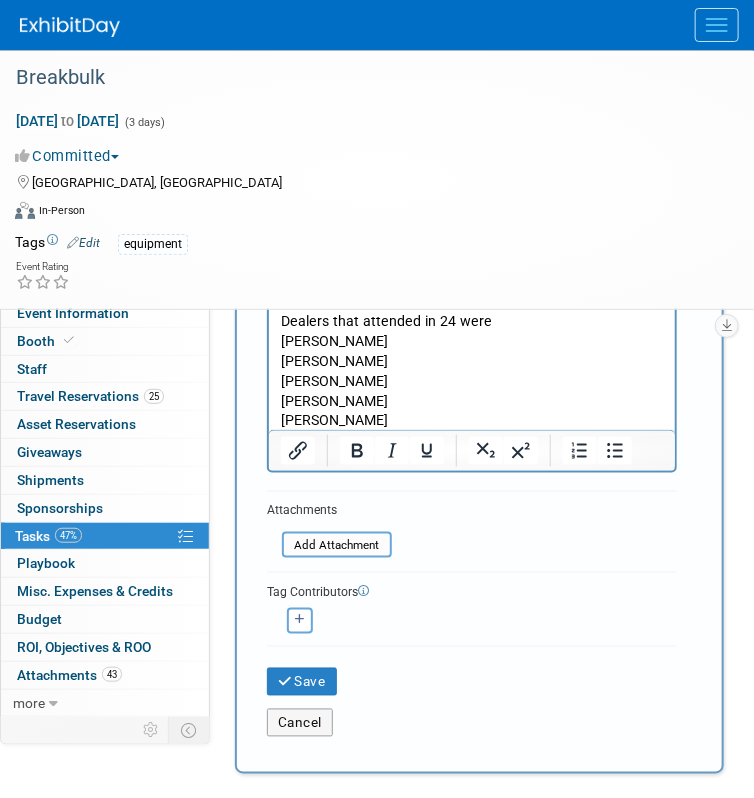 scroll, scrollTop: 357, scrollLeft: 0, axis: vertical 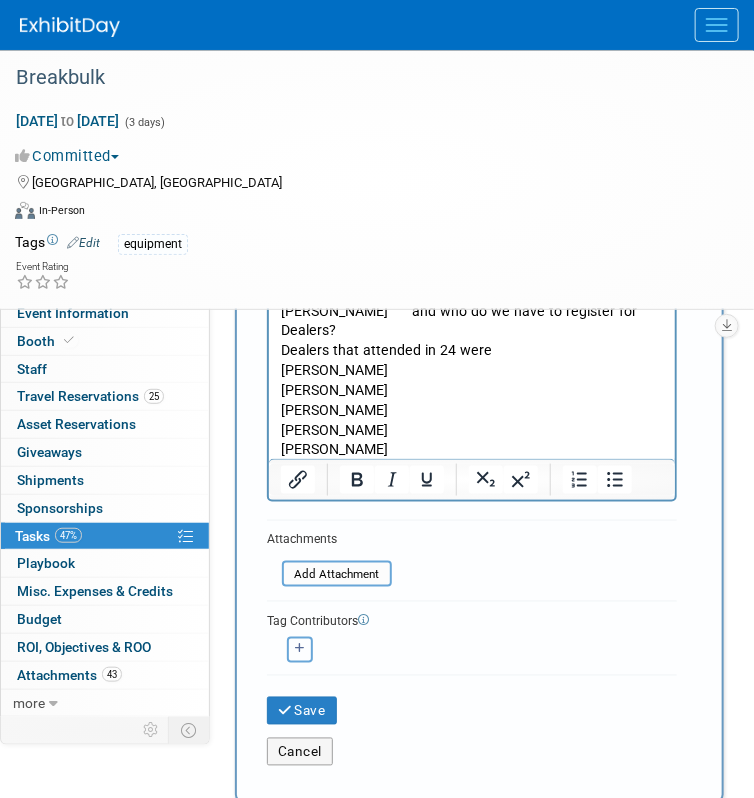 click at bounding box center (300, 649) 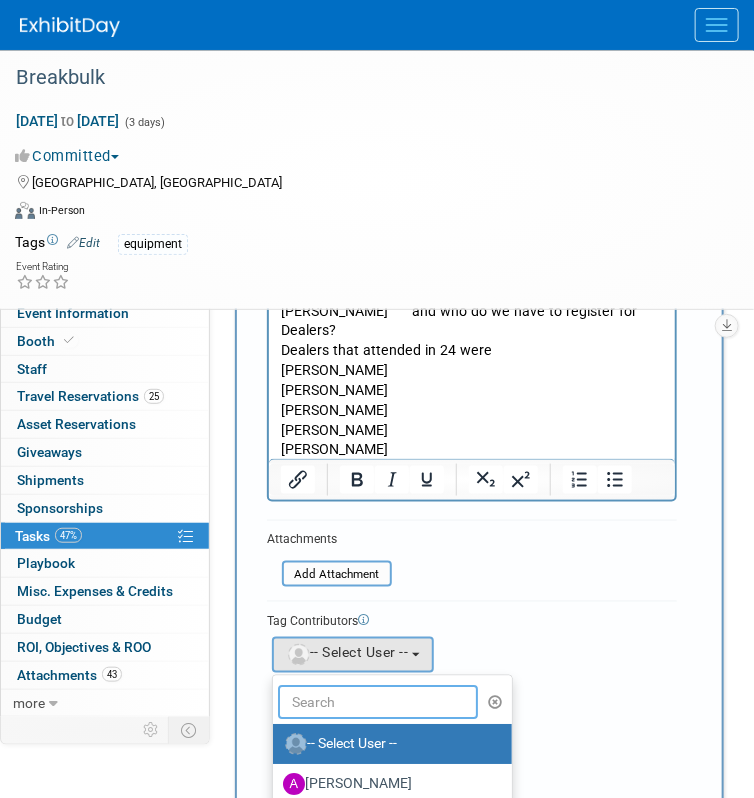 click at bounding box center (378, 703) 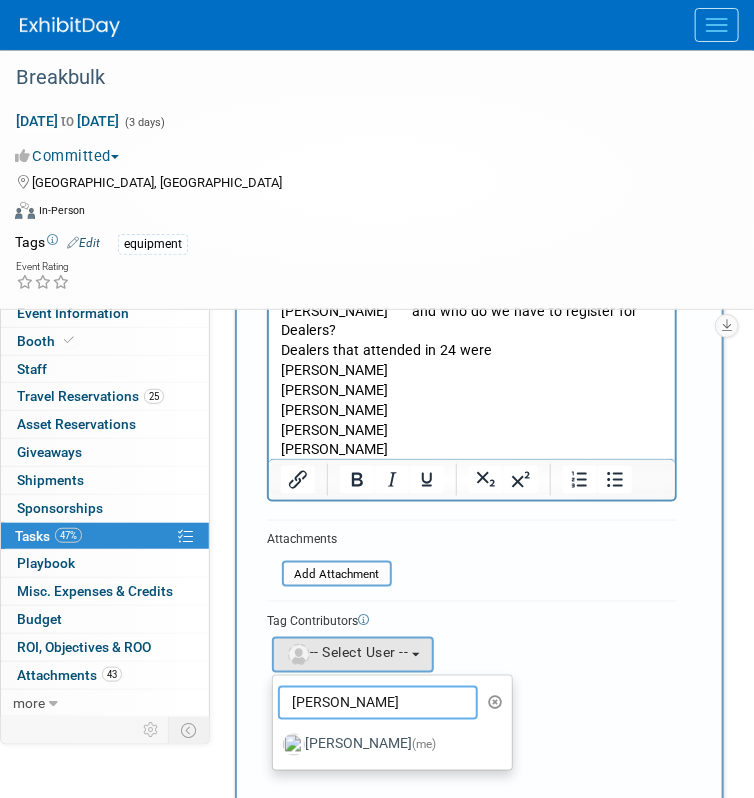 type on "[PERSON_NAME]" 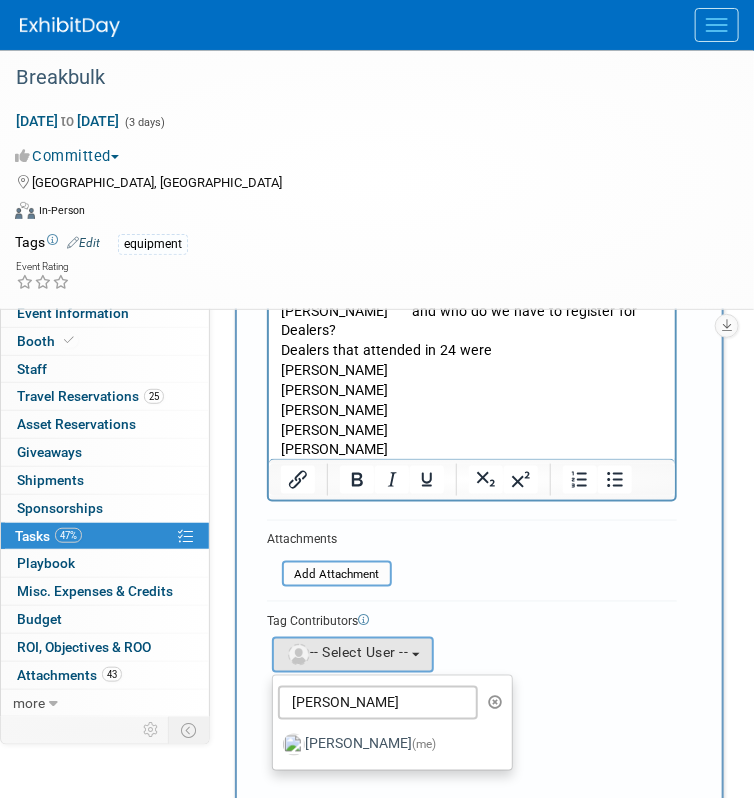 click on "[PERSON_NAME]
(me)" at bounding box center (387, 745) 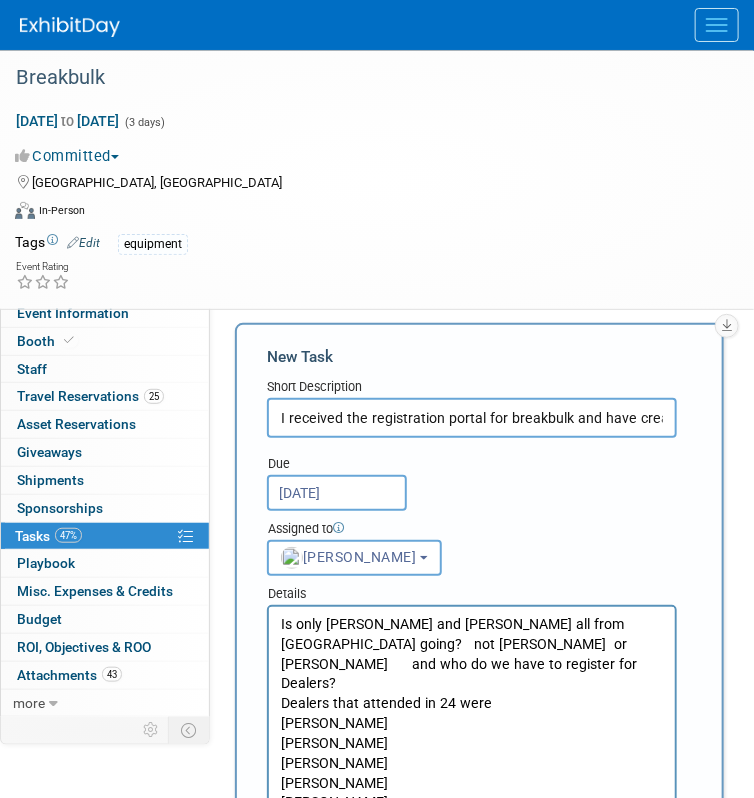 scroll, scrollTop: 0, scrollLeft: 0, axis: both 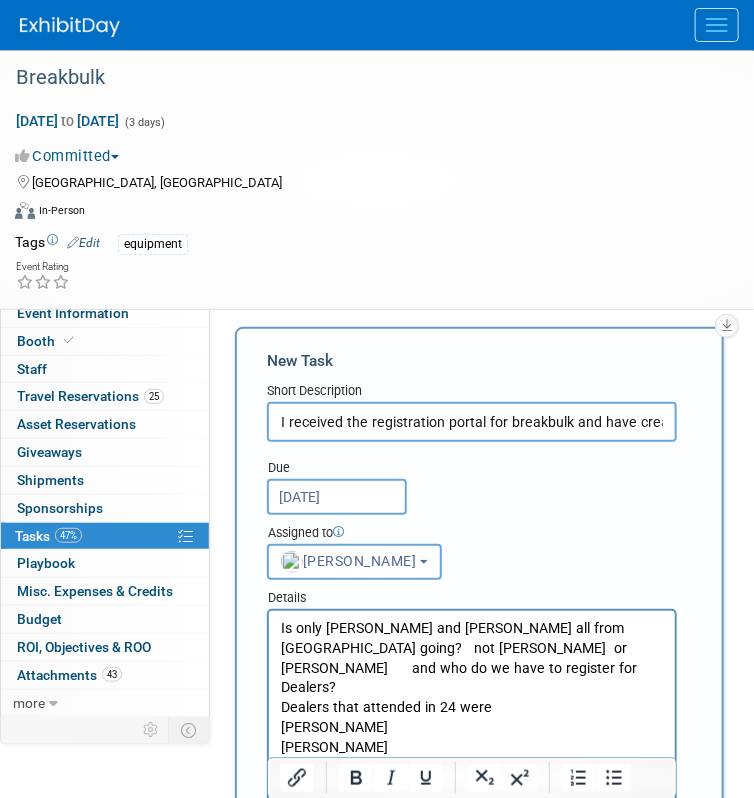 click on "I received the registration portal for breakbulk and have created the file to upload but have a few questions." at bounding box center [472, 422] 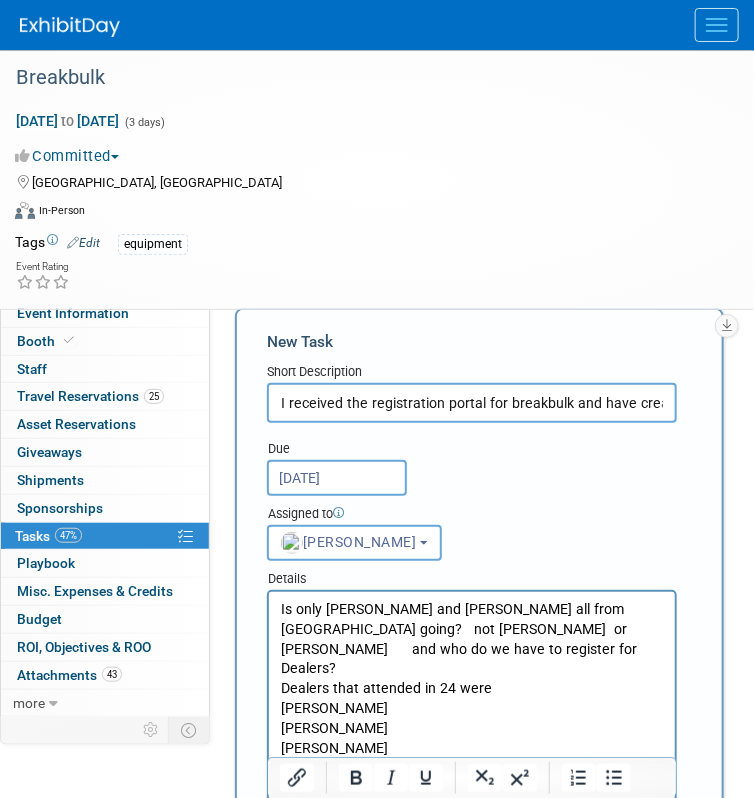 scroll, scrollTop: 0, scrollLeft: 0, axis: both 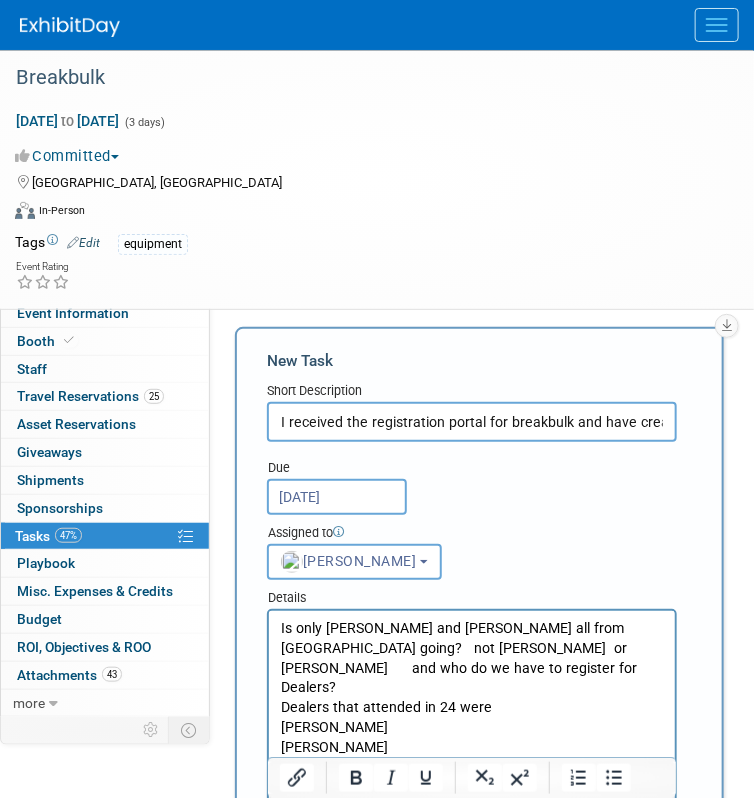 click on "Is only Ben and Ferndinand all from TErberg going?   not Jacob  or Thiago      and who do we have to register for Dealers?" at bounding box center (471, 657) 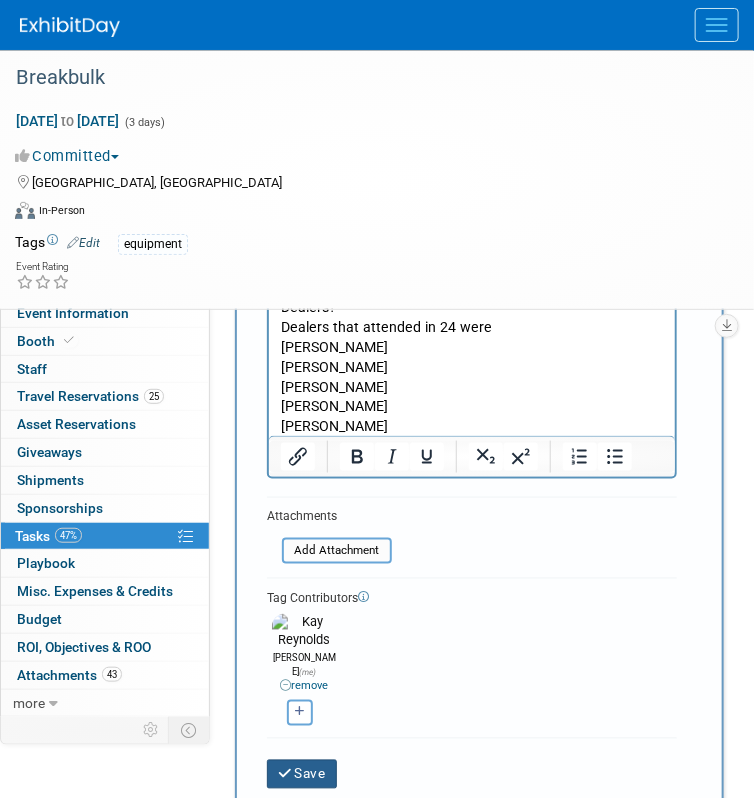 scroll, scrollTop: 560, scrollLeft: 0, axis: vertical 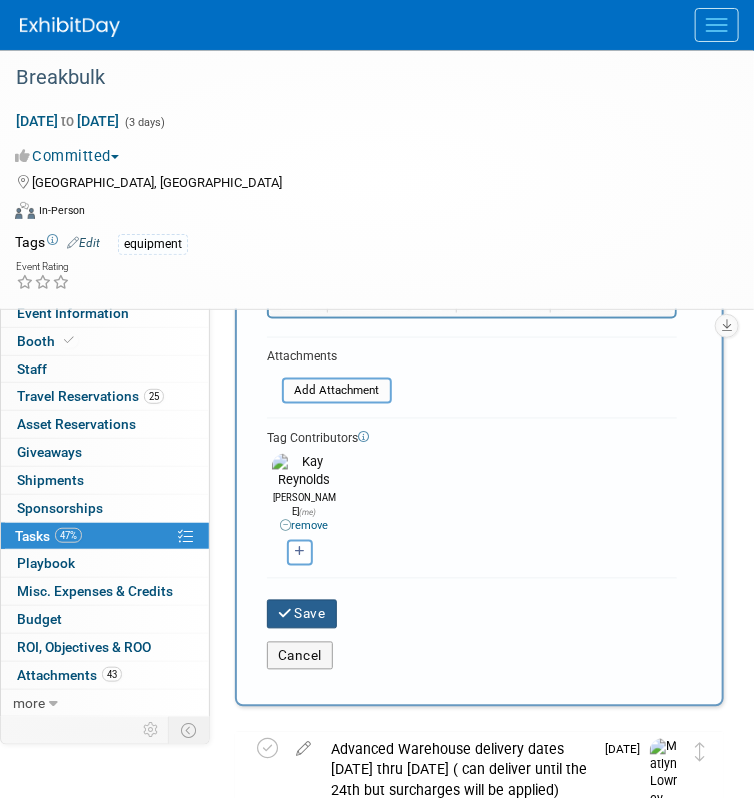 click on "Save" at bounding box center (302, 614) 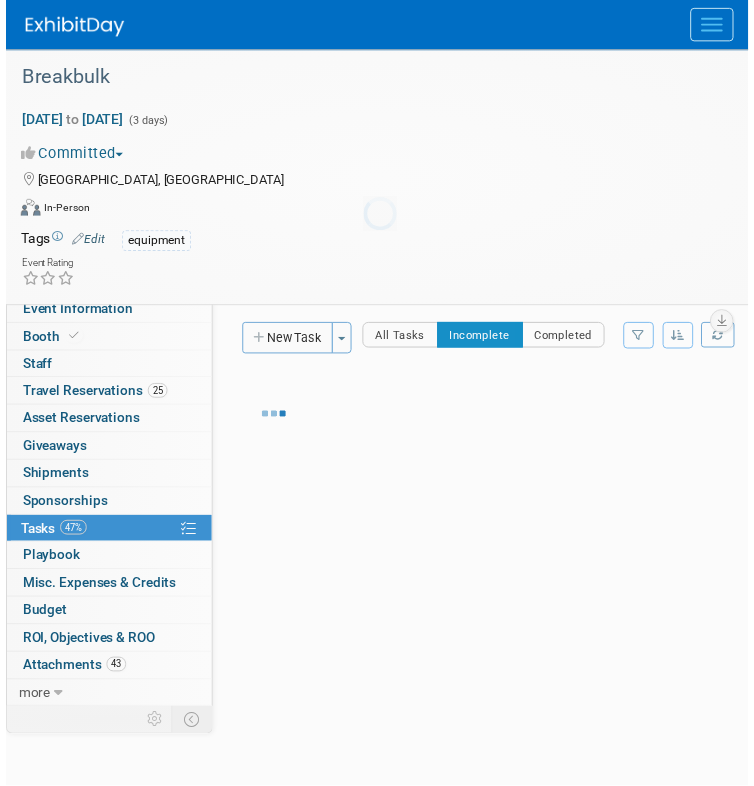 scroll, scrollTop: 0, scrollLeft: 0, axis: both 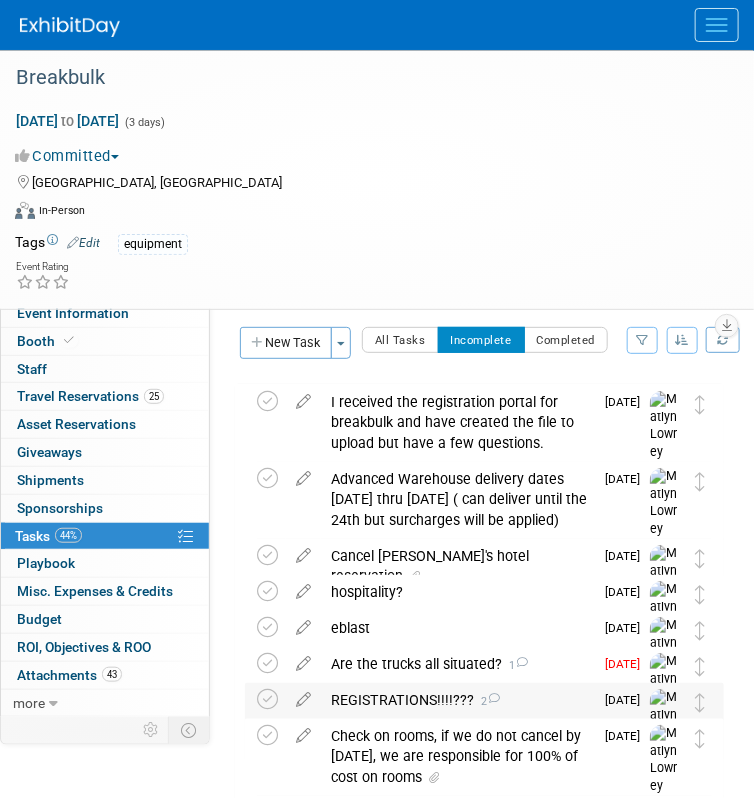 click on "REGISTRATIONS!!!!???
2" at bounding box center [457, 700] 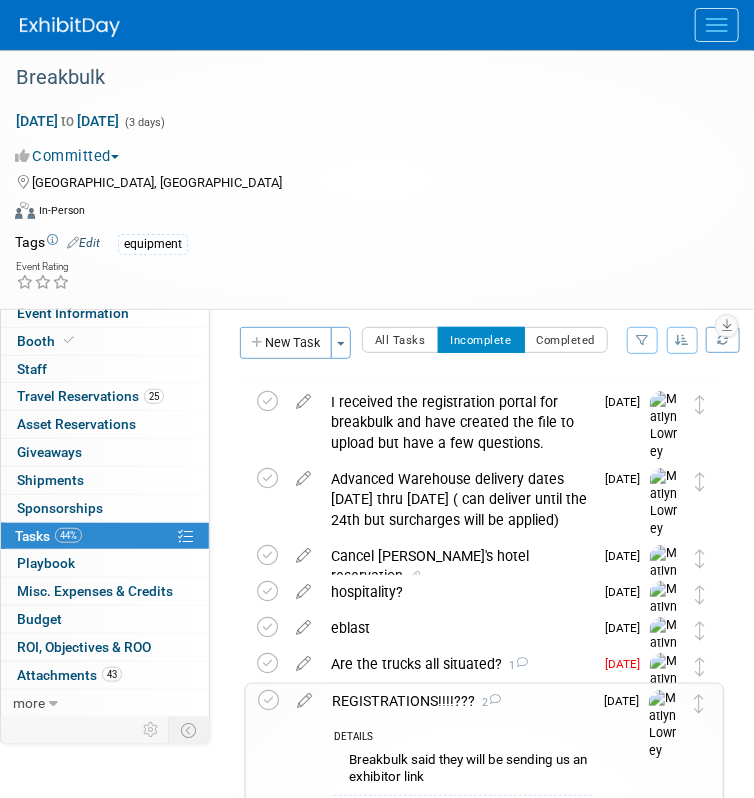 click at bounding box center (303, 397) 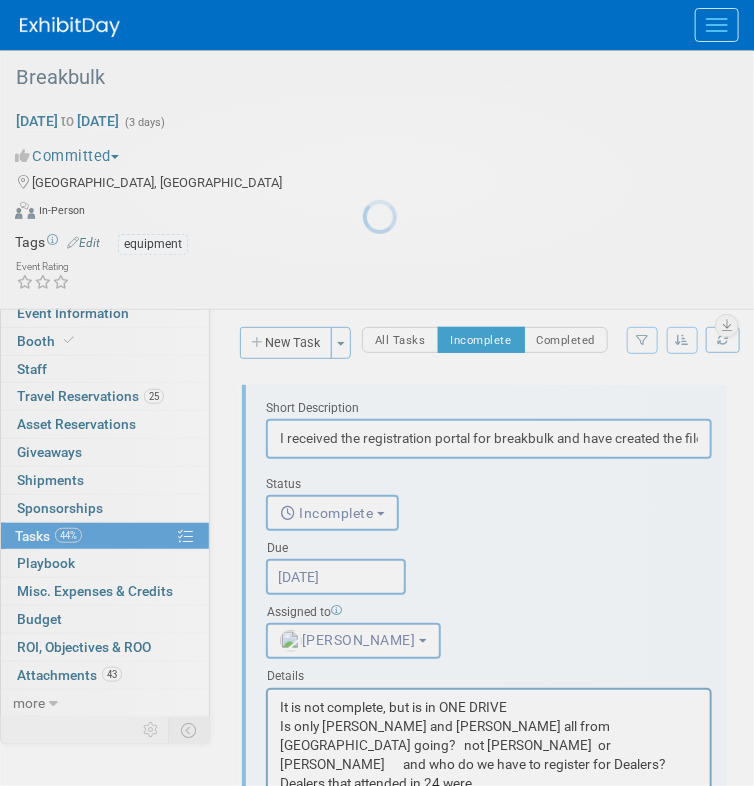 scroll, scrollTop: 0, scrollLeft: 0, axis: both 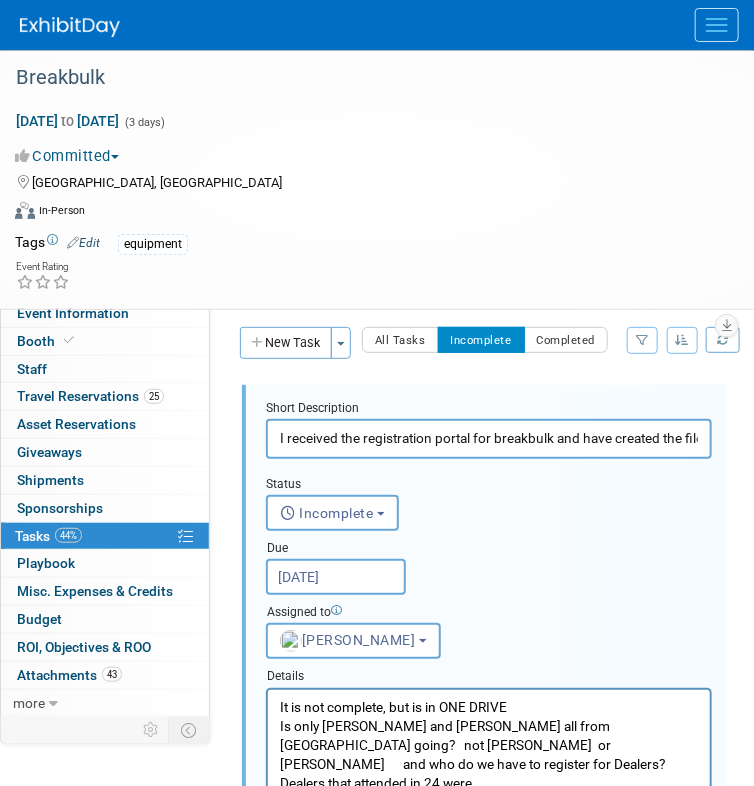 click on "It is not complete, but is in ONE DRIVE Is only Ben and Ferndinand all from TErberg going?   not Jacob  or Thiago      and who do we have to register for Dealers?  Dealers that attended in 24 were Mike Bergman Mark Maechling Rick Zaklan Kevin Koch Kevin Hoffman Matthew vargo and Michael Morse" at bounding box center [488, 802] 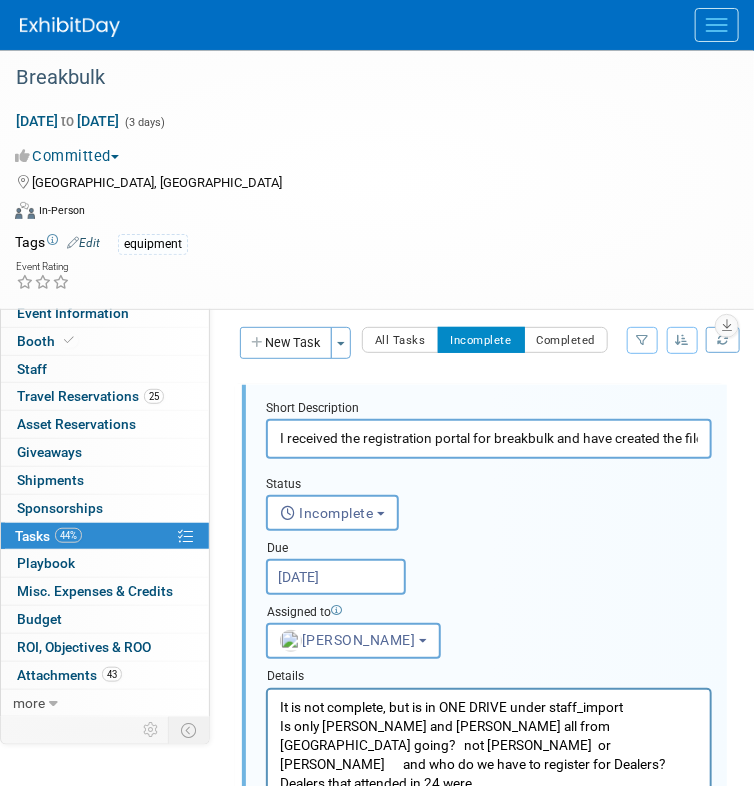 click on "It is not complete, but is in ONE DRIVE under staff_import Is only Ben and Ferndinand all from TErberg going?   not Jacob  or Thiago      and who do we have to register for Dealers?  Dealers that attended in 24 were Mike Bergman Mark Maechling Rick Zaklan Kevin Koch Kevin Hoffman Matthew vargo and Michael Morse" at bounding box center [488, 802] 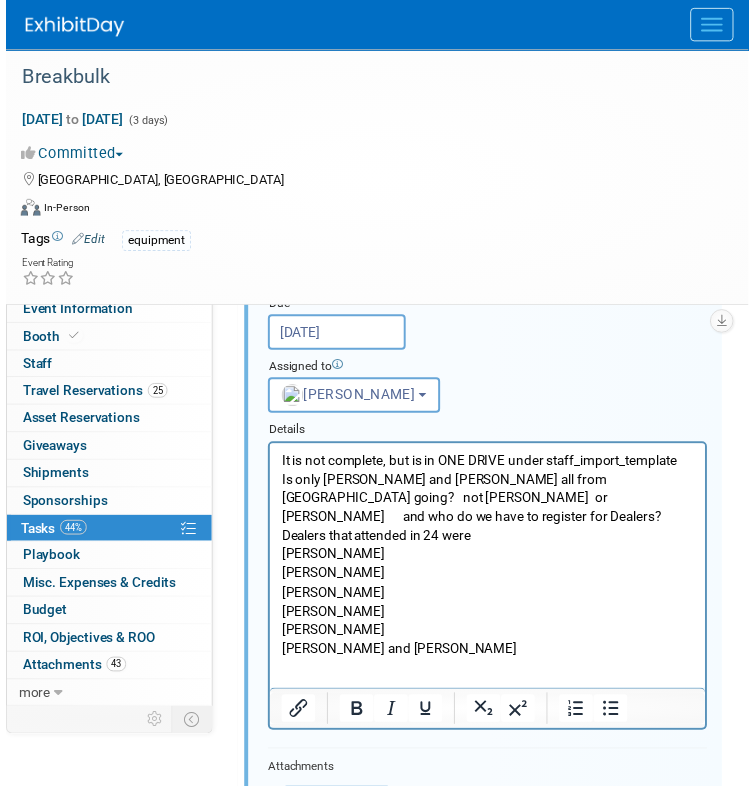 scroll, scrollTop: 0, scrollLeft: 0, axis: both 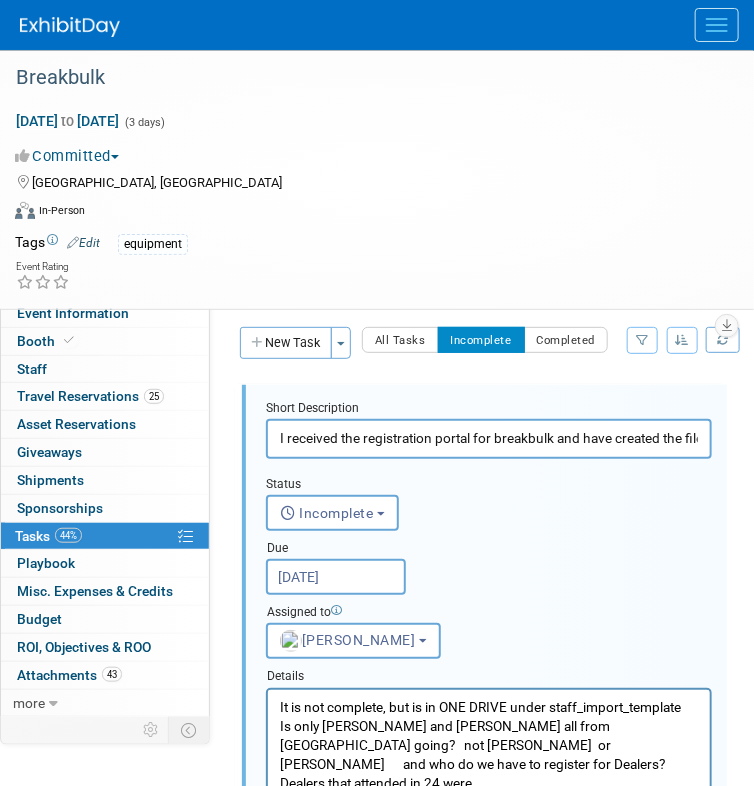 click on "It is not complete, but is in ONE DRIVE under staff_import_template Is only Ben and Ferndinand all from TErberg going?   not Jacob  or Thiago      and who do we have to register for Dealers?  Dealers that attended in 24 were Mike Bergman Mark Maechling Rick Zaklan Kevin Koch Kevin Hoffman Matthew vargo and Michael Morse" at bounding box center [488, 802] 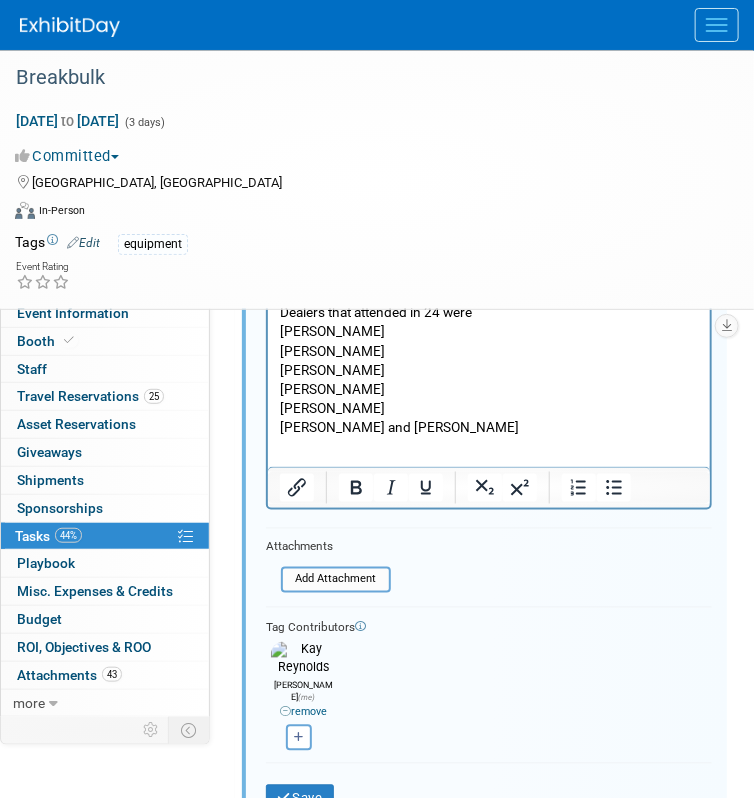scroll, scrollTop: 720, scrollLeft: 0, axis: vertical 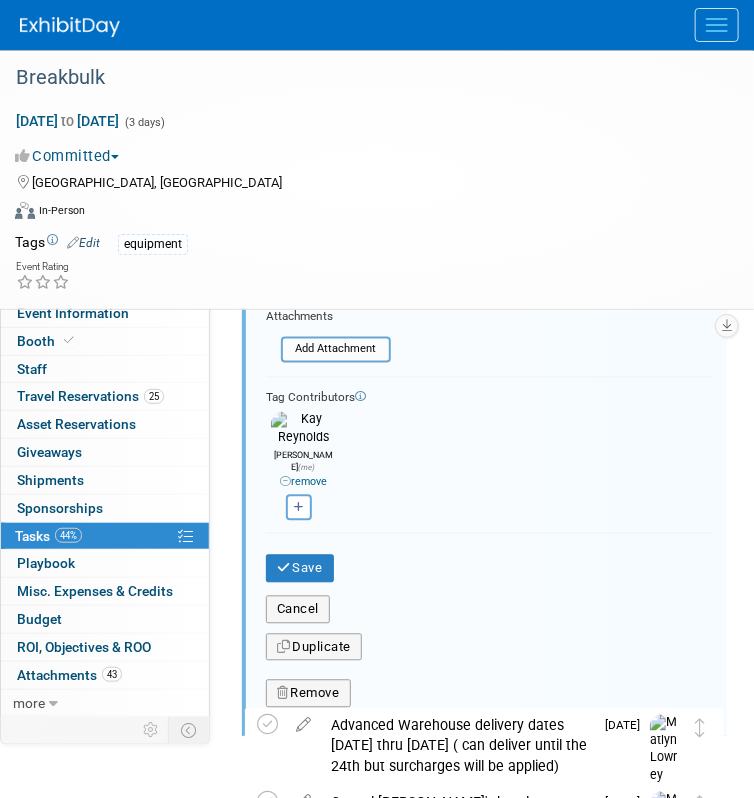 click on "Save" at bounding box center [300, 569] 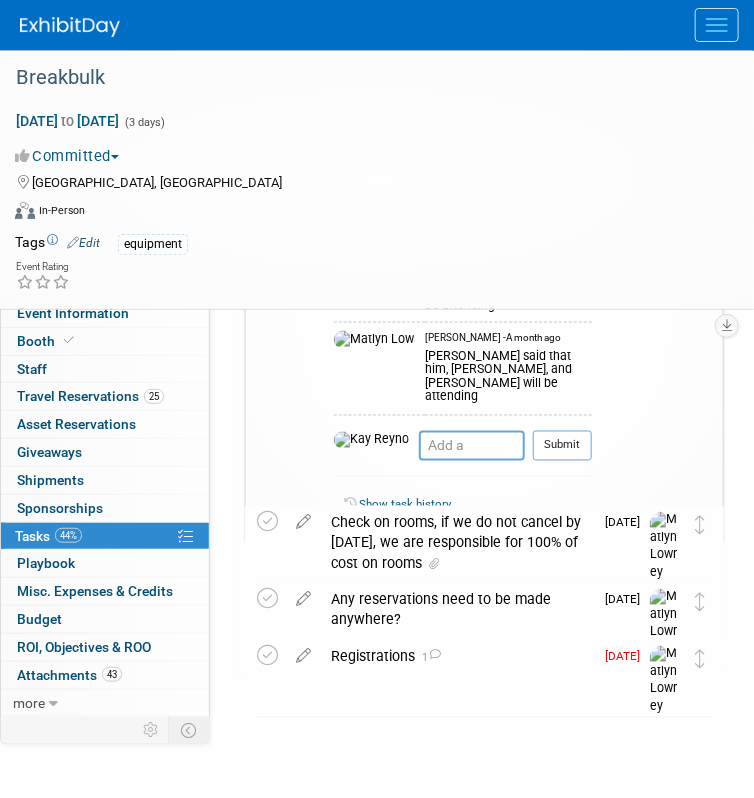 scroll, scrollTop: 574, scrollLeft: 0, axis: vertical 